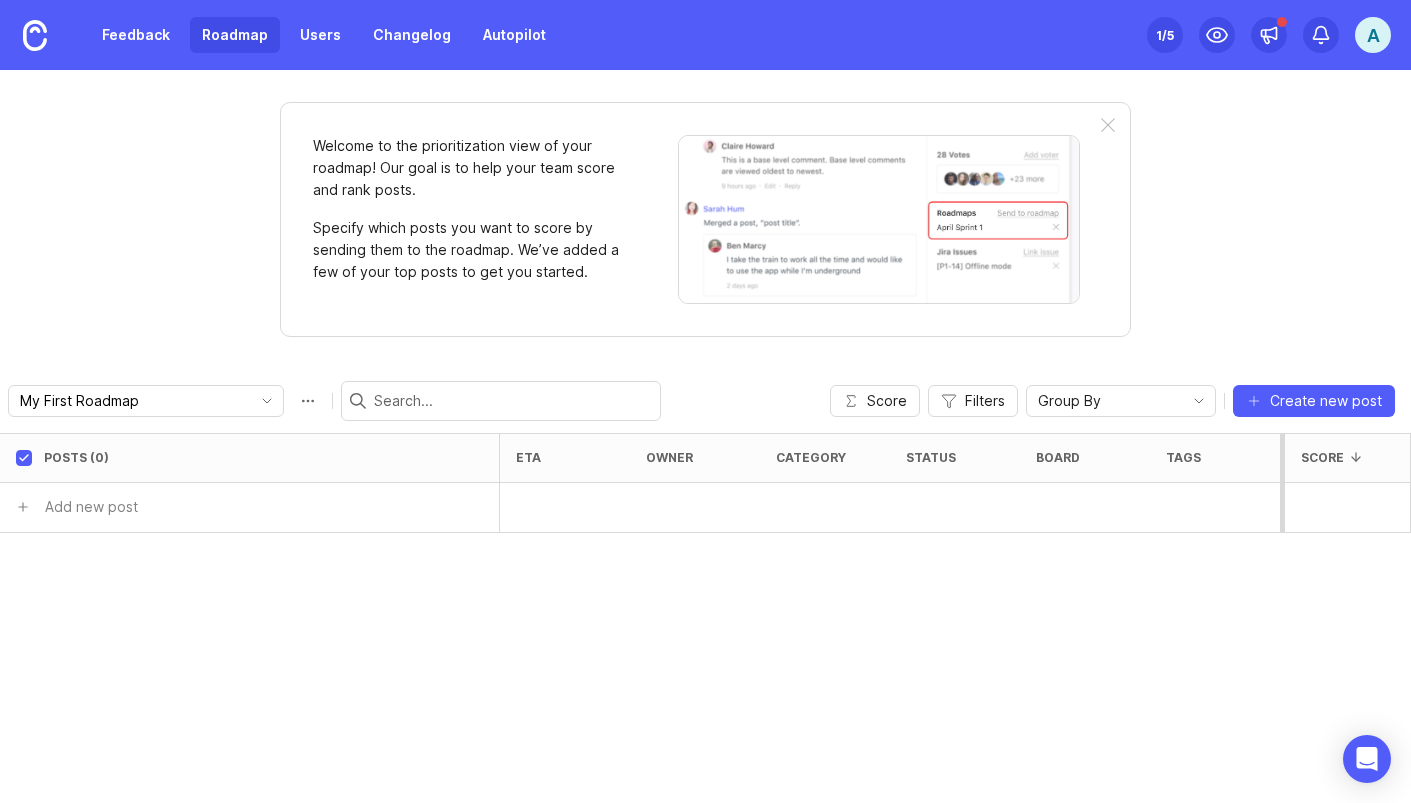 scroll, scrollTop: 0, scrollLeft: 0, axis: both 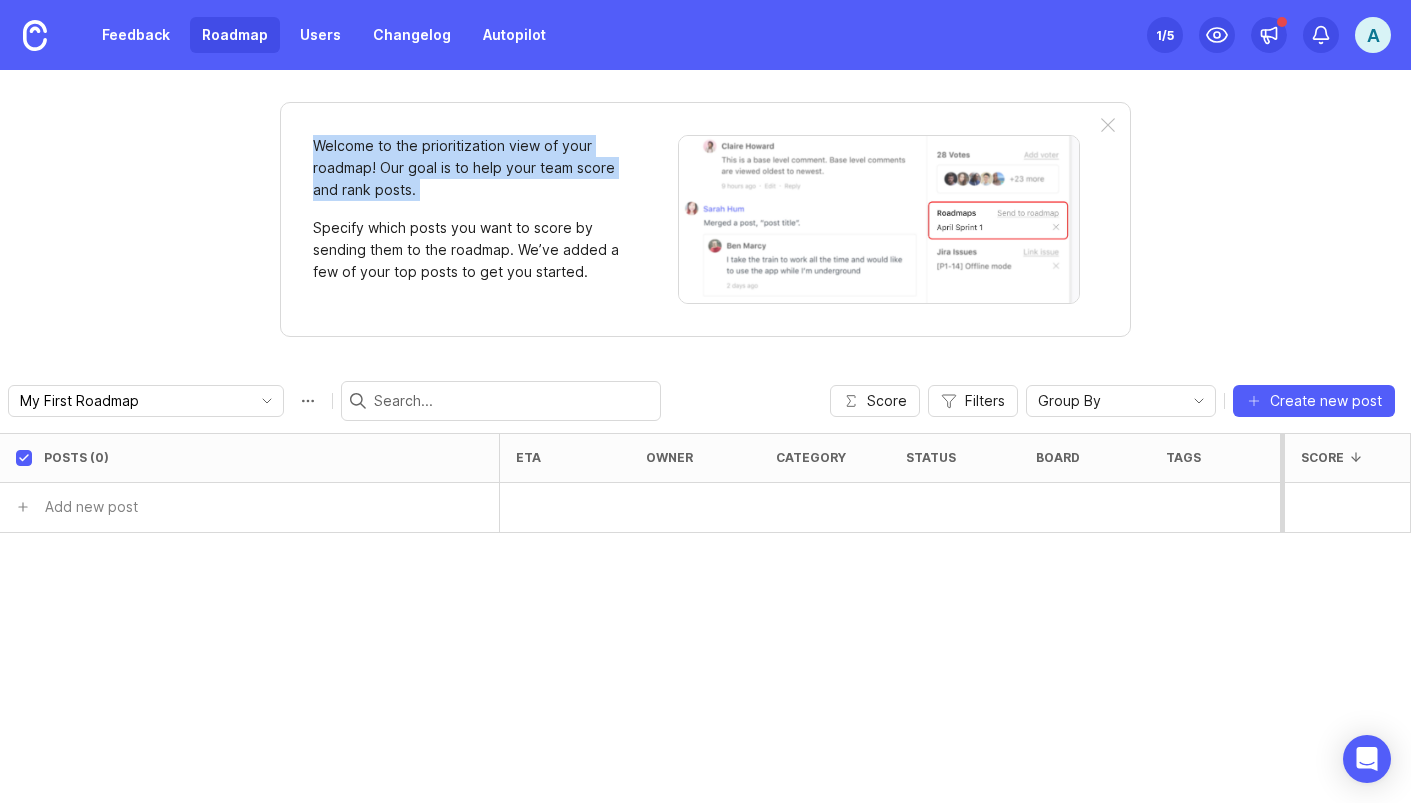 click on "Welcome to the prioritization view of your roadmap! Our goal is to help your team score and rank posts. Specify which posts you want to score by sending them to the roadmap. We’ve added a few of your top posts to get you started. My First Roadmap My First Roadmap Create new roadmap Score Filters  Group By Board Category Owner Status Create new post Posts (0) eta owner category status board tags Impact Votes Effort Score Add new post" at bounding box center (705, 436) 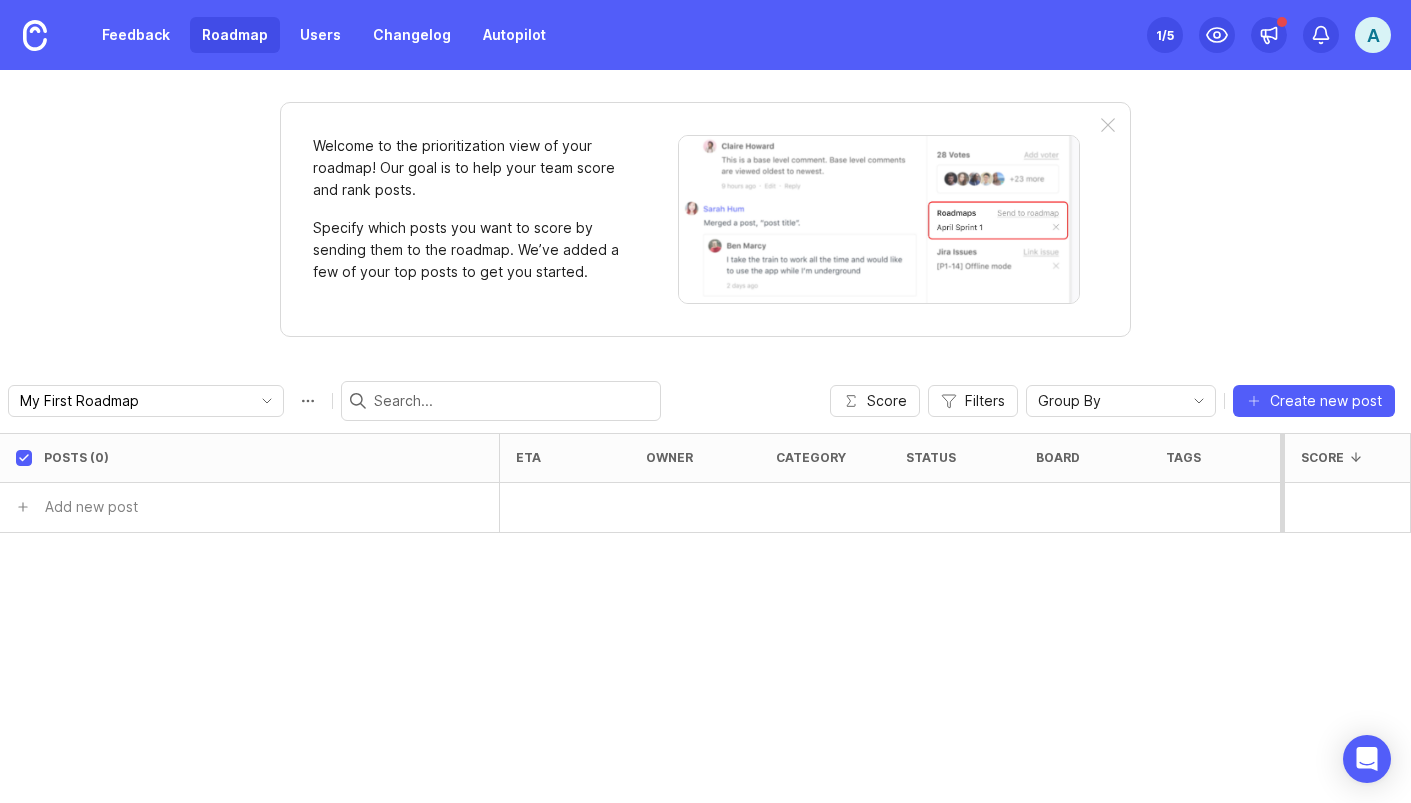 click on "Welcome to the prioritization view of your roadmap! Our goal is to help your team score and rank posts." at bounding box center [470, 168] 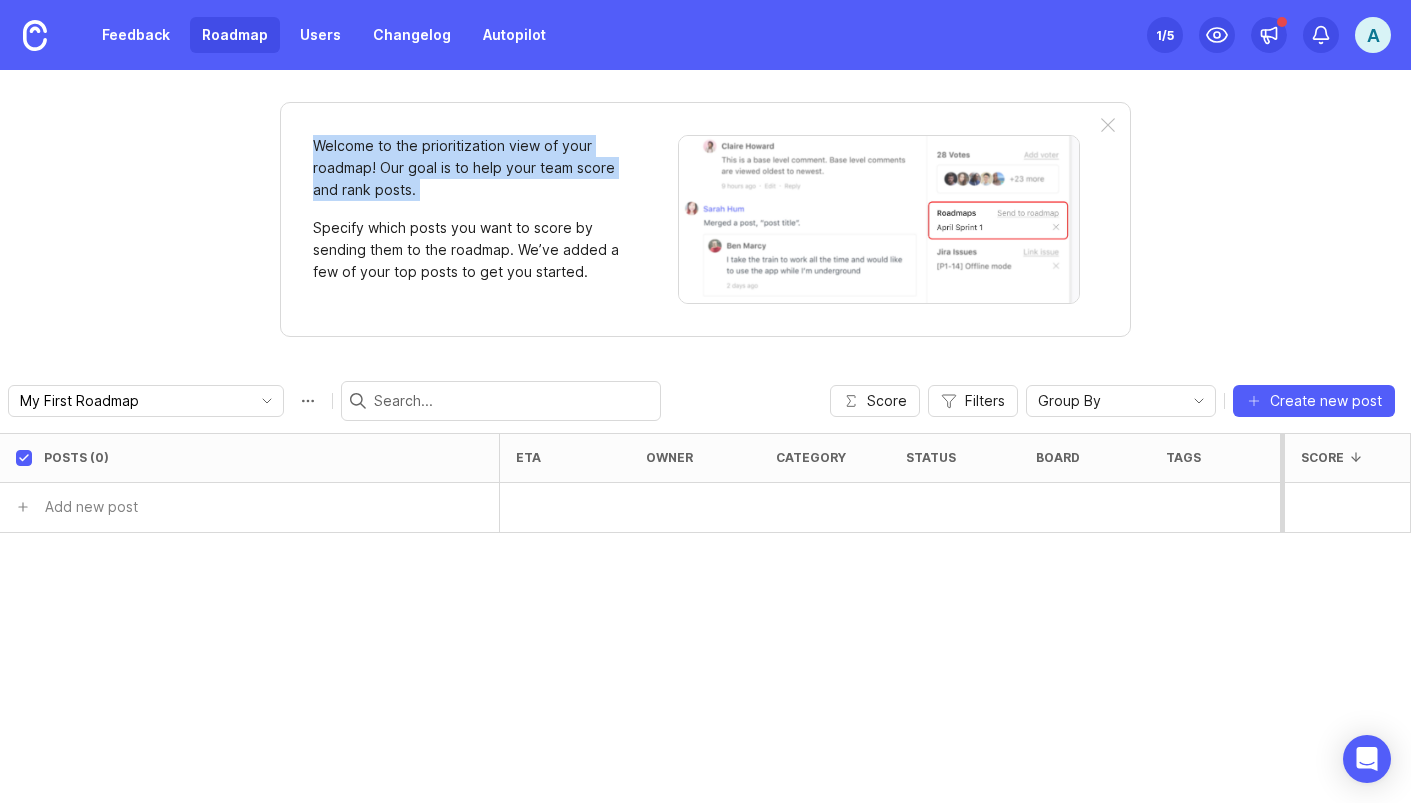 click on "Specify which posts you want to score by sending them to the roadmap. We’ve added a few of your top posts to get you started." at bounding box center (470, 250) 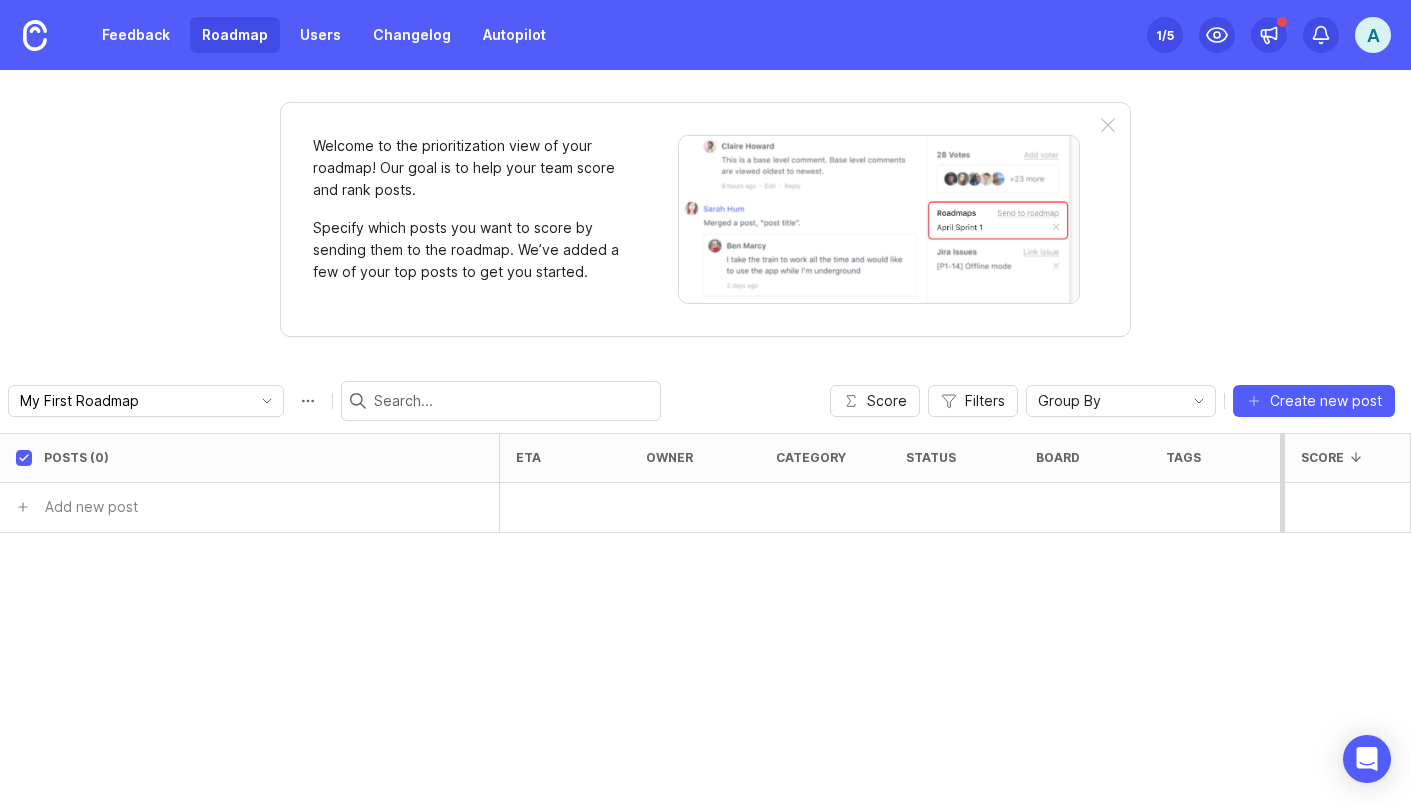 click on "Specify which posts you want to score by sending them to the roadmap. We’ve added a few of your top posts to get you started." at bounding box center [470, 250] 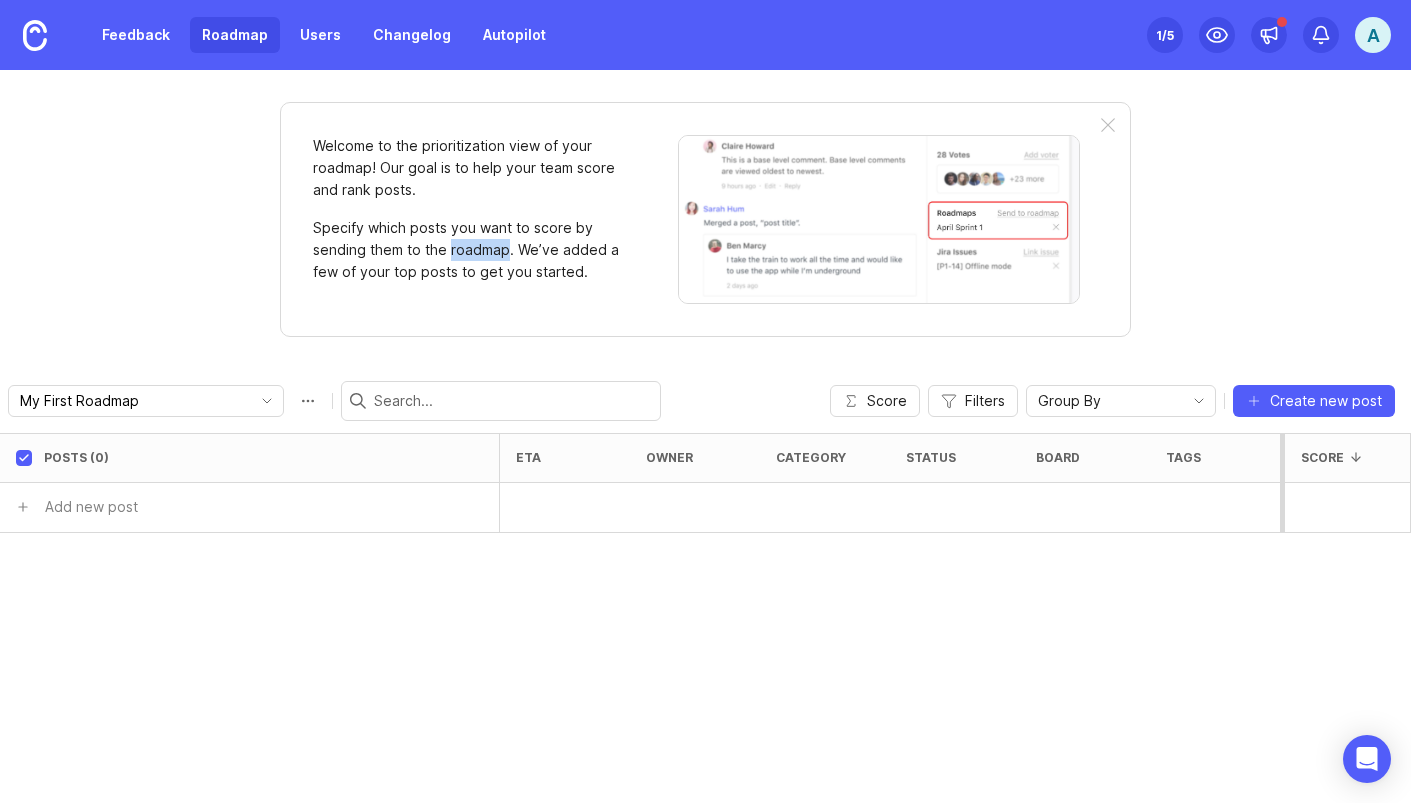 click on "Specify which posts you want to score by sending them to the roadmap. We’ve added a few of your top posts to get you started." at bounding box center (470, 250) 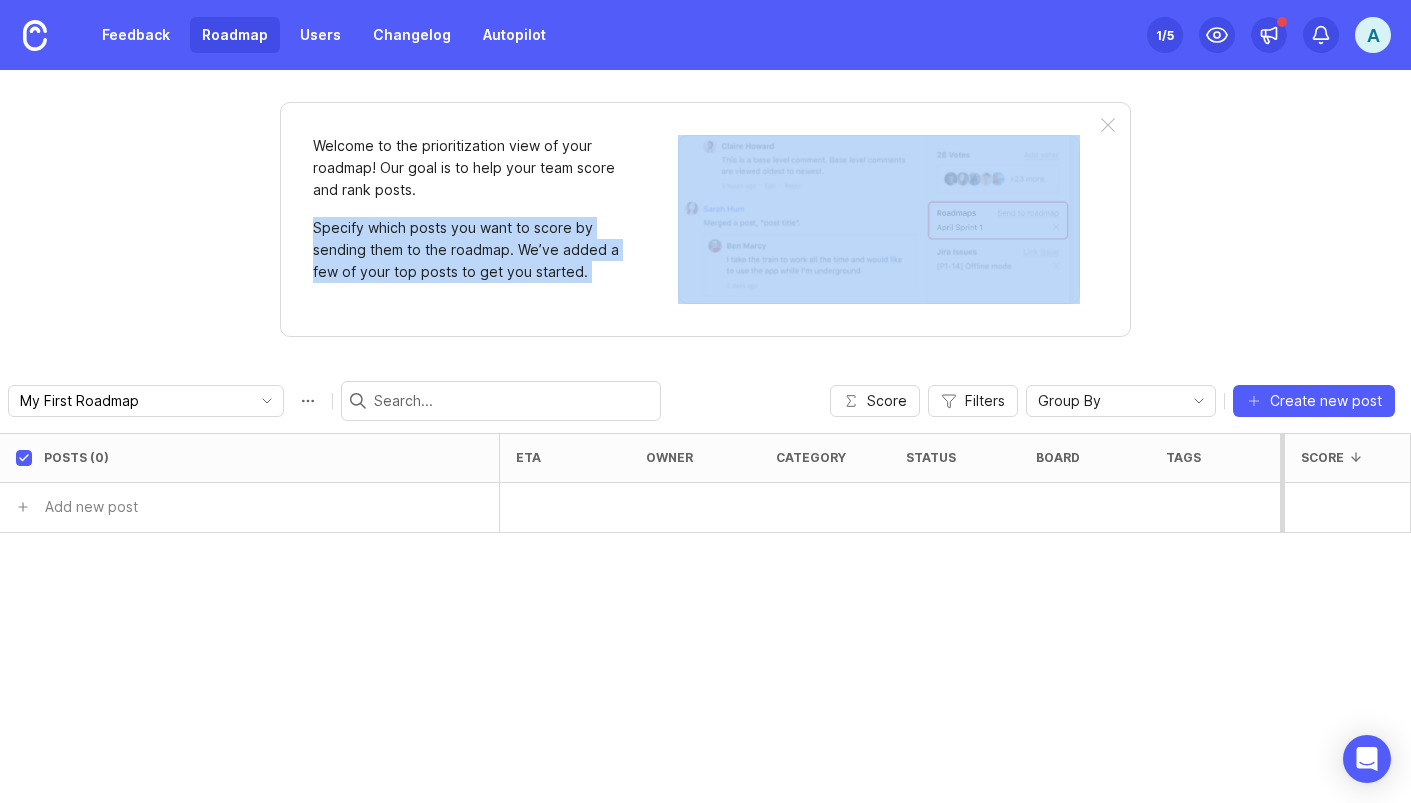 click on "Welcome to the prioritization view of your roadmap! Our goal is to help your team score and rank posts." at bounding box center [470, 168] 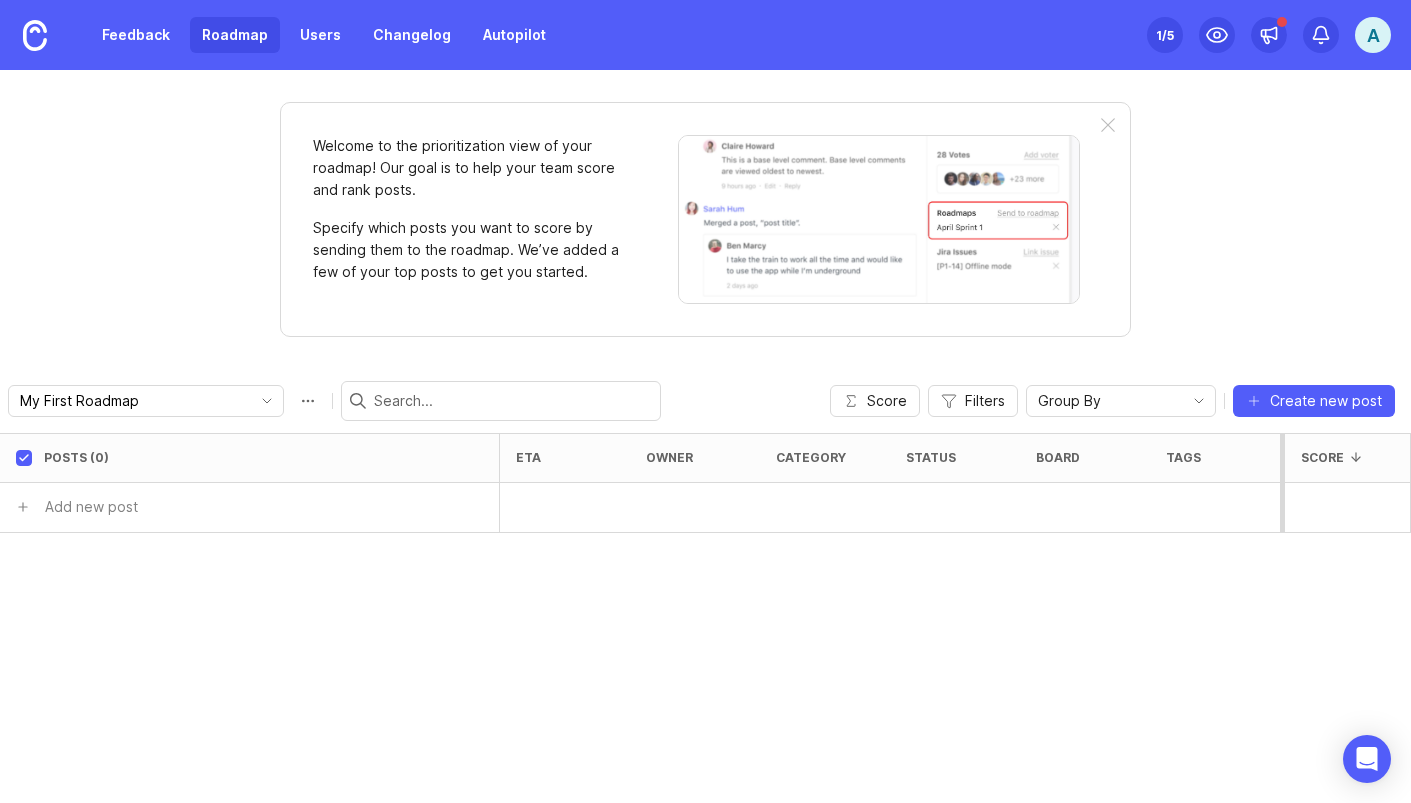 click on "Welcome to the prioritization view of your roadmap! Our goal is to help your team score and rank posts." at bounding box center [470, 168] 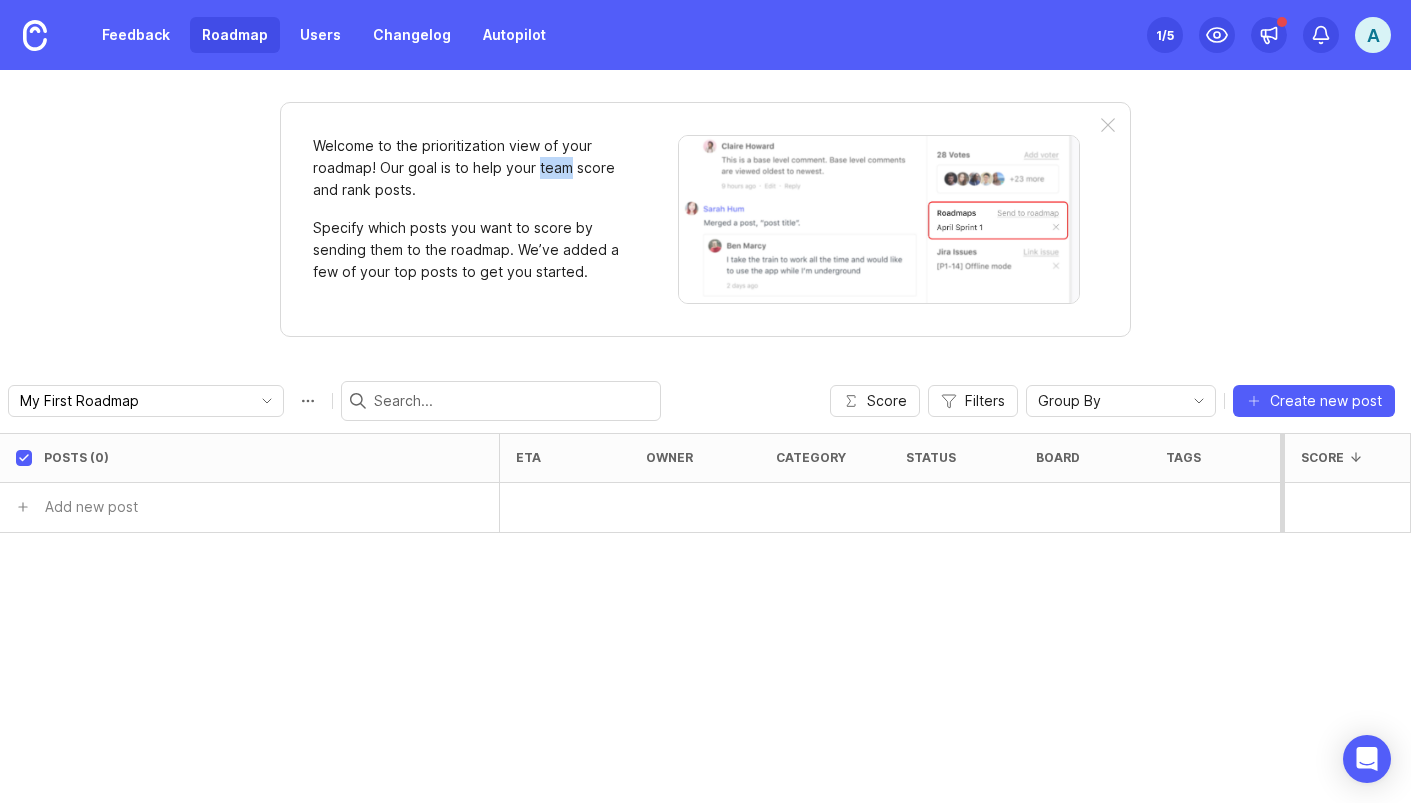 click on "Welcome to the prioritization view of your roadmap! Our goal is to help your team score and rank posts." at bounding box center (470, 168) 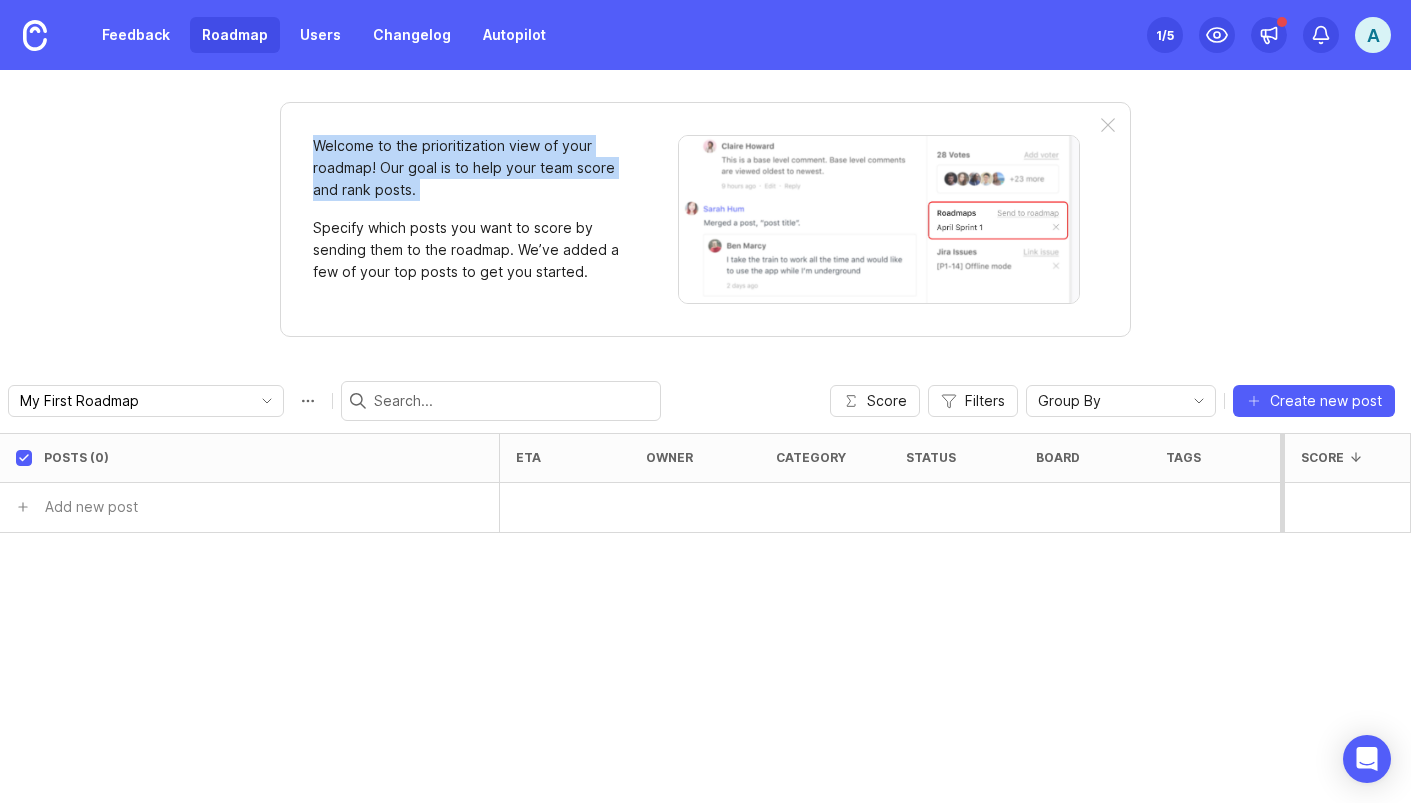click on "Specify which posts you want to score by sending them to the roadmap. We’ve added a few of your top posts to get you started." at bounding box center [470, 250] 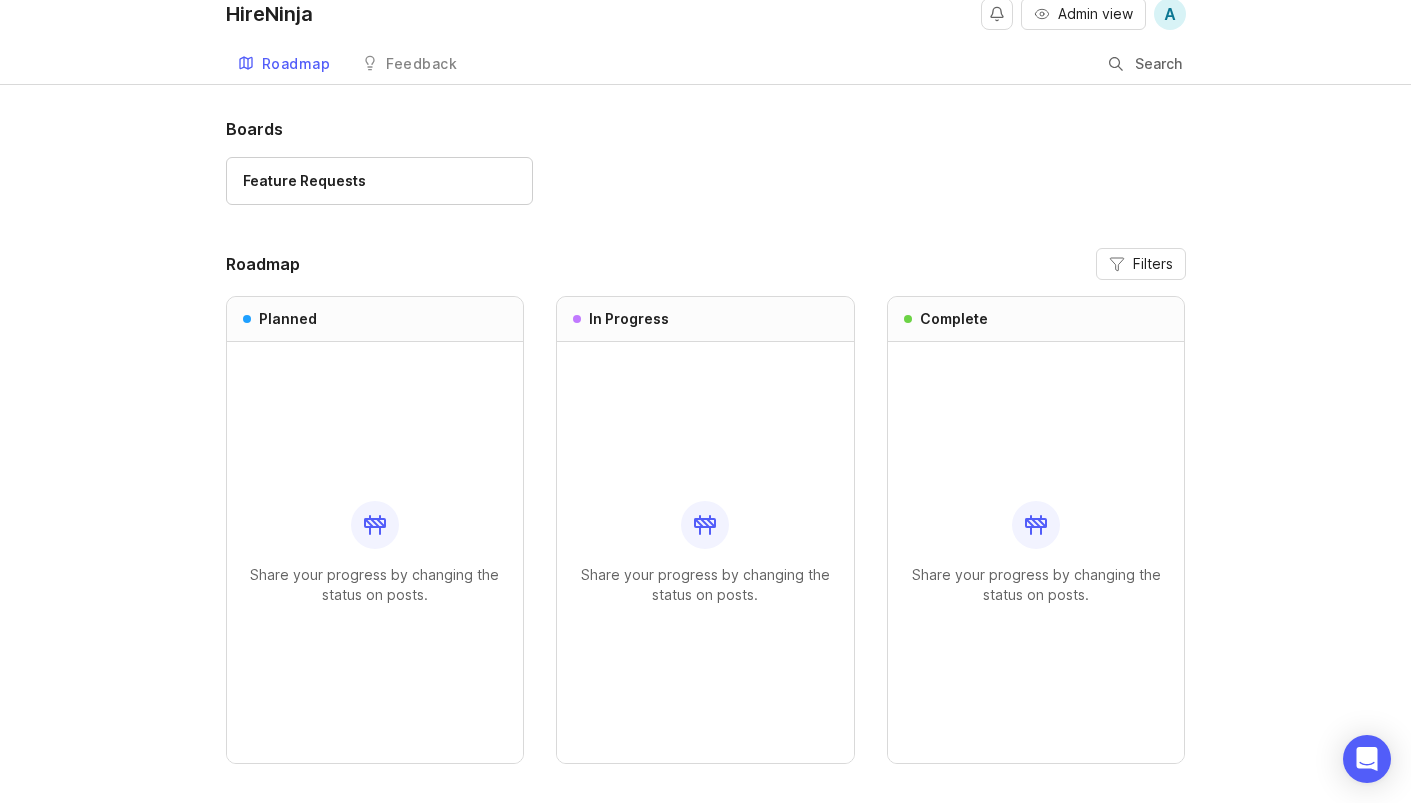 scroll, scrollTop: 0, scrollLeft: 0, axis: both 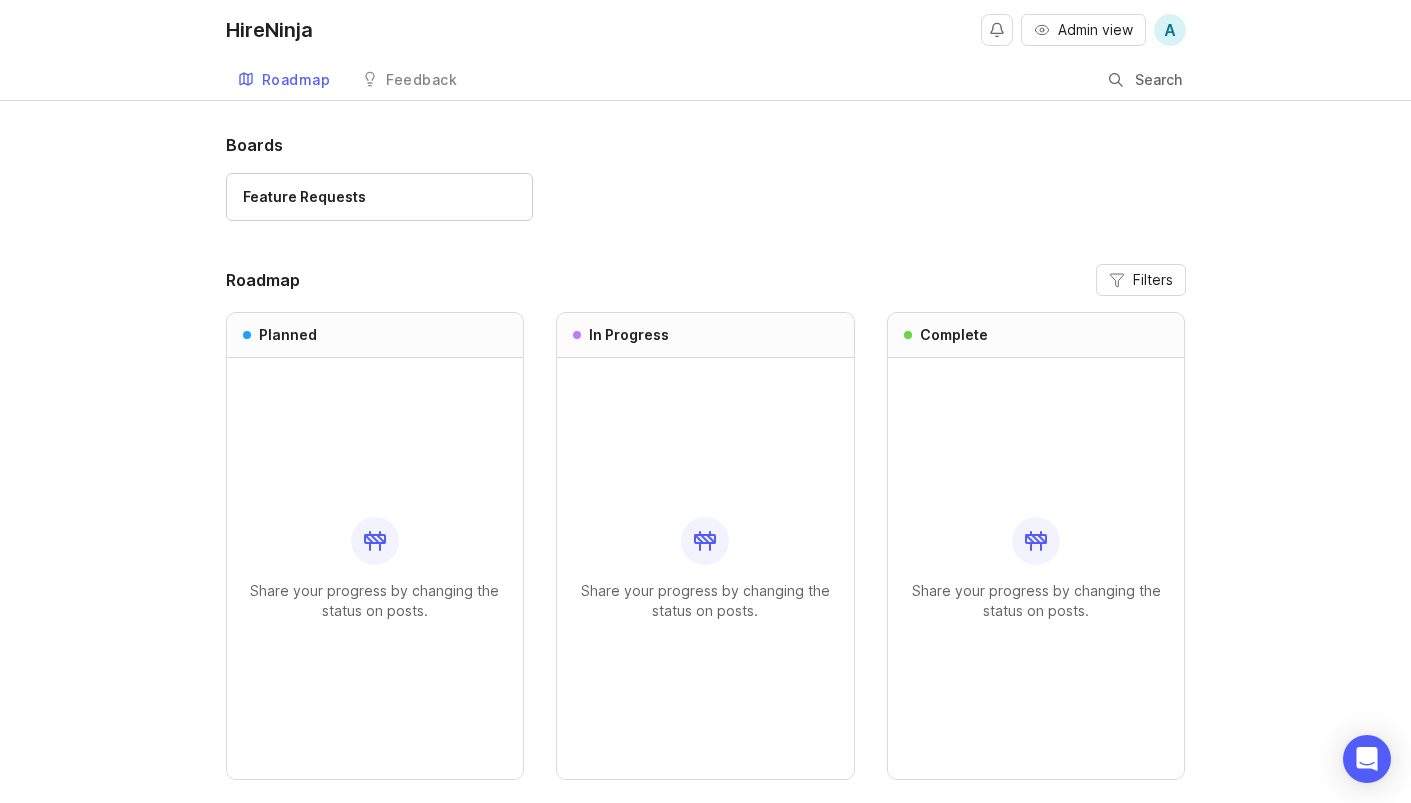 click on "Roadmap Filters" at bounding box center (706, 280) 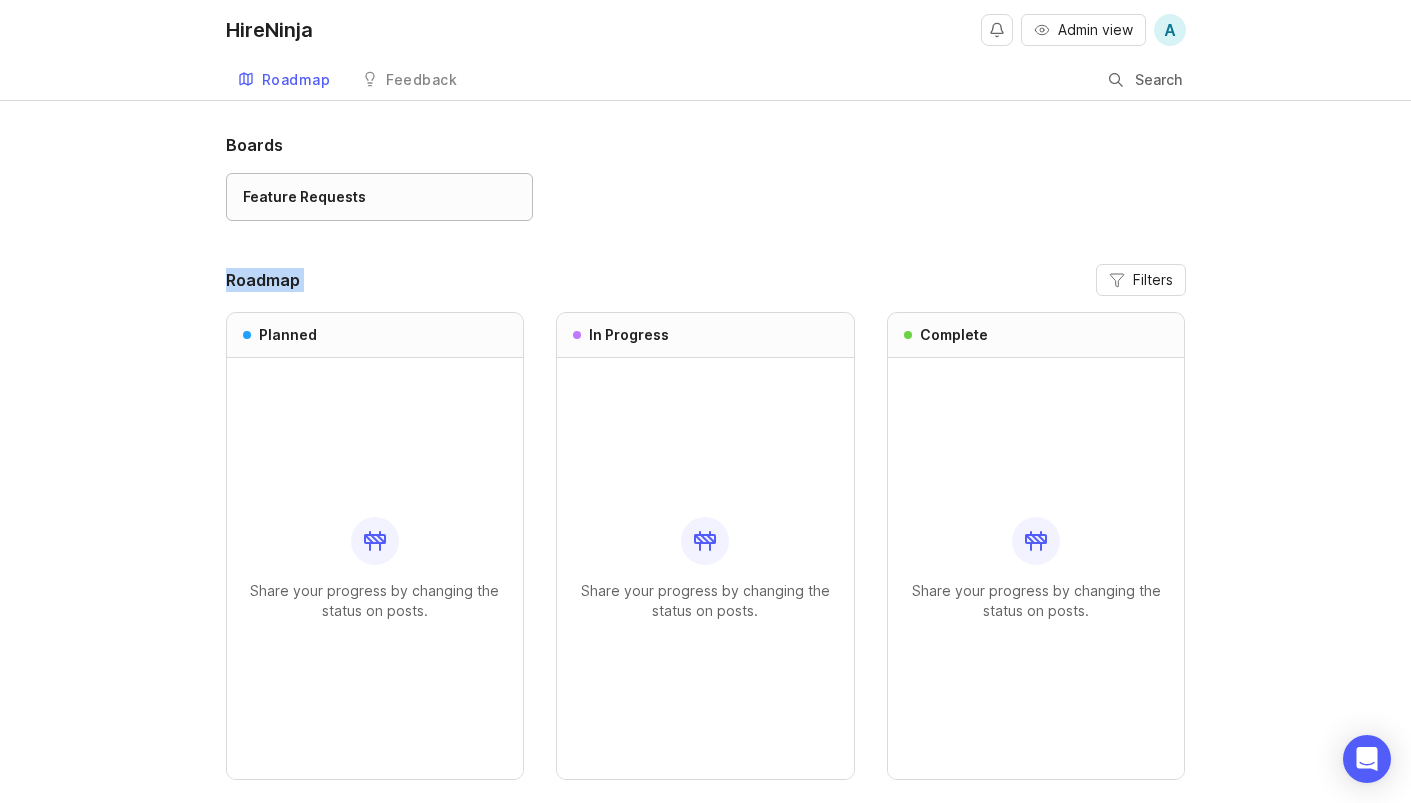 click on "Feature Requests" at bounding box center [379, 197] 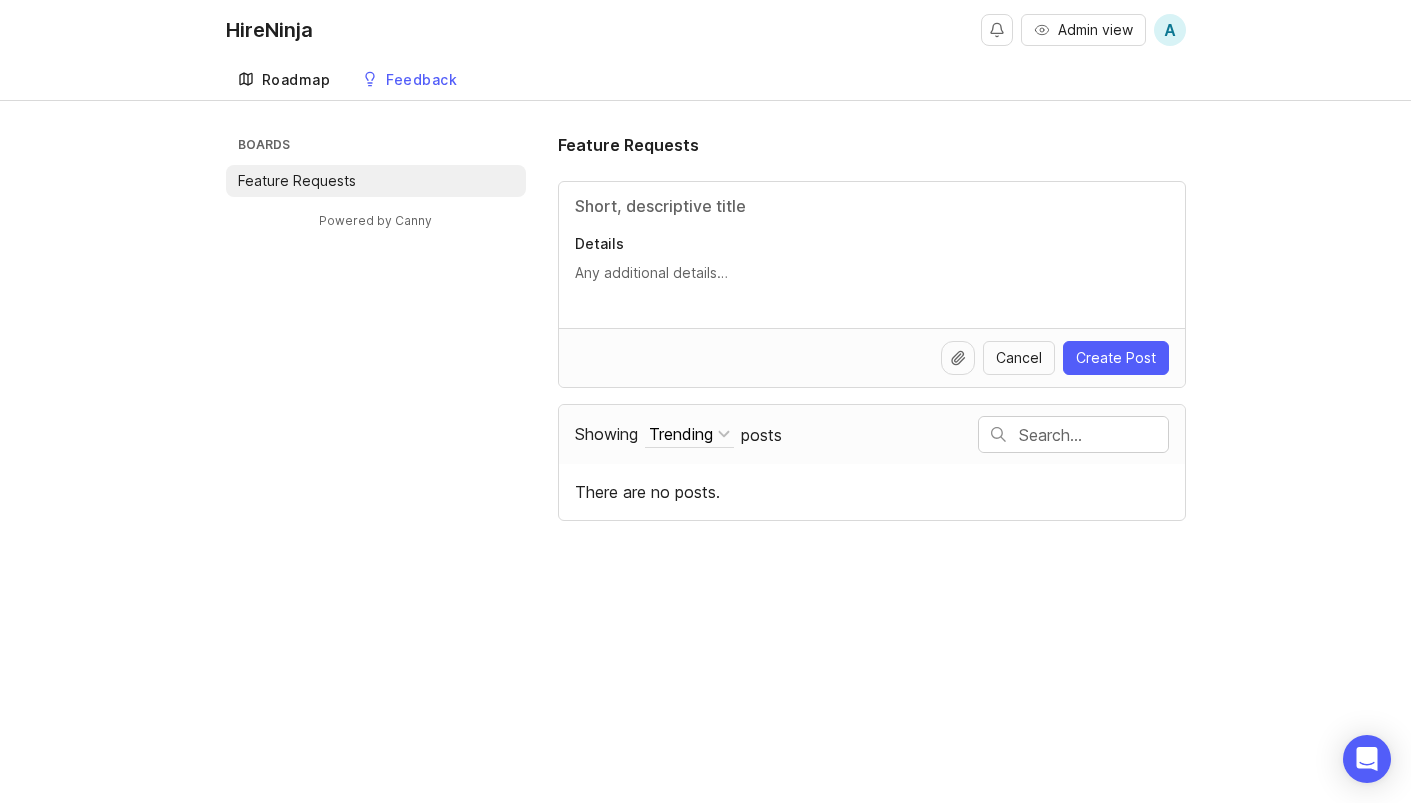 click on "Roadmap" at bounding box center (296, 80) 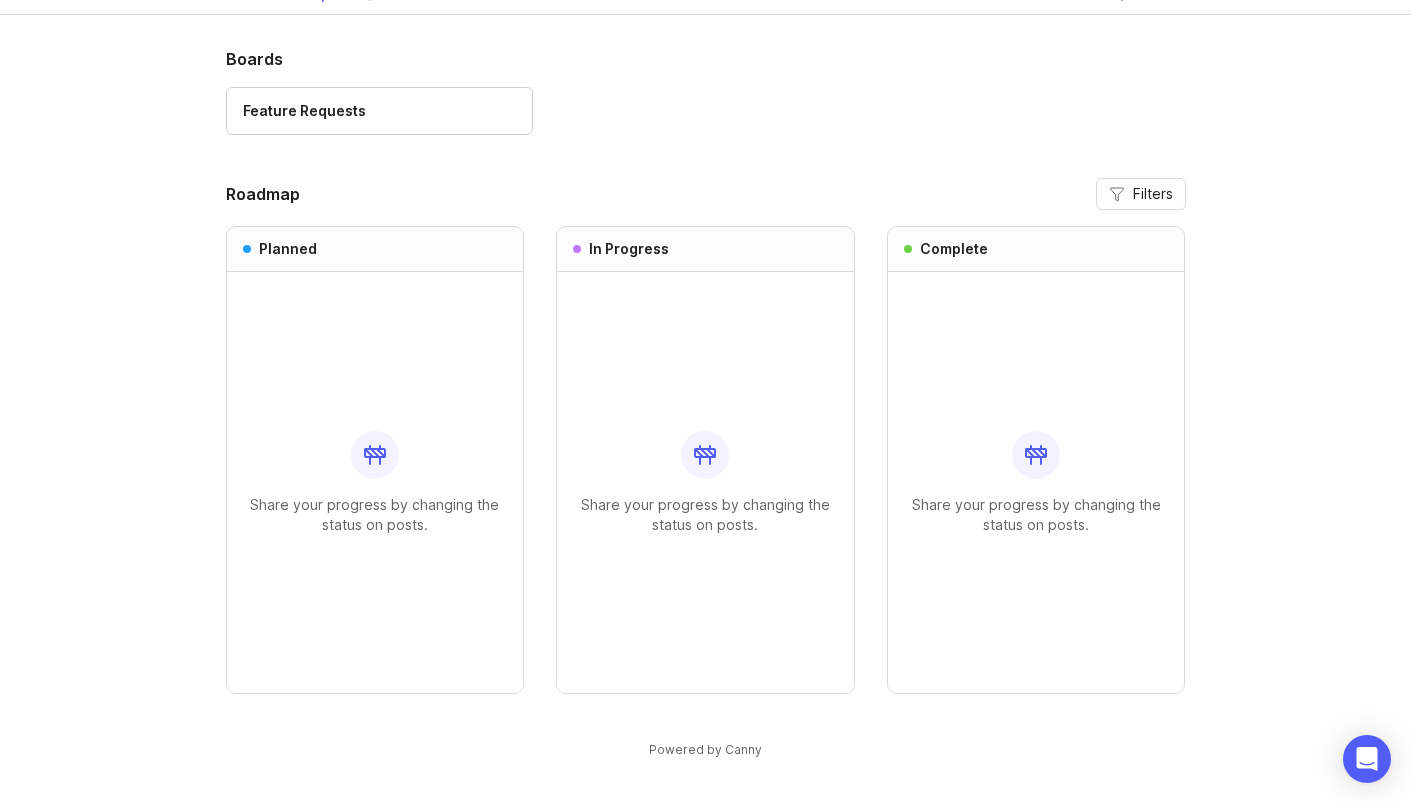 scroll, scrollTop: 0, scrollLeft: 0, axis: both 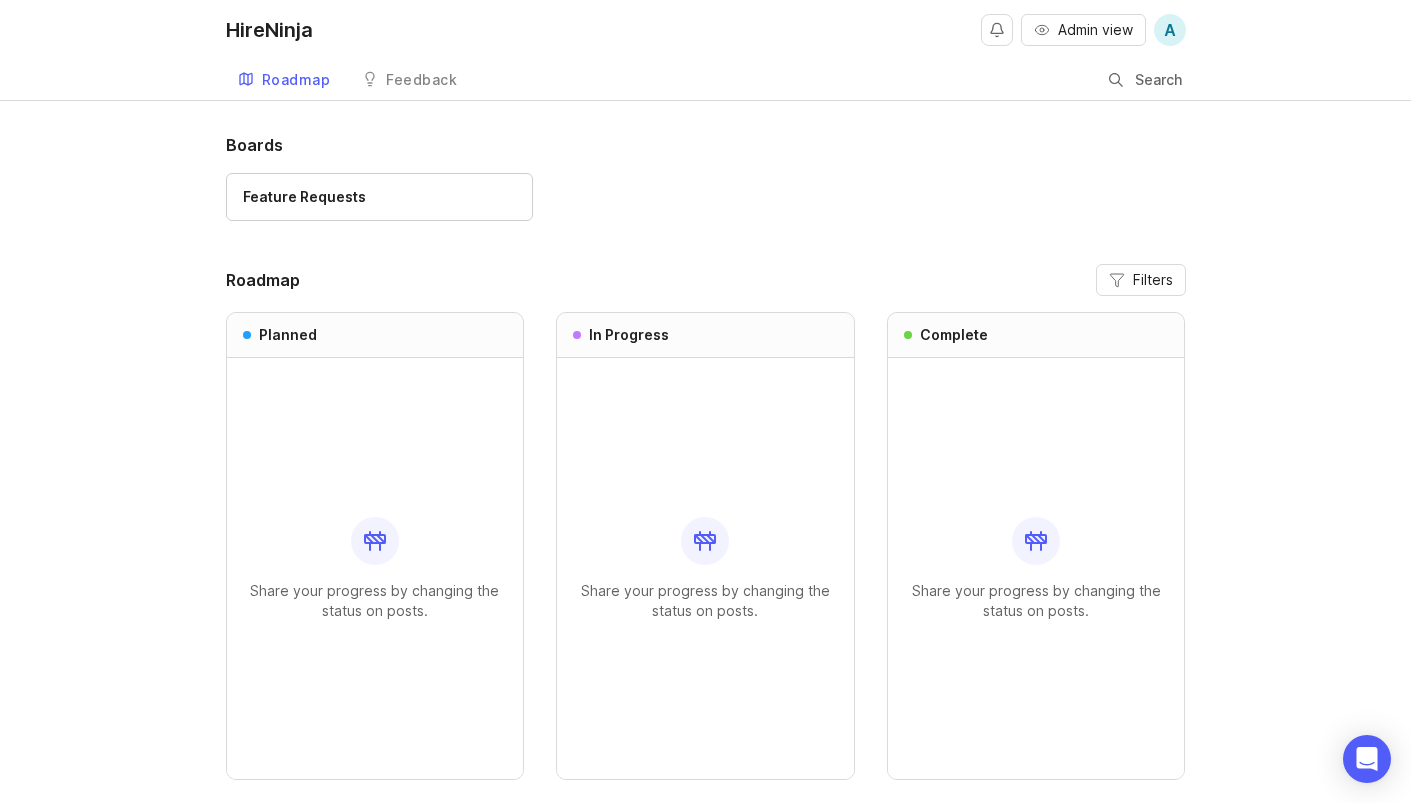 click on "Boards" at bounding box center (706, 145) 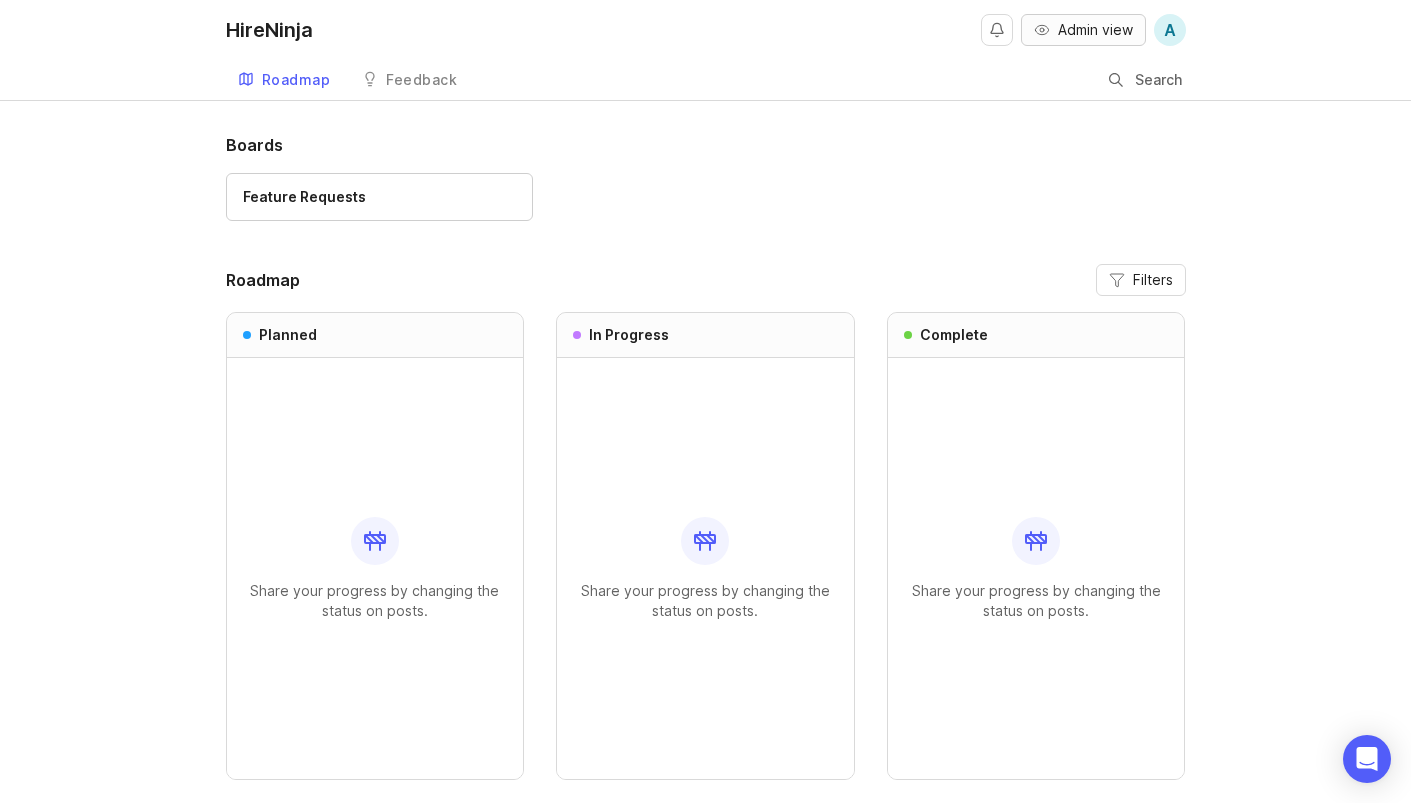 click on "Admin view" at bounding box center [1095, 30] 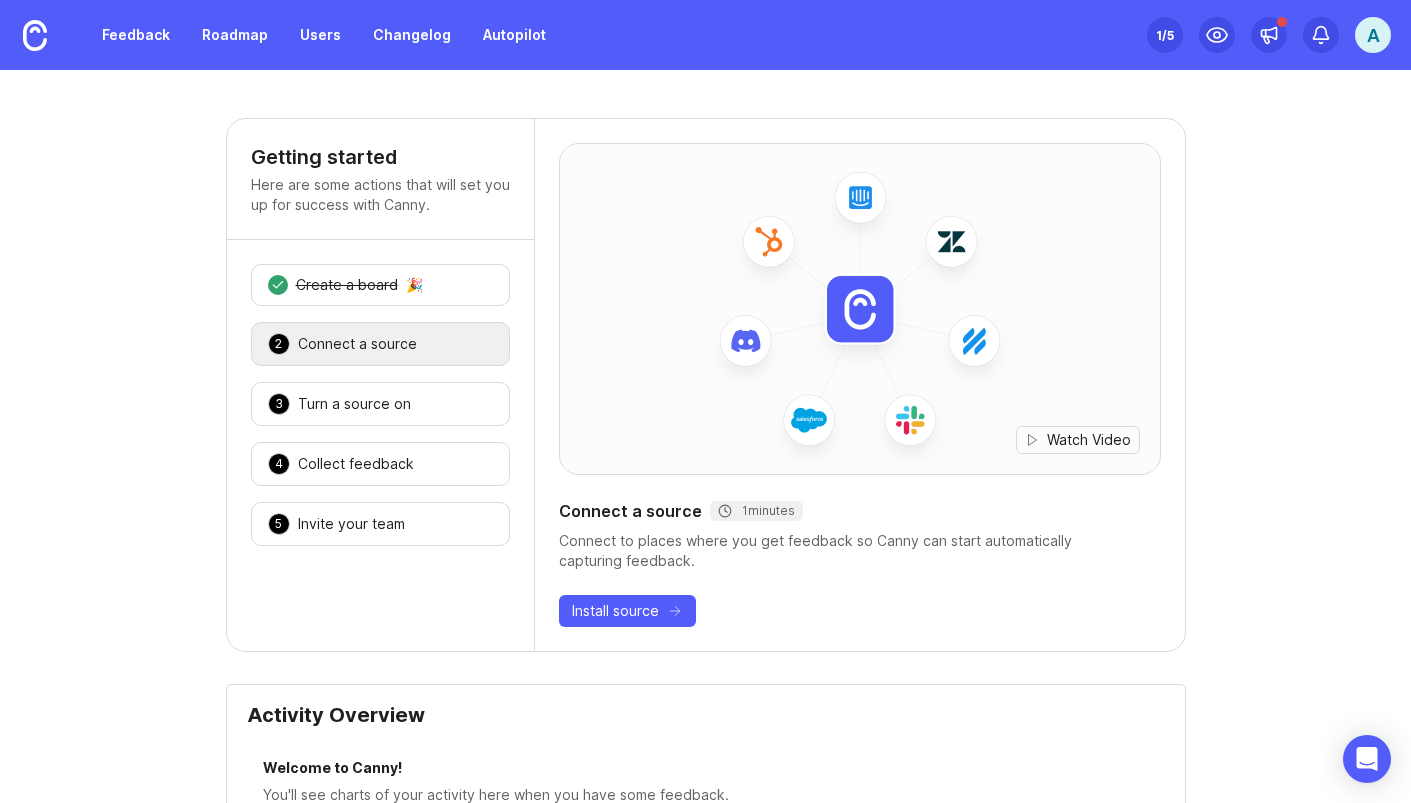 click on "2 Connect a source 🎉" at bounding box center (380, 344) 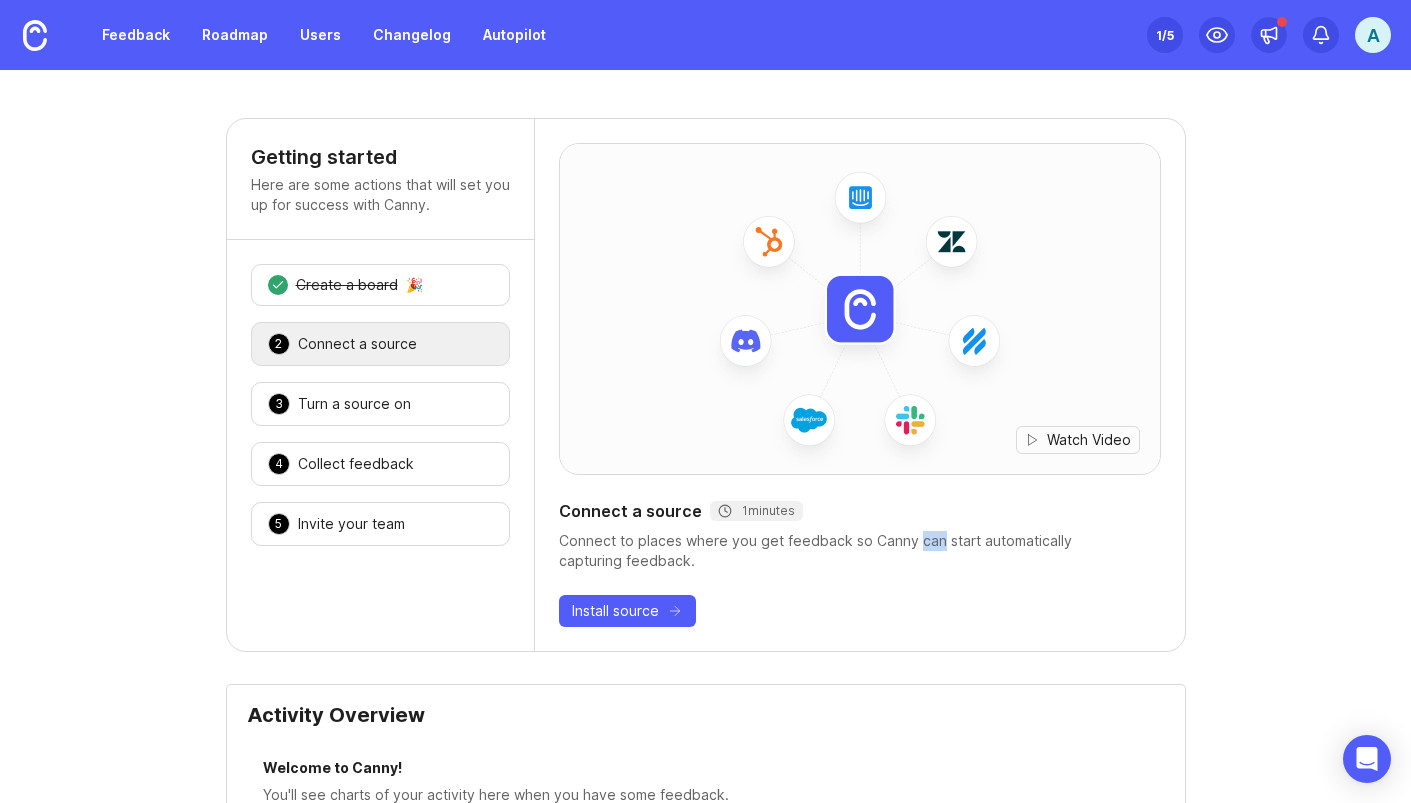 click on "Connect to places where you get feedback so Canny can start automatically capturing feedback." at bounding box center [860, 551] 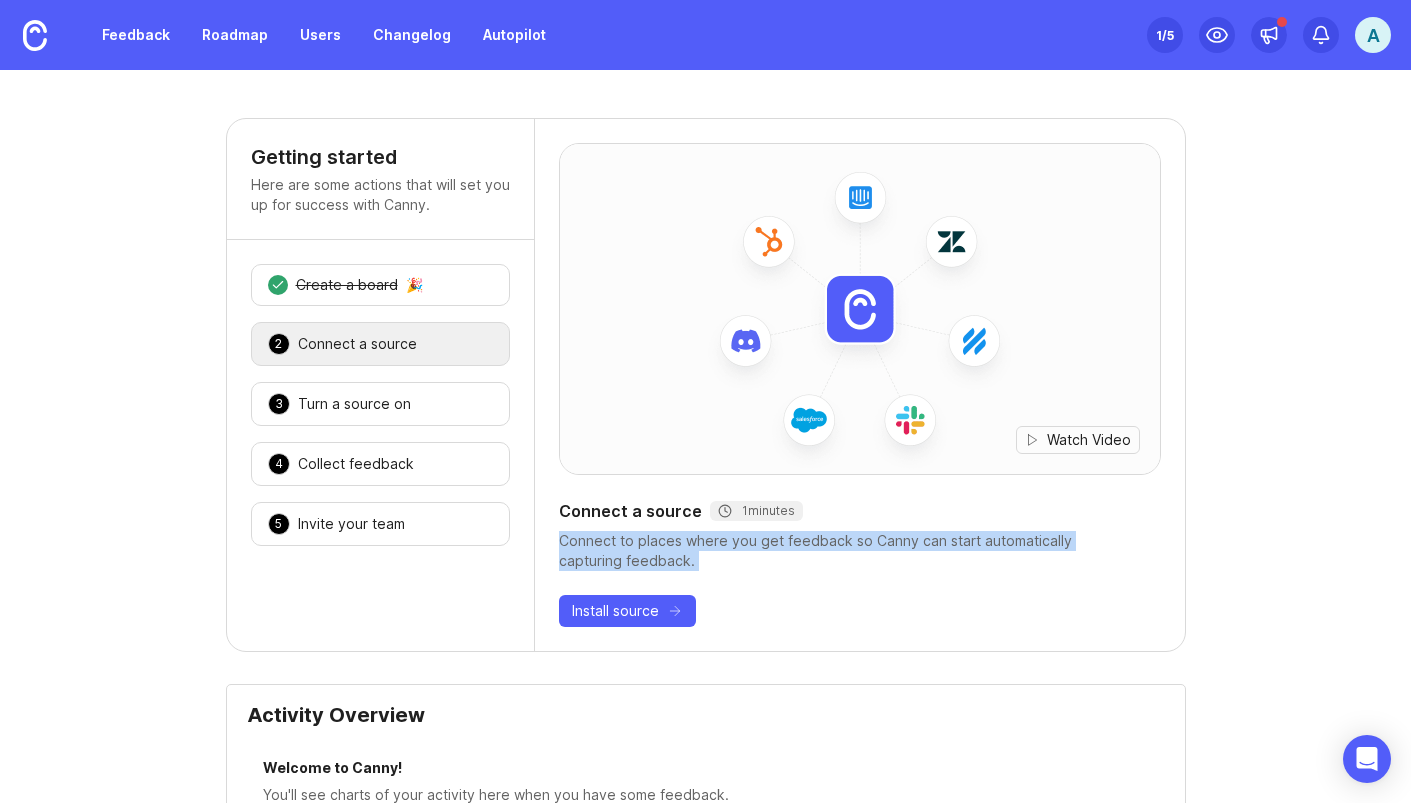 click on "Connect a source 1  minutes" at bounding box center (860, 511) 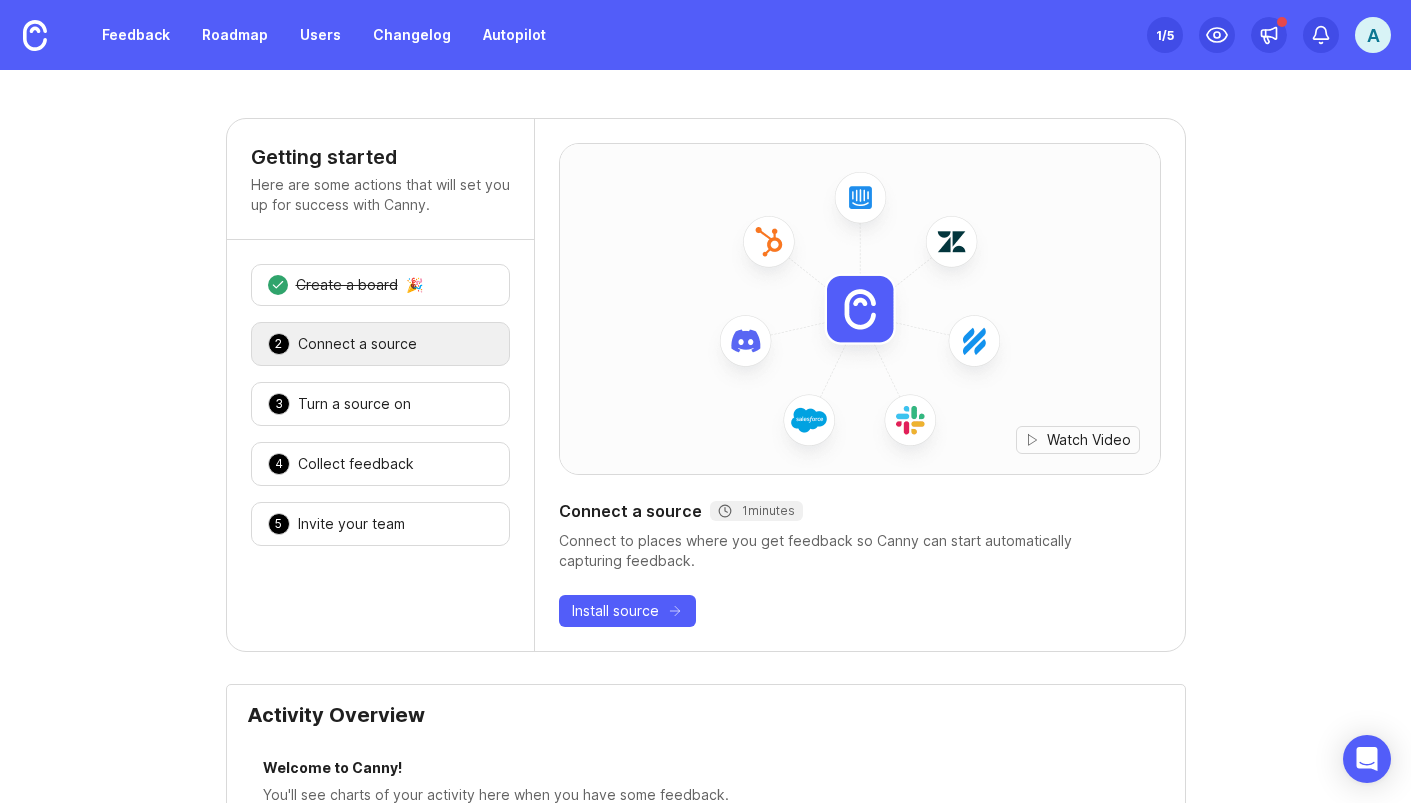 click on "Connect a source 1  minutes" at bounding box center (860, 511) 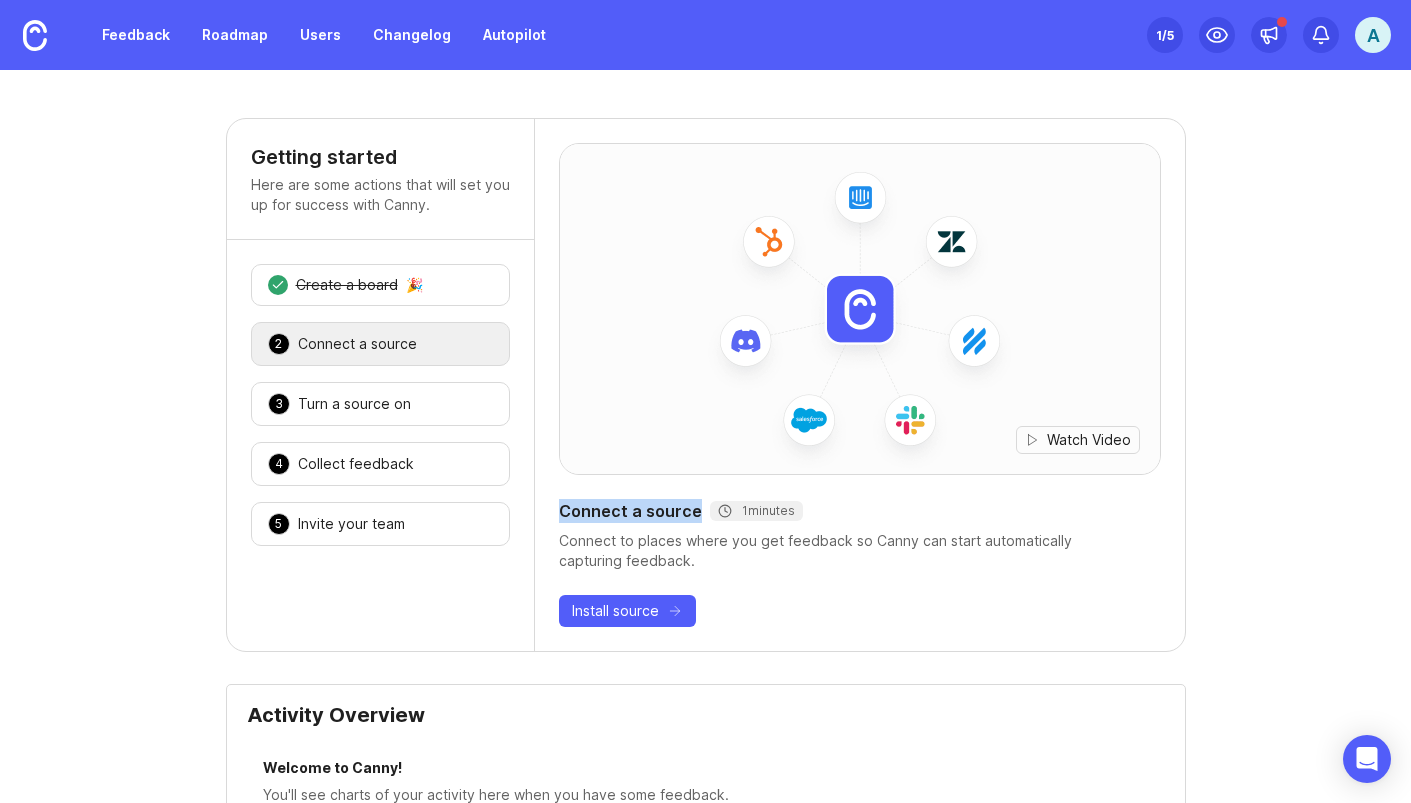 click on "Connect to places where you get feedback so Canny can start automatically capturing feedback." at bounding box center (860, 551) 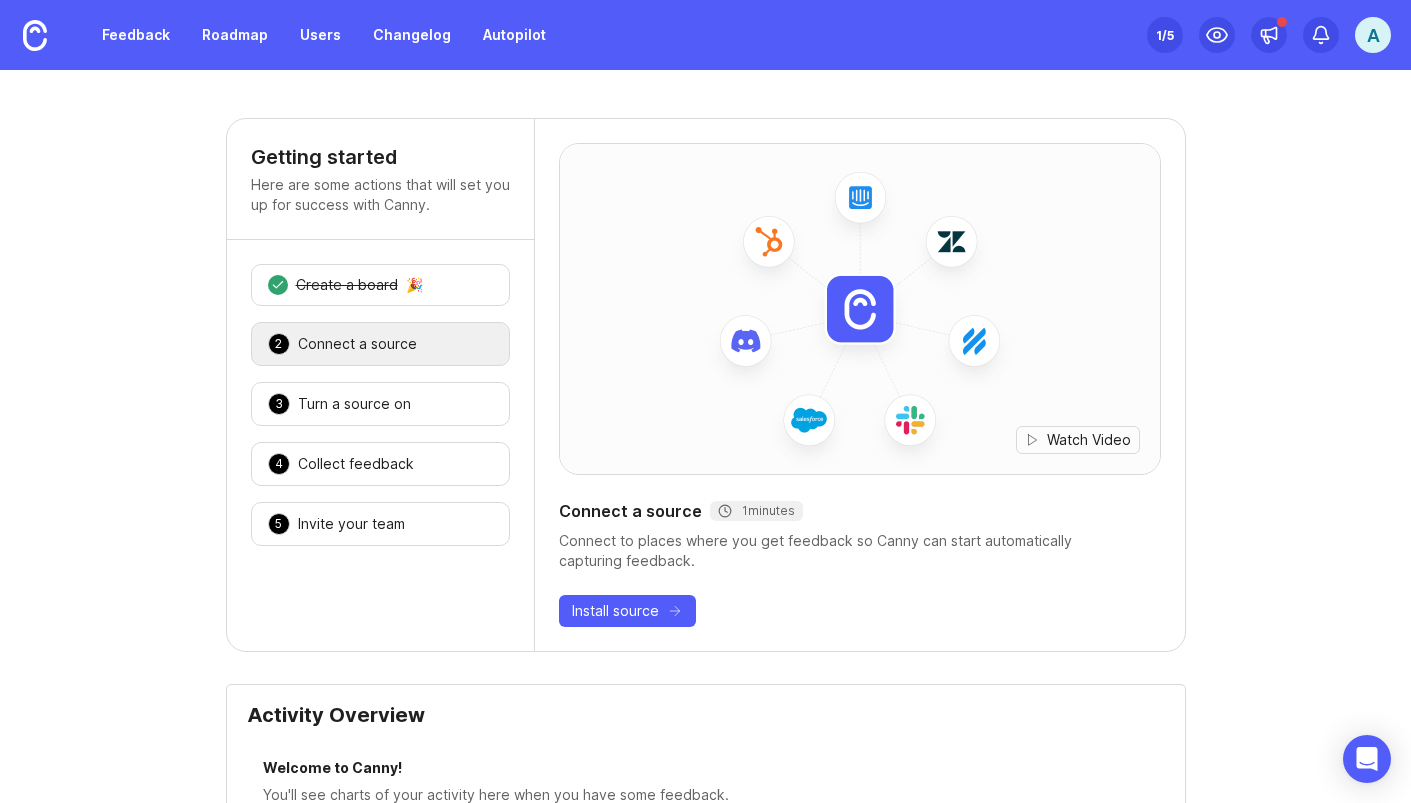 click on "Connect to places where you get feedback so Canny can start automatically capturing feedback." at bounding box center [860, 551] 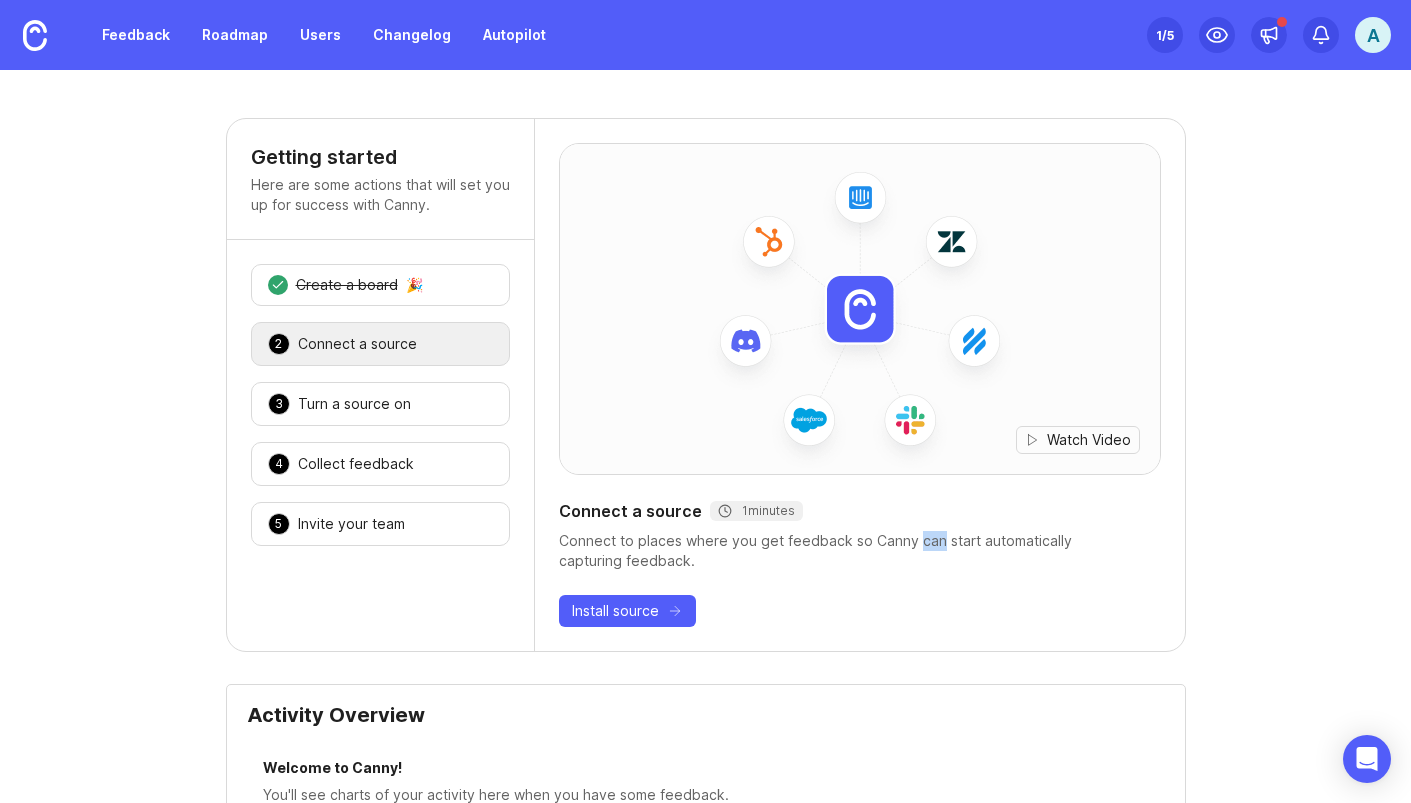 click on "Connect to places where you get feedback so Canny can start automatically capturing feedback." at bounding box center (860, 551) 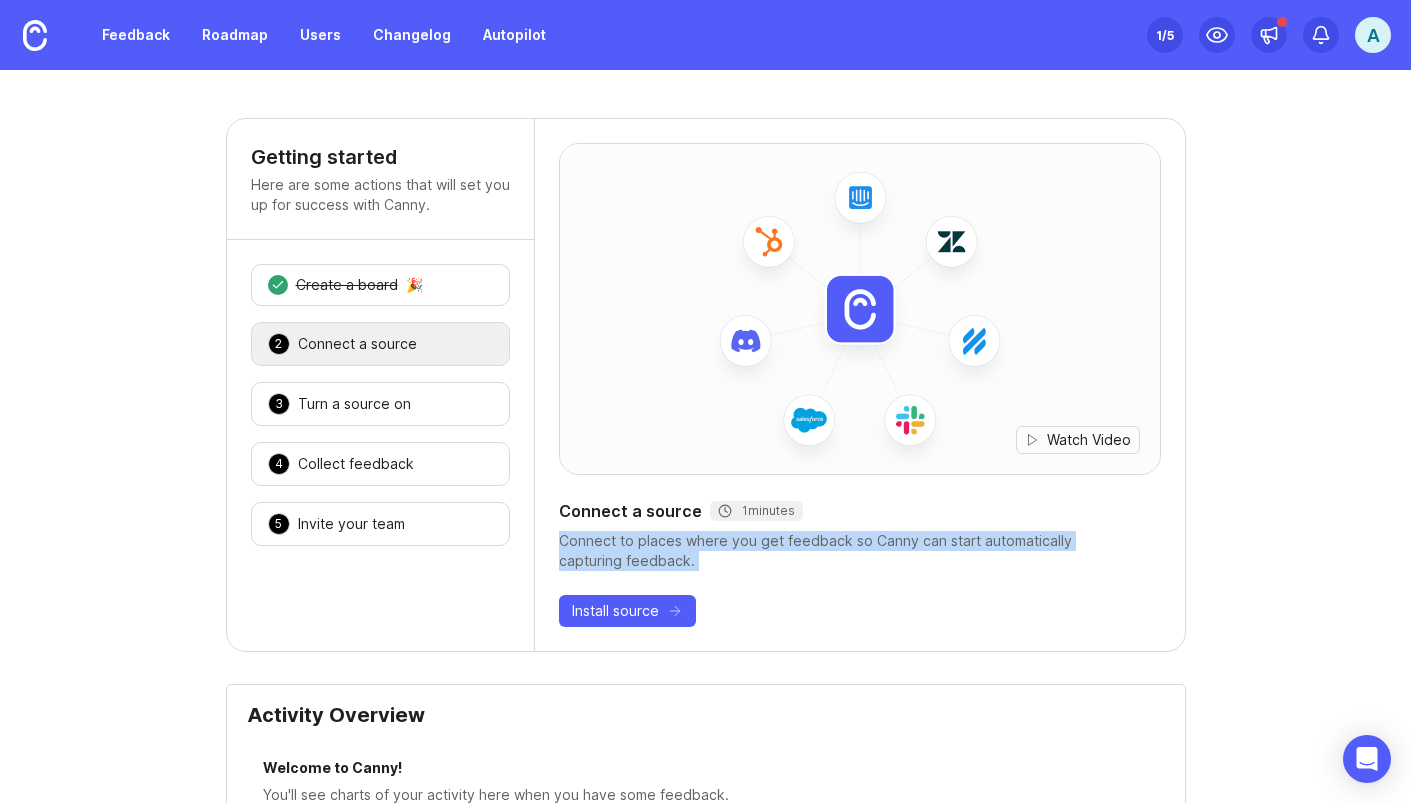 click on "Connect a source 1  minutes" at bounding box center [860, 511] 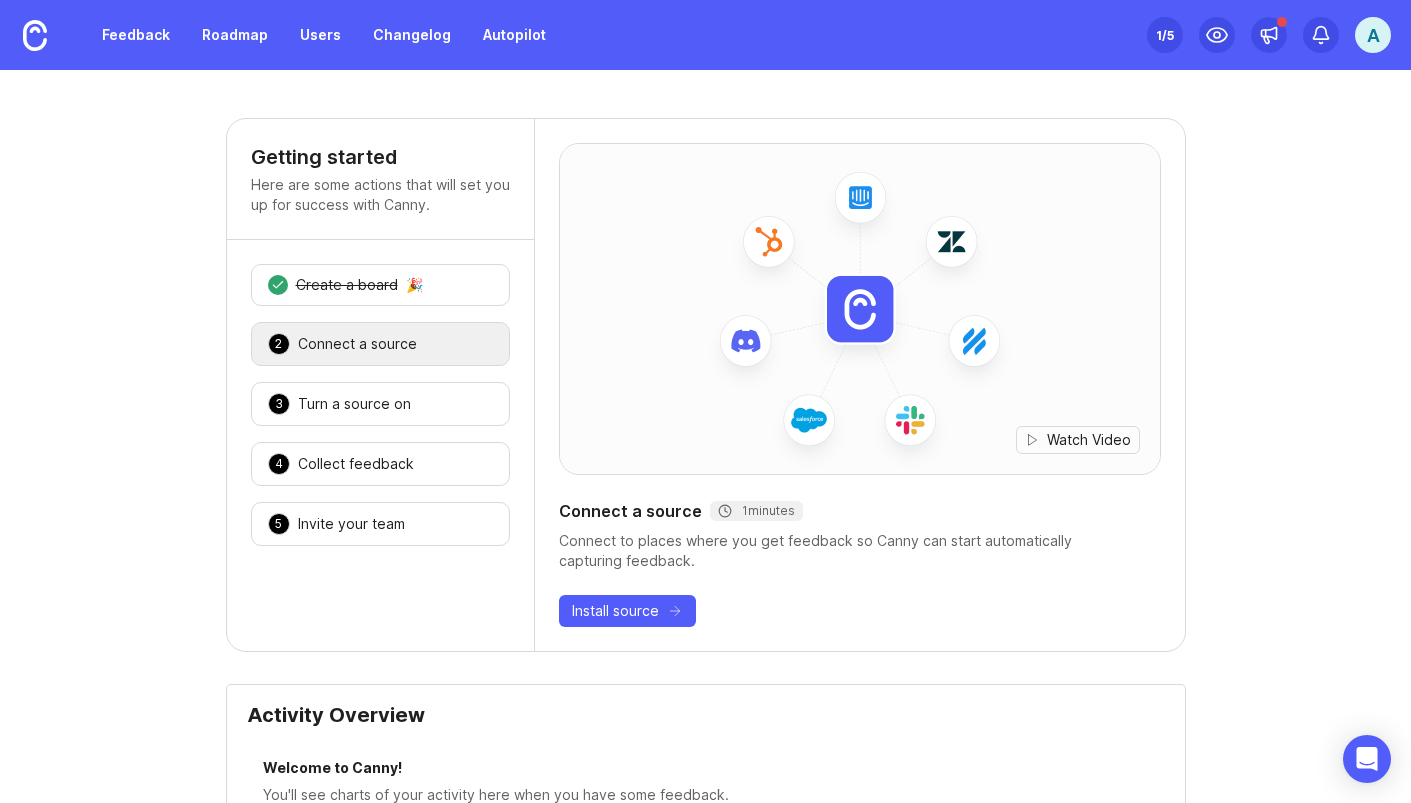 click on "Connect a source 1  minutes" at bounding box center [860, 511] 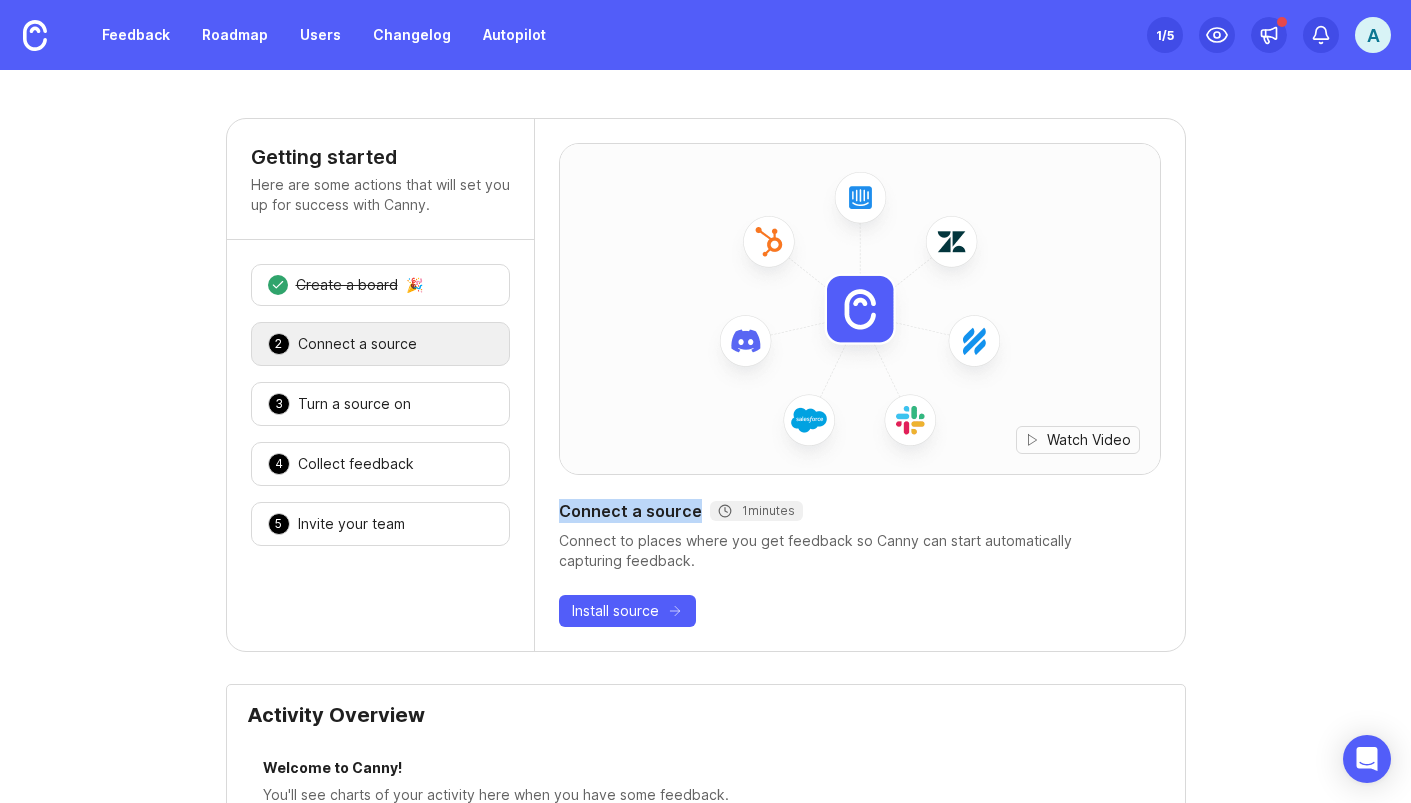 click on "Connect to places where you get feedback so Canny can start automatically capturing feedback." at bounding box center [860, 551] 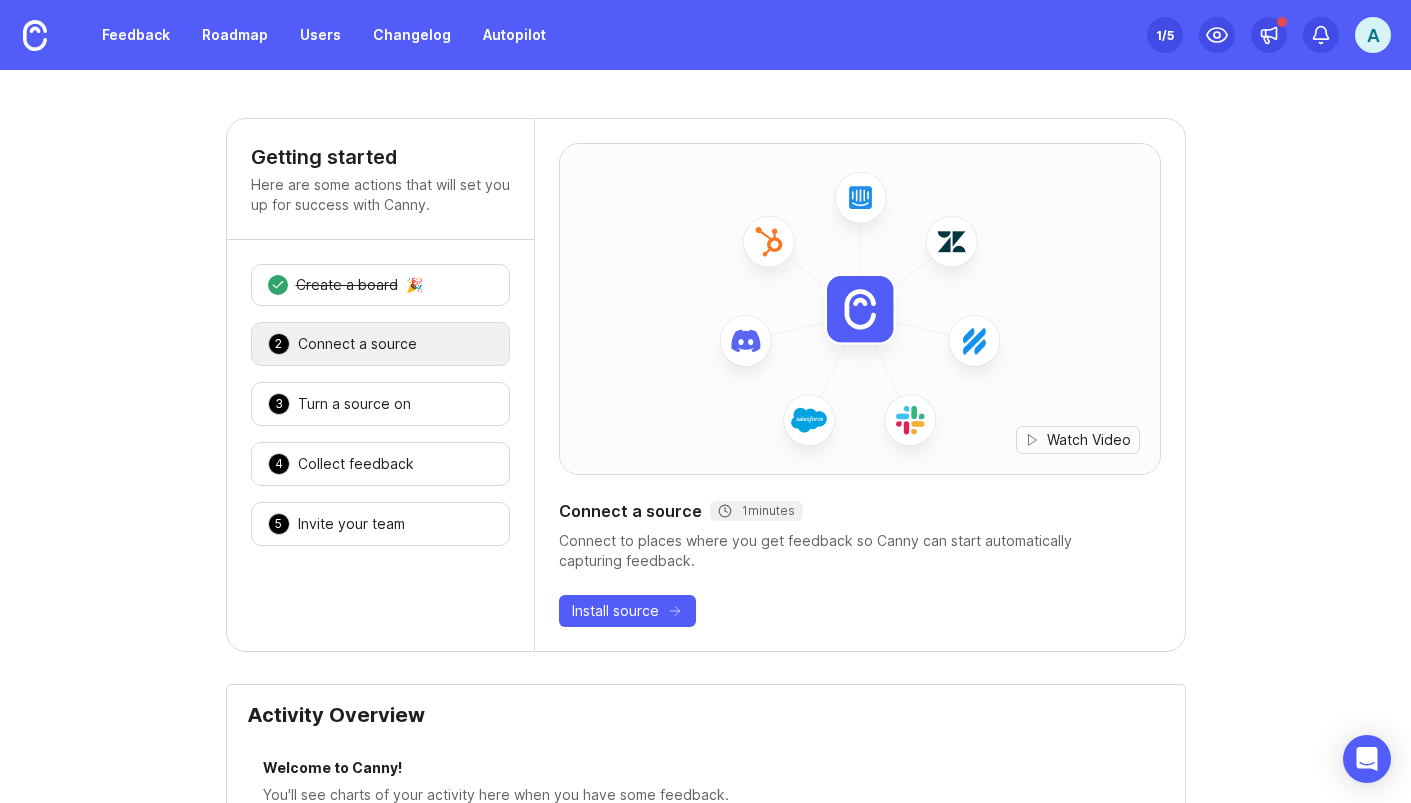 click on "Connect to places where you get feedback so Canny can start automatically capturing feedback." at bounding box center [860, 551] 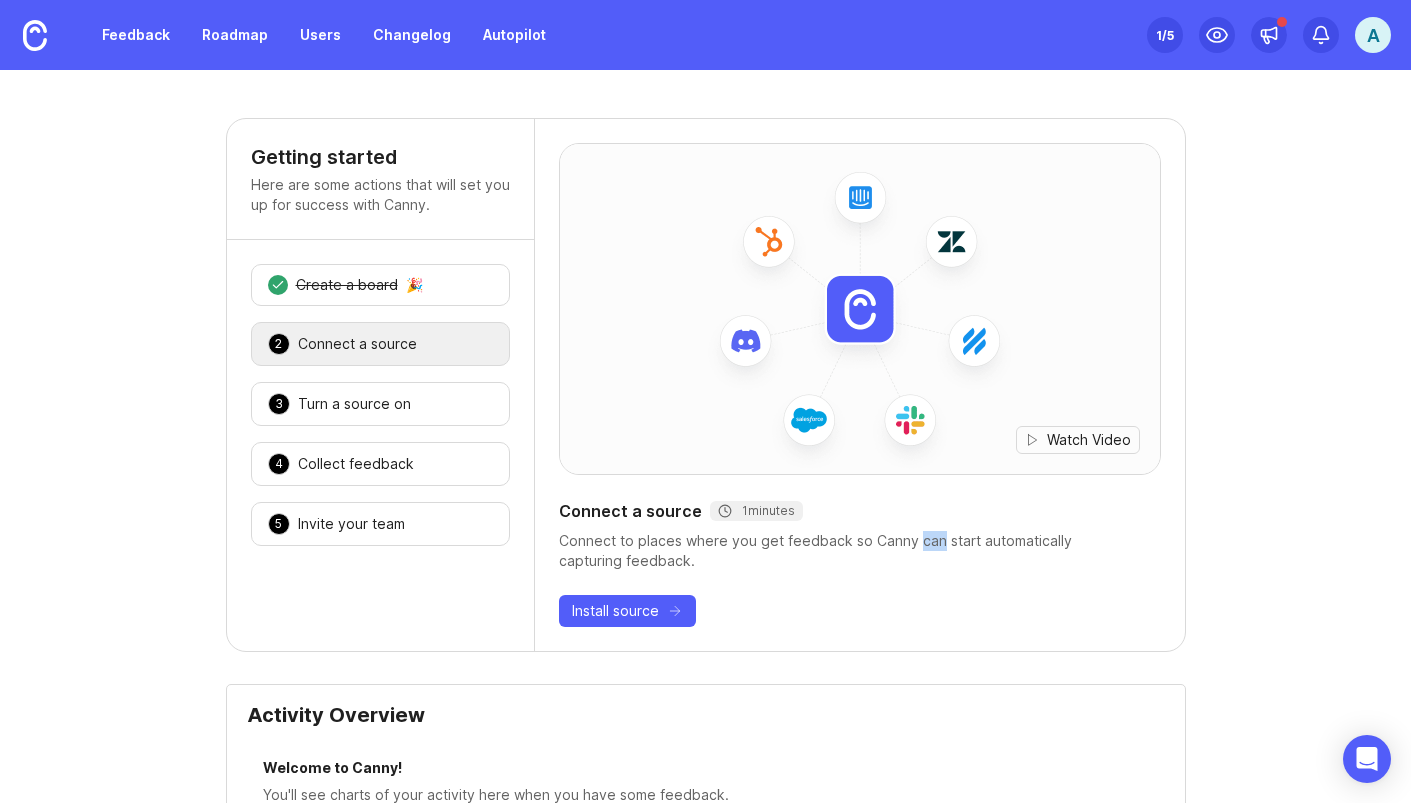 click on "Connect to places where you get feedback so Canny can start automatically capturing feedback." at bounding box center (860, 551) 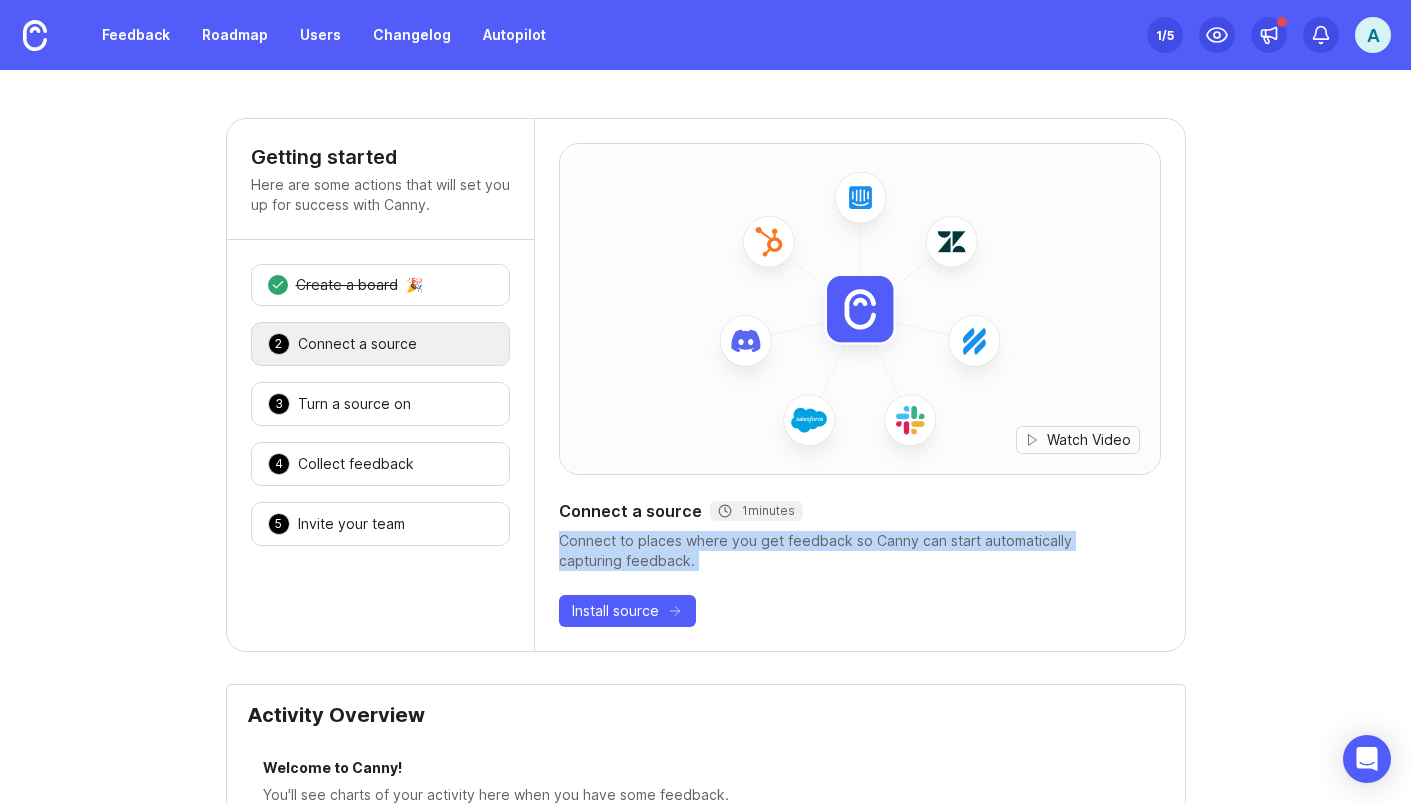click on "Connect a source 1  minutes" at bounding box center (860, 511) 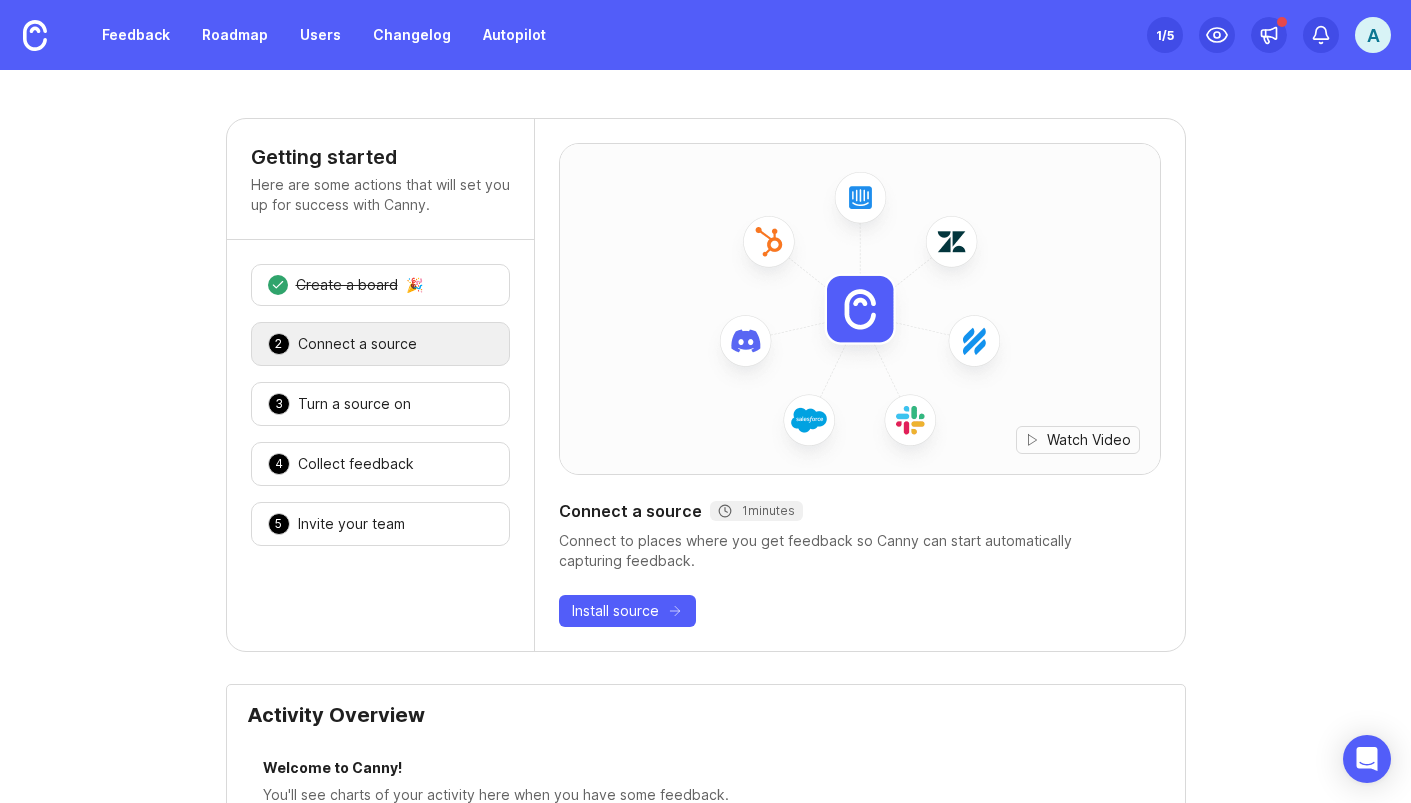 click on "Connect a source 1  minutes" at bounding box center (860, 511) 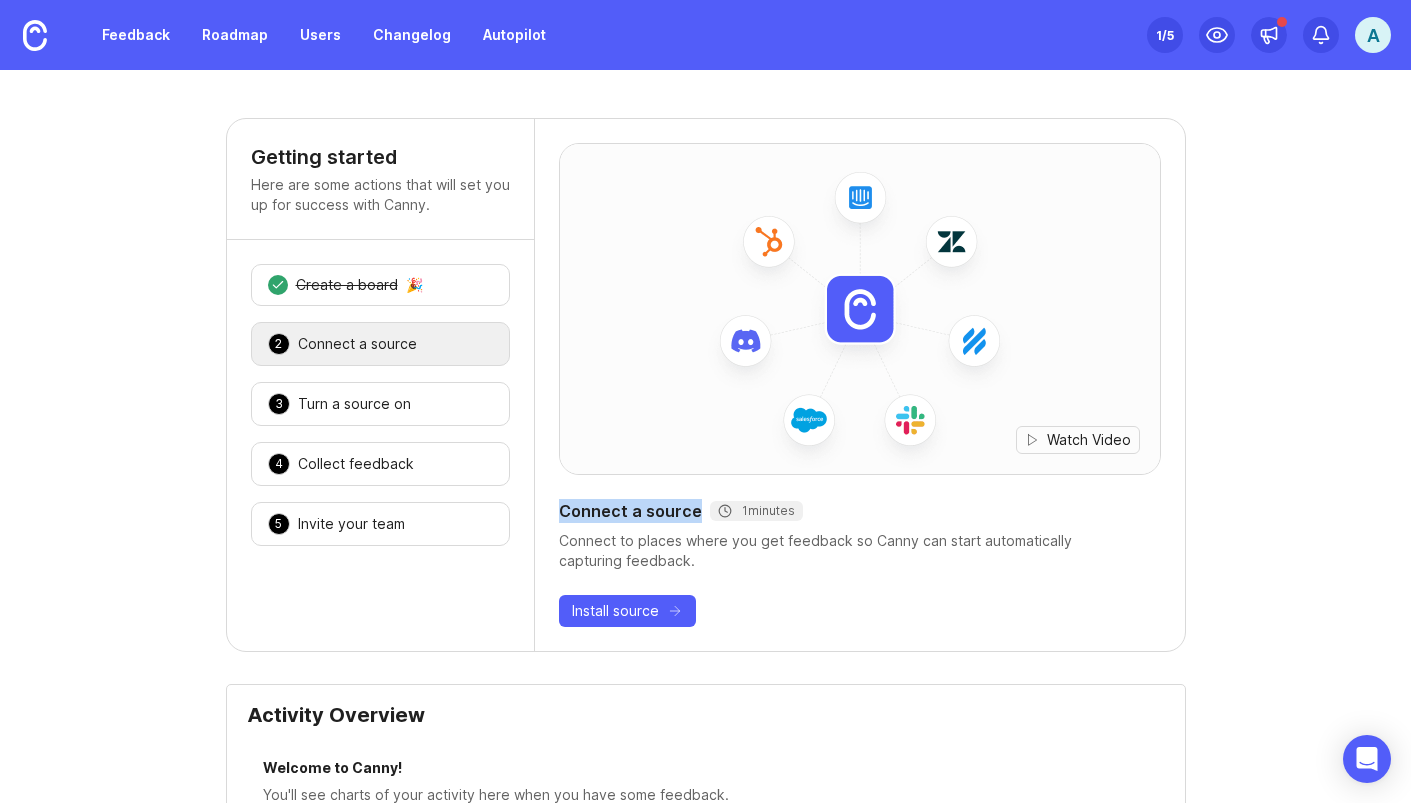 click on "Connect to places where you get feedback so Canny can start automatically capturing feedback." at bounding box center (860, 551) 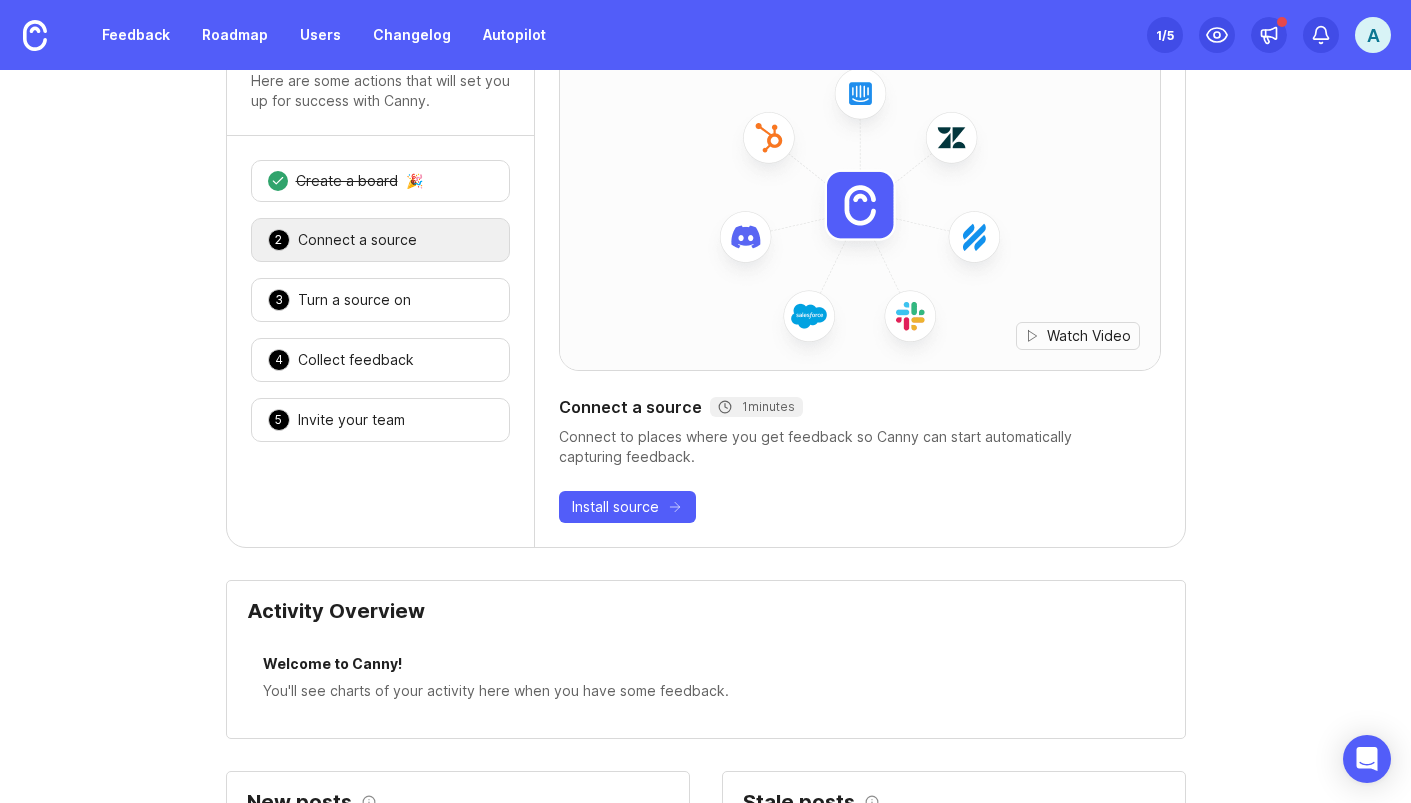 scroll, scrollTop: 119, scrollLeft: 0, axis: vertical 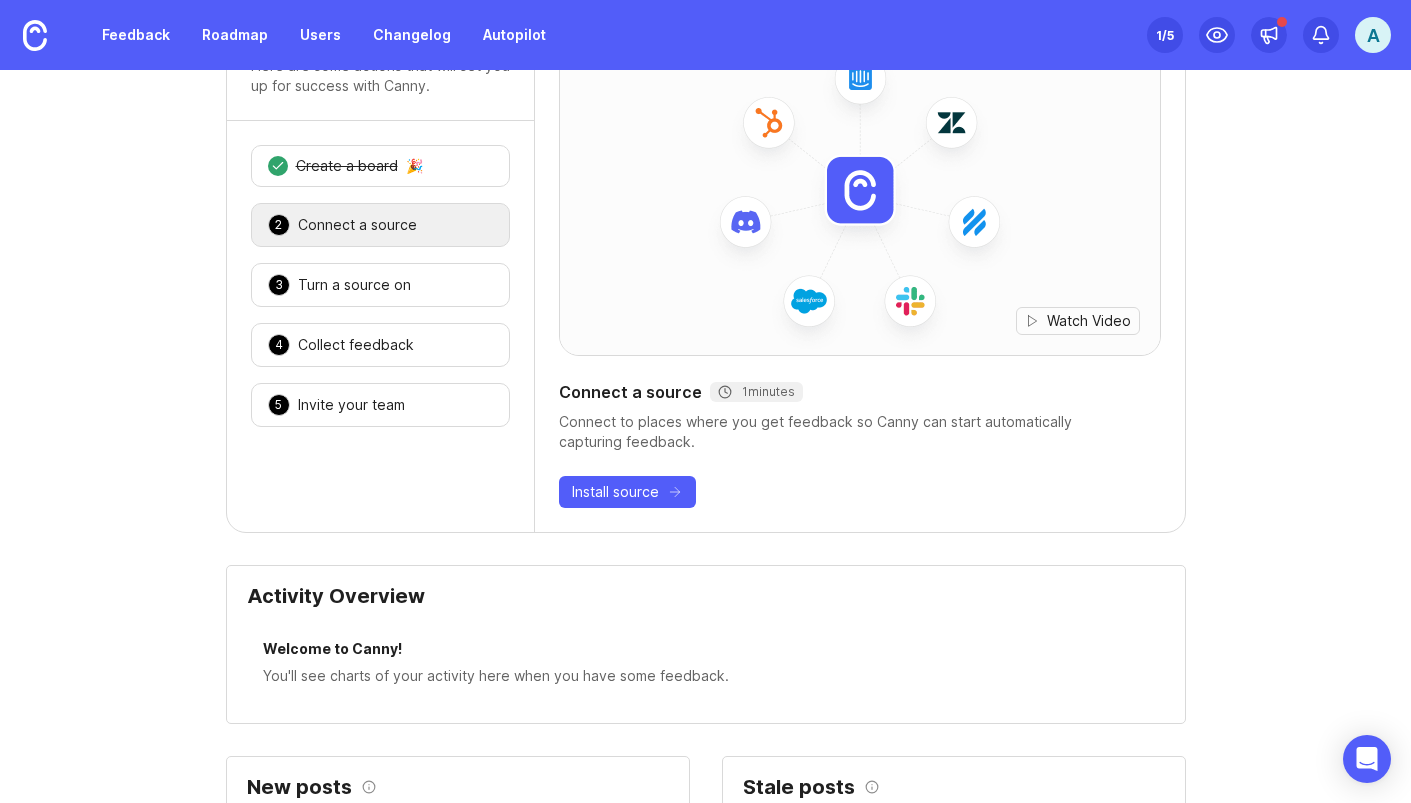 click on "Connect to places where you get feedback so Canny can start automatically capturing feedback." at bounding box center (860, 432) 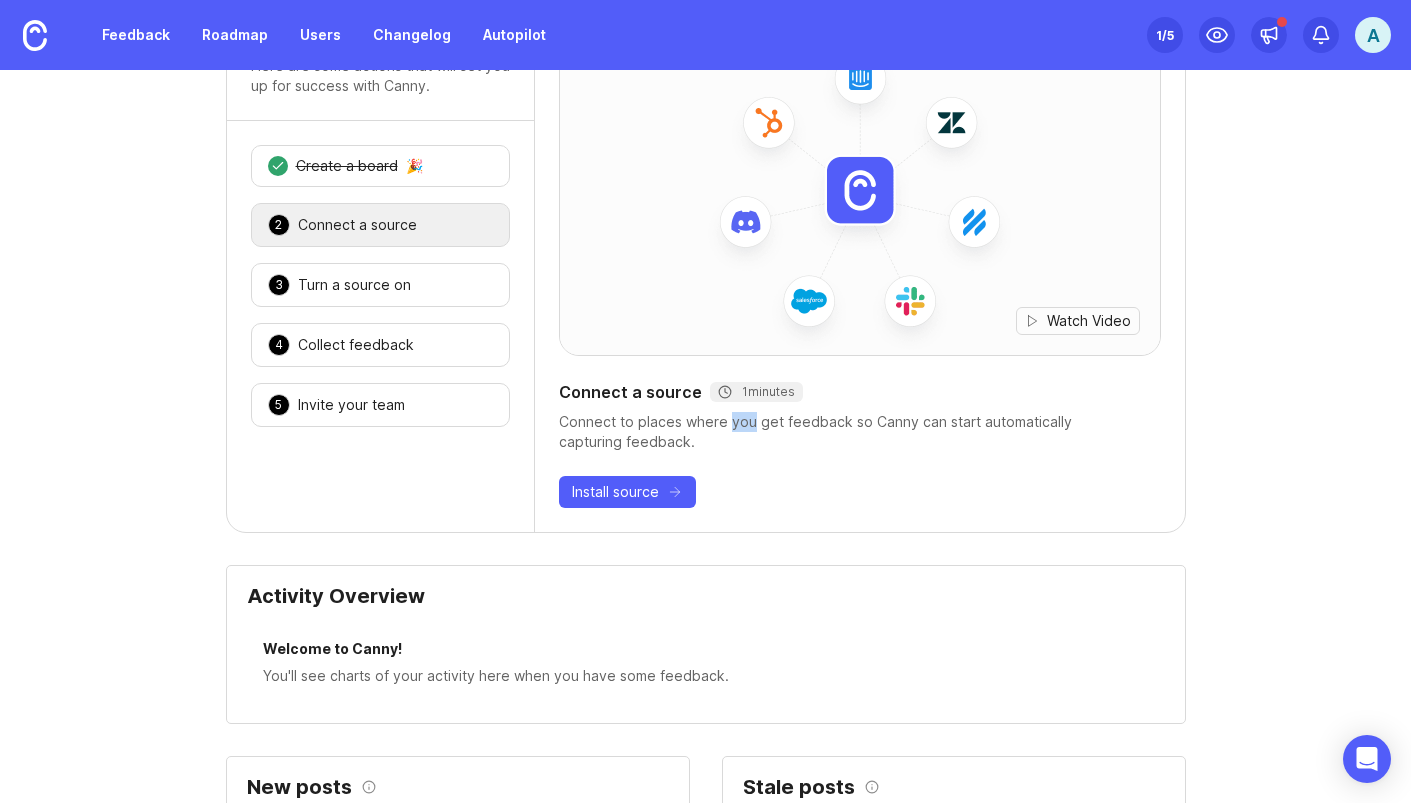 click on "Connect to places where you get feedback so Canny can start automatically capturing feedback." at bounding box center (860, 432) 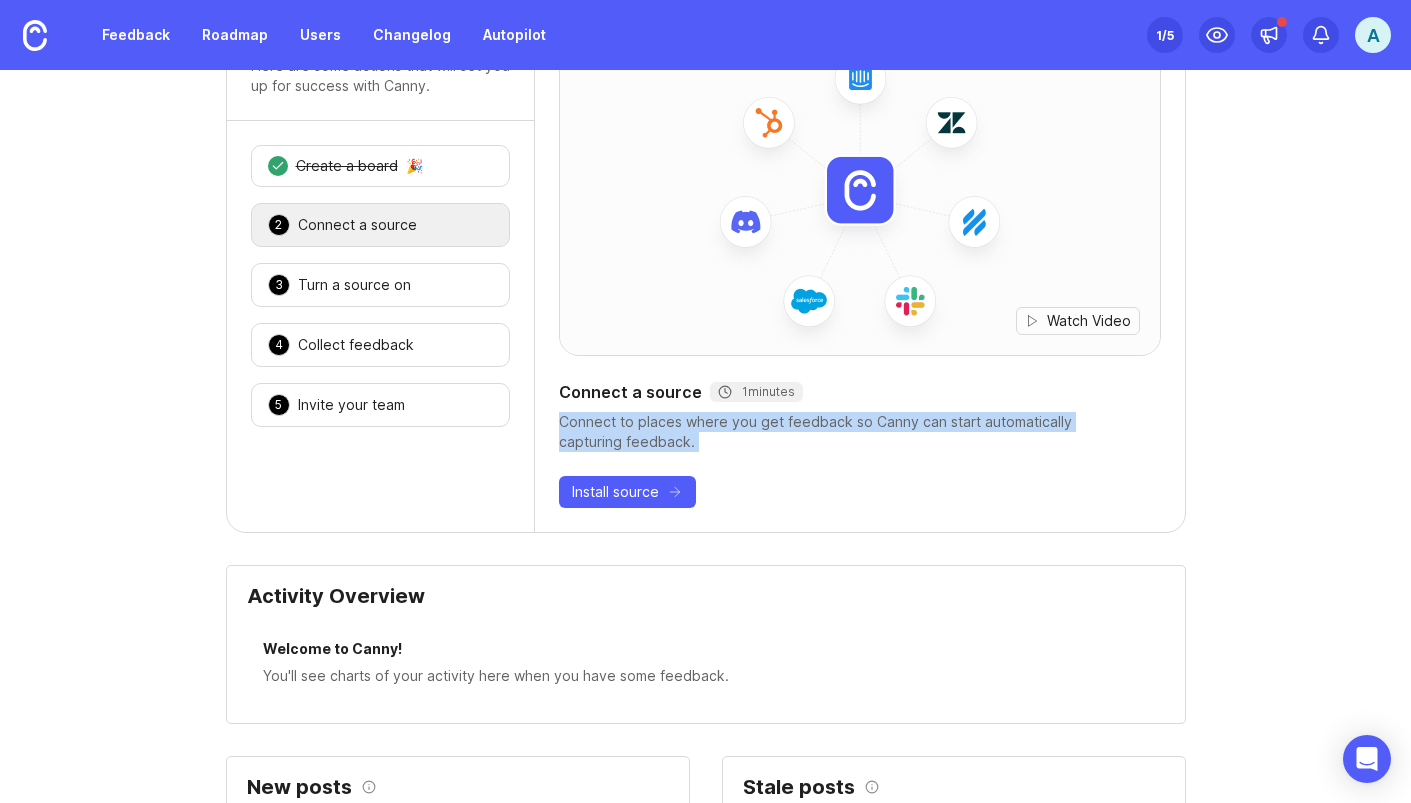 click on "Watch Video Connect a source 1  minutes Connect to places where you get feedback so Canny can start automatically capturing feedback. Install source" at bounding box center (860, 266) 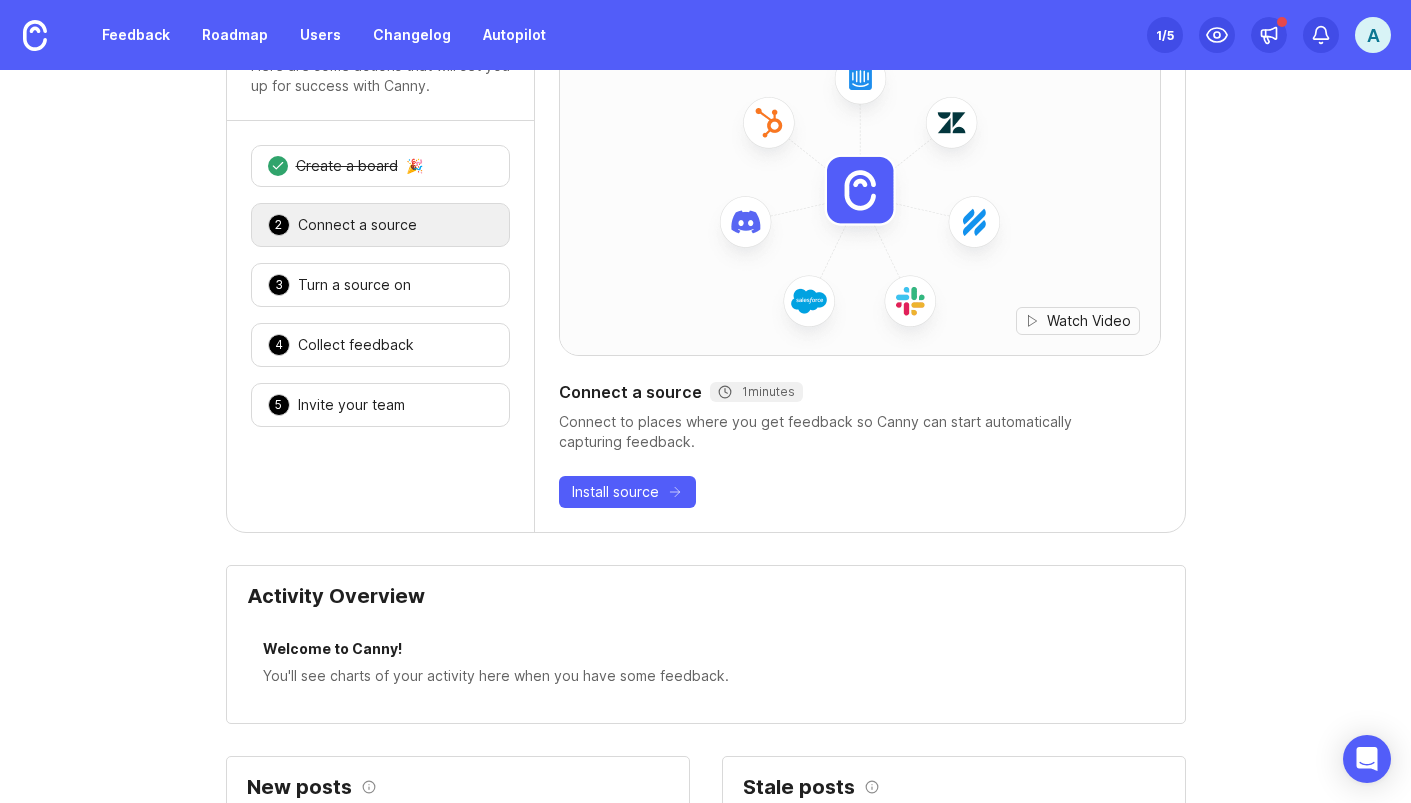 click on "Watch Video Connect a source 1  minutes Connect to places where you get feedback so Canny can start automatically capturing feedback. Install source" at bounding box center (860, 266) 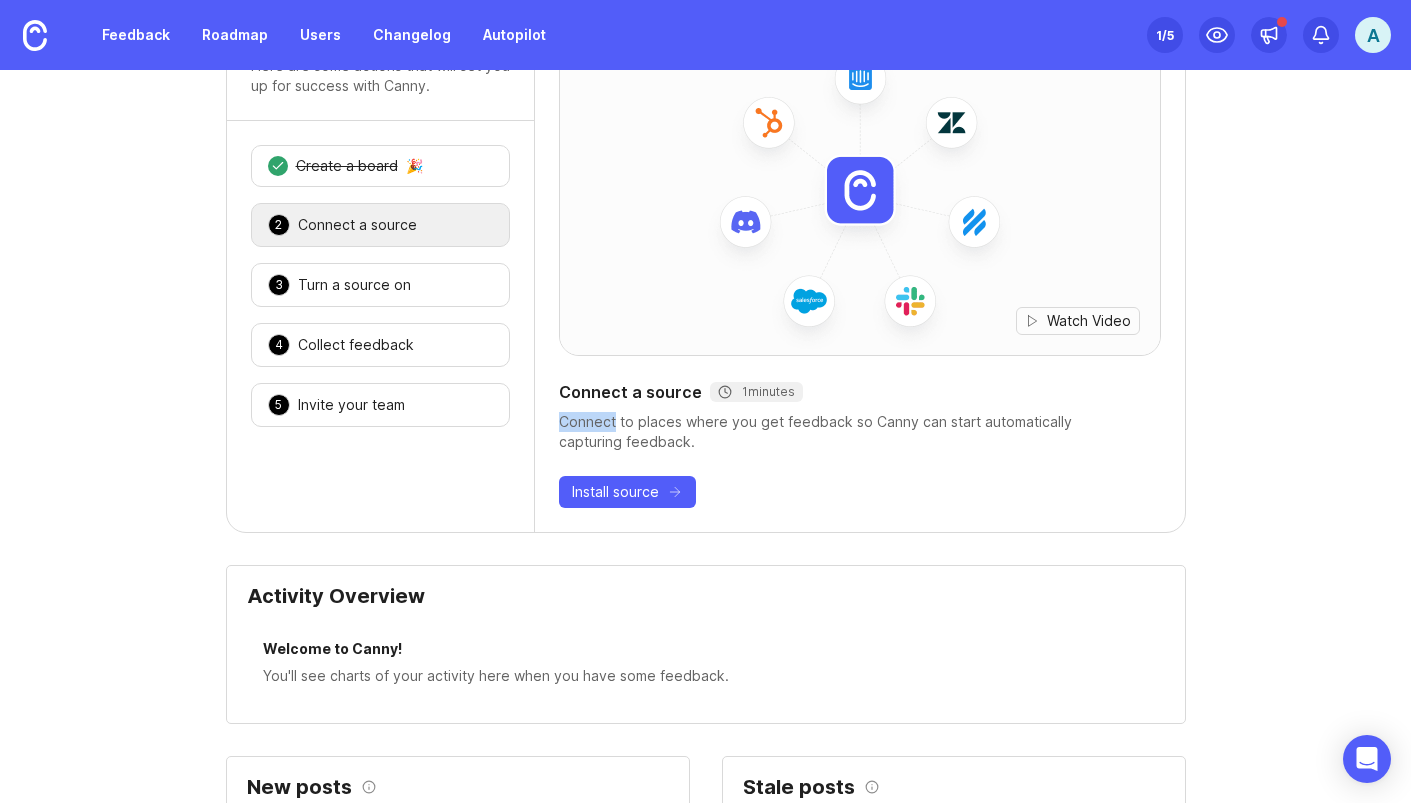 click on "Watch Video Connect a source 1  minutes Connect to places where you get feedback so Canny can start automatically capturing feedback. Install source" at bounding box center [860, 266] 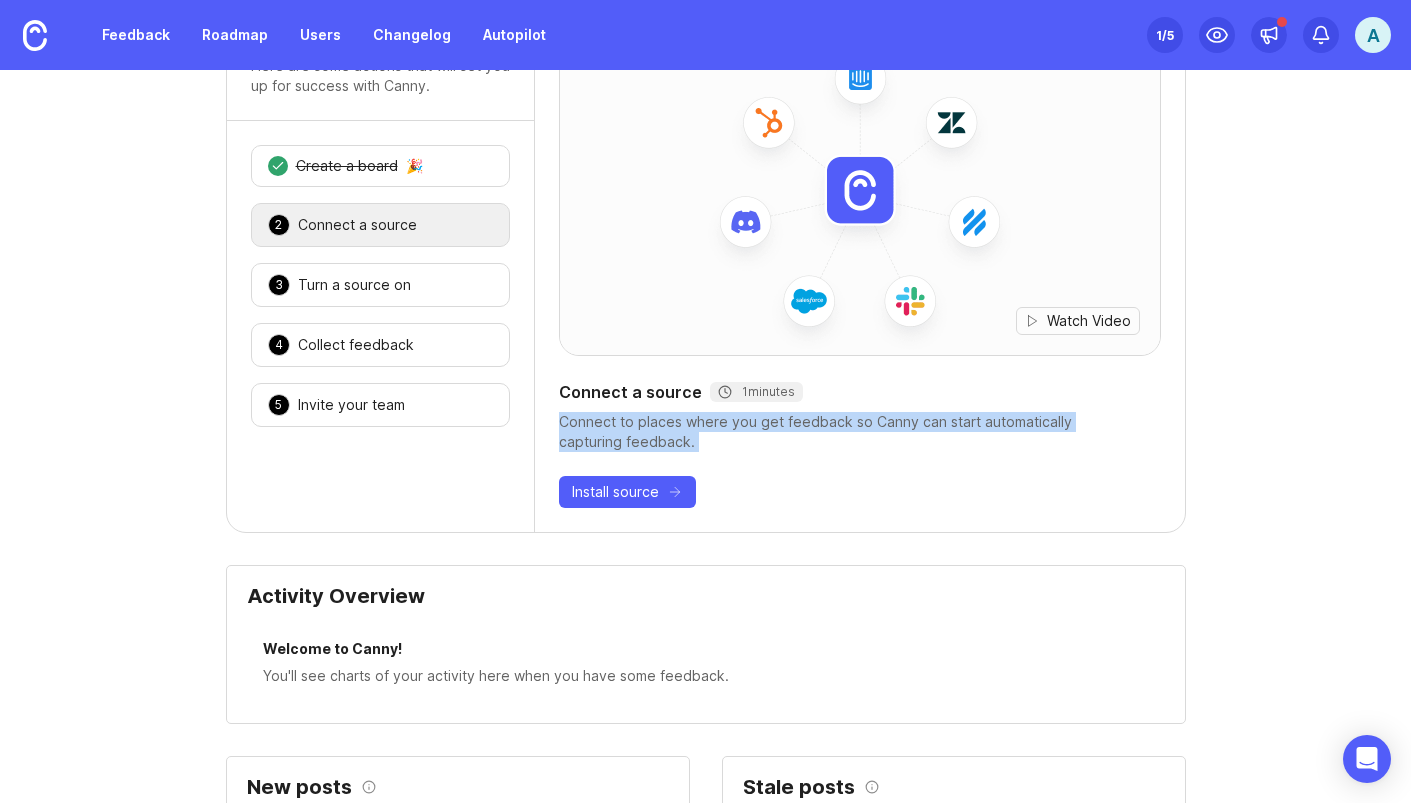 click on "Connect to places where you get feedback so Canny can start automatically capturing feedback." at bounding box center [860, 432] 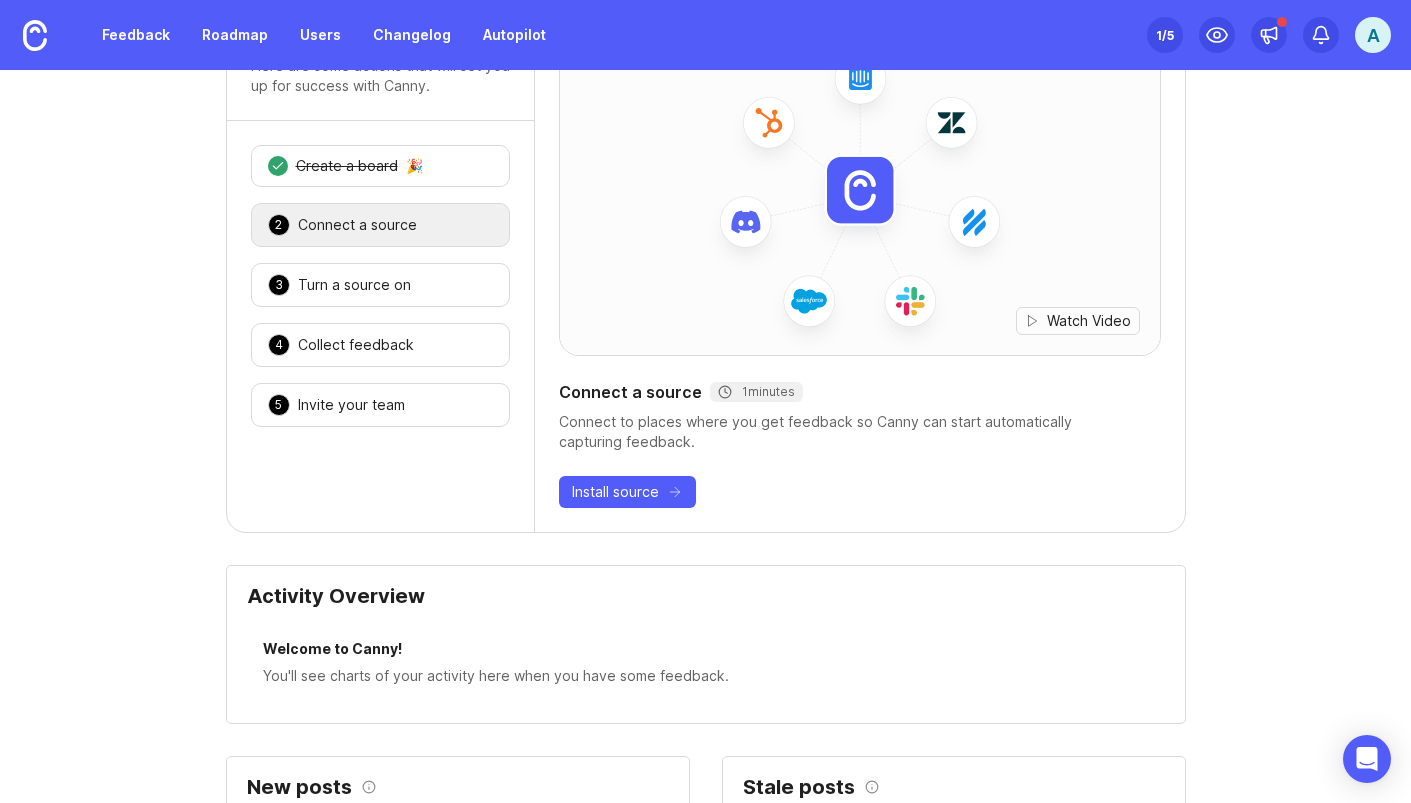click on "Connect to places where you get feedback so Canny can start automatically capturing feedback." at bounding box center [860, 432] 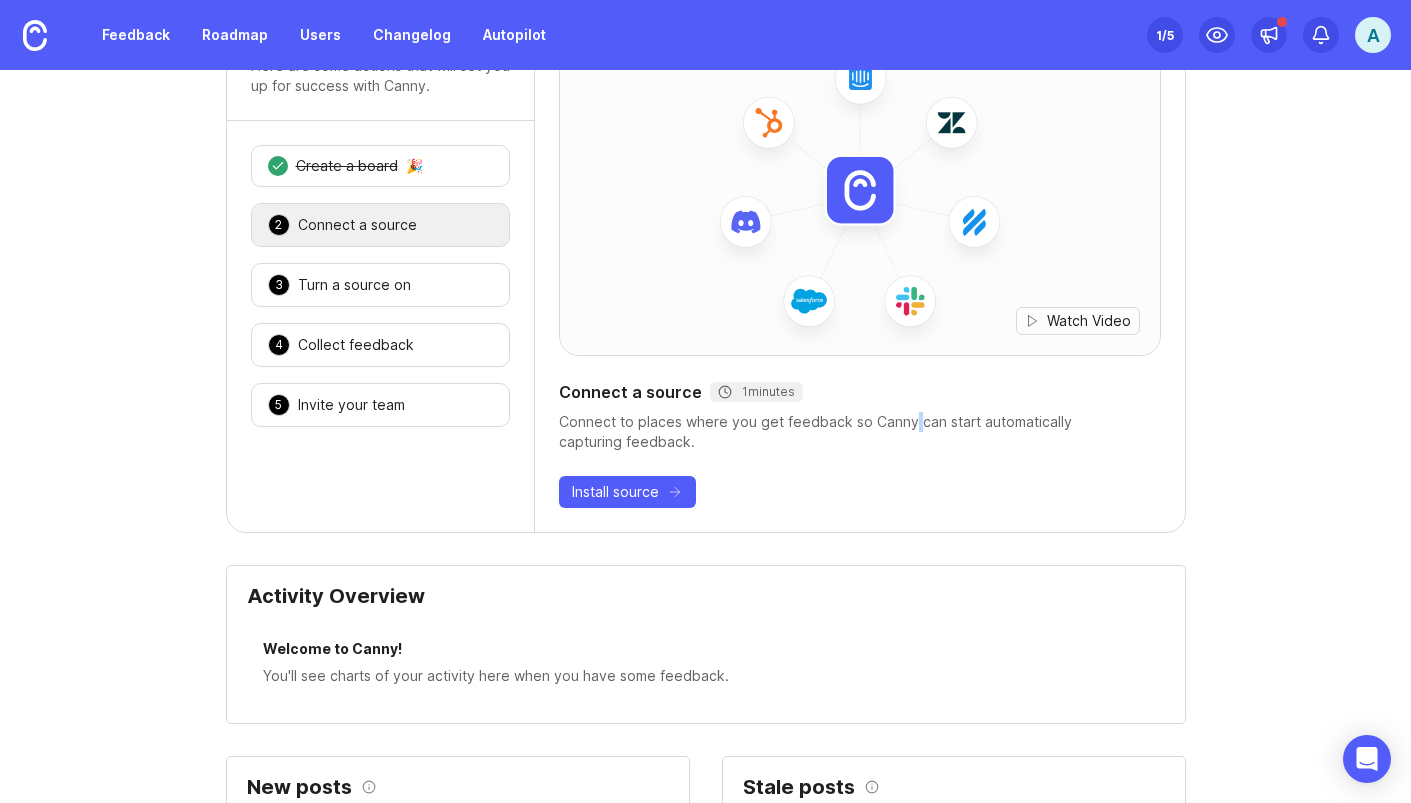 click on "Connect to places where you get feedback so Canny can start automatically capturing feedback." at bounding box center (860, 432) 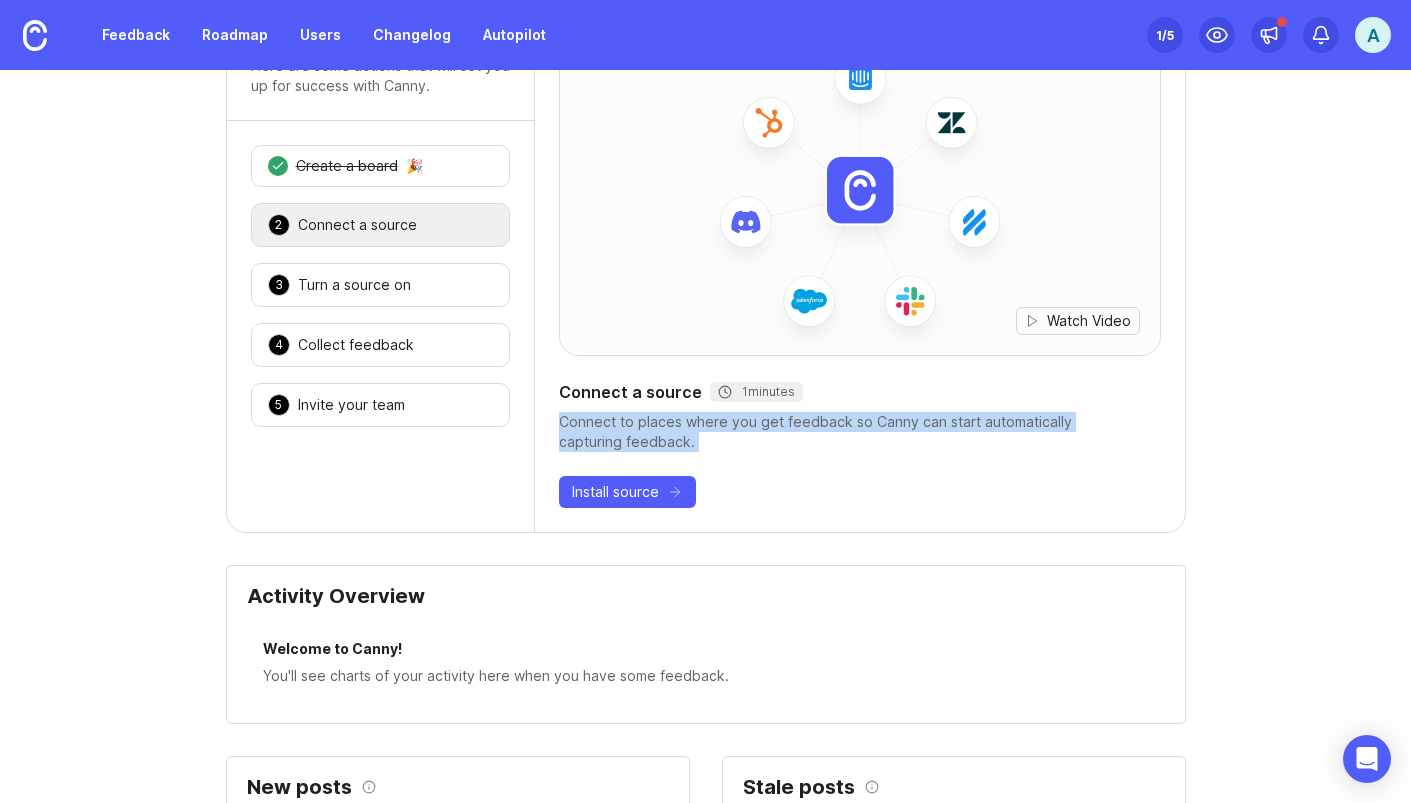 click on "Connect to places where you get feedback so Canny can start automatically capturing feedback." at bounding box center (860, 432) 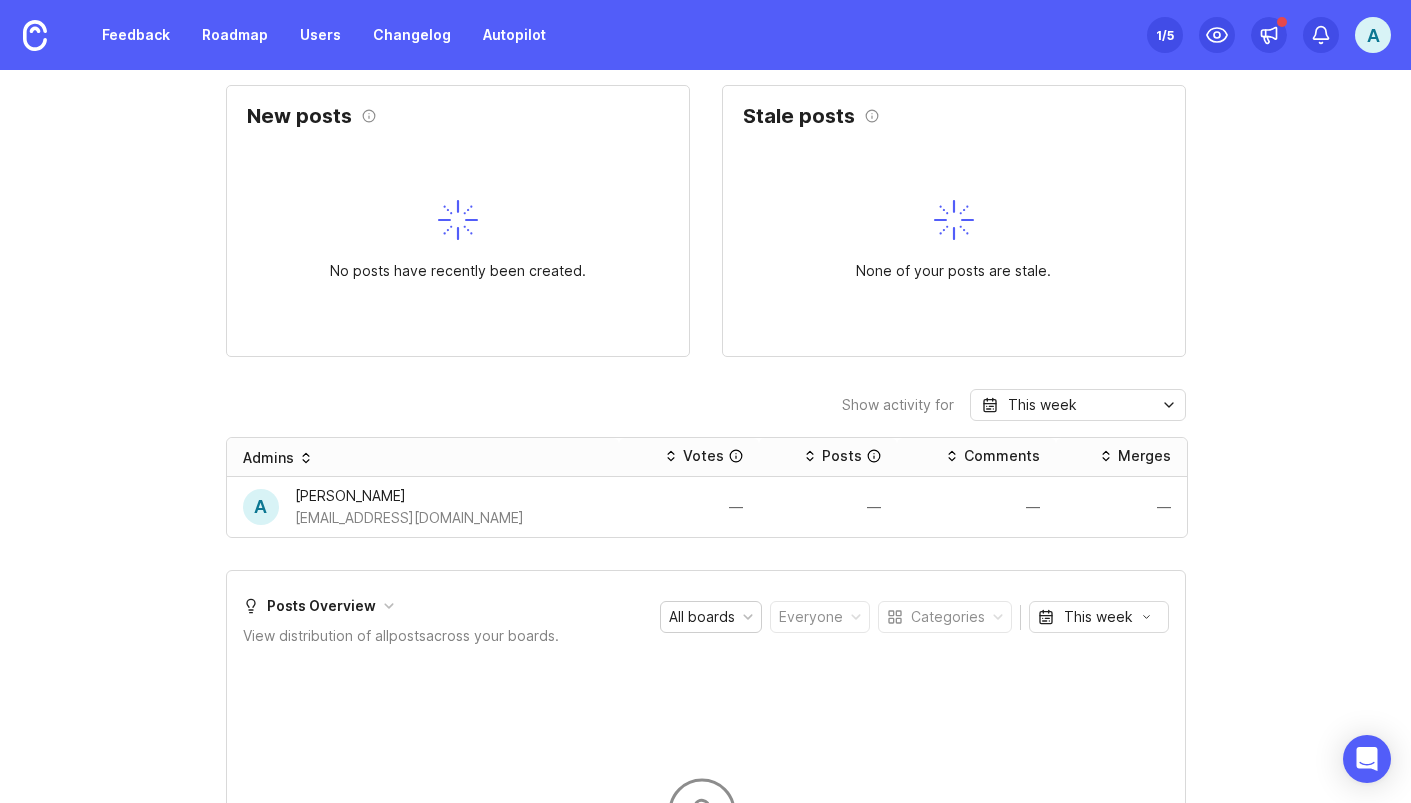 scroll, scrollTop: 786, scrollLeft: 0, axis: vertical 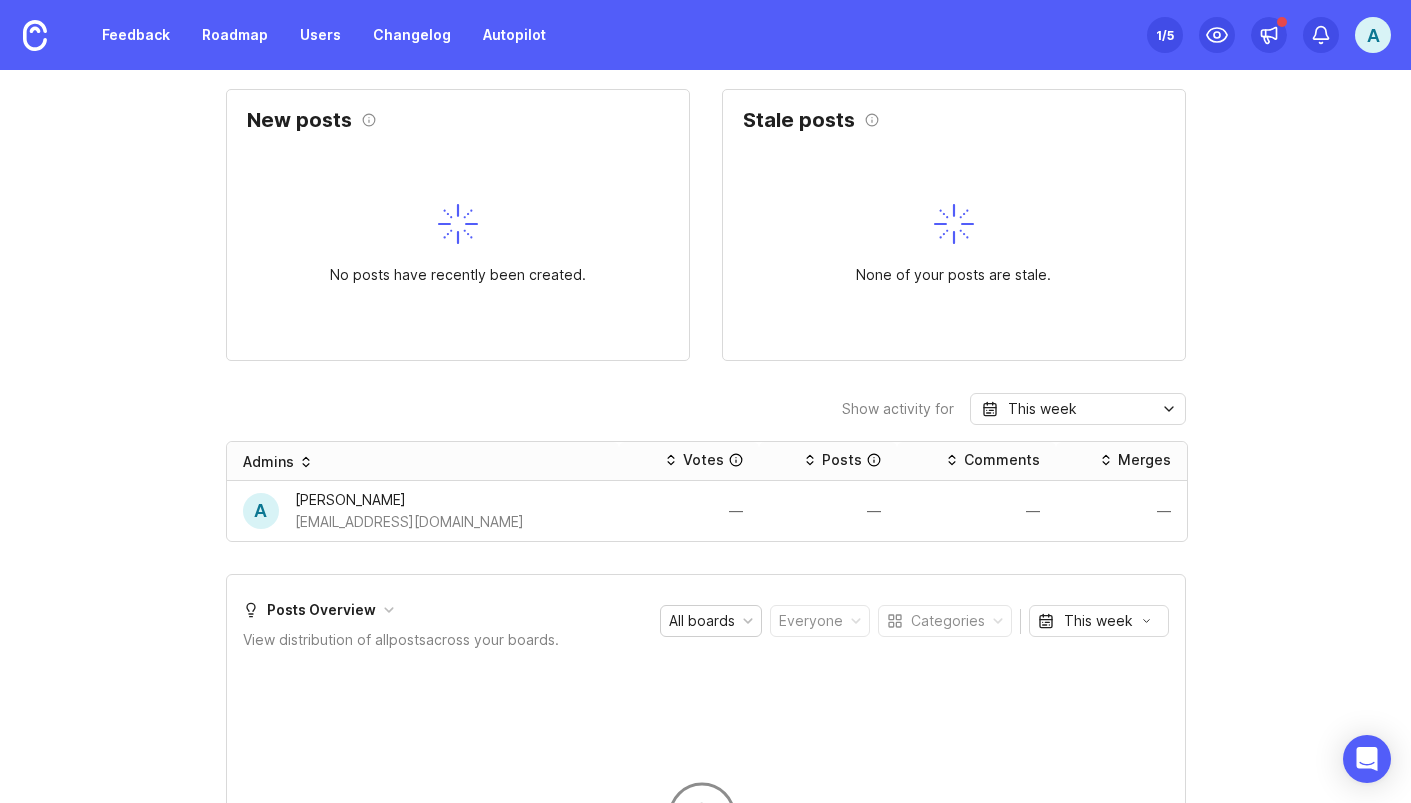 click on "None of your posts are stale." at bounding box center [953, 275] 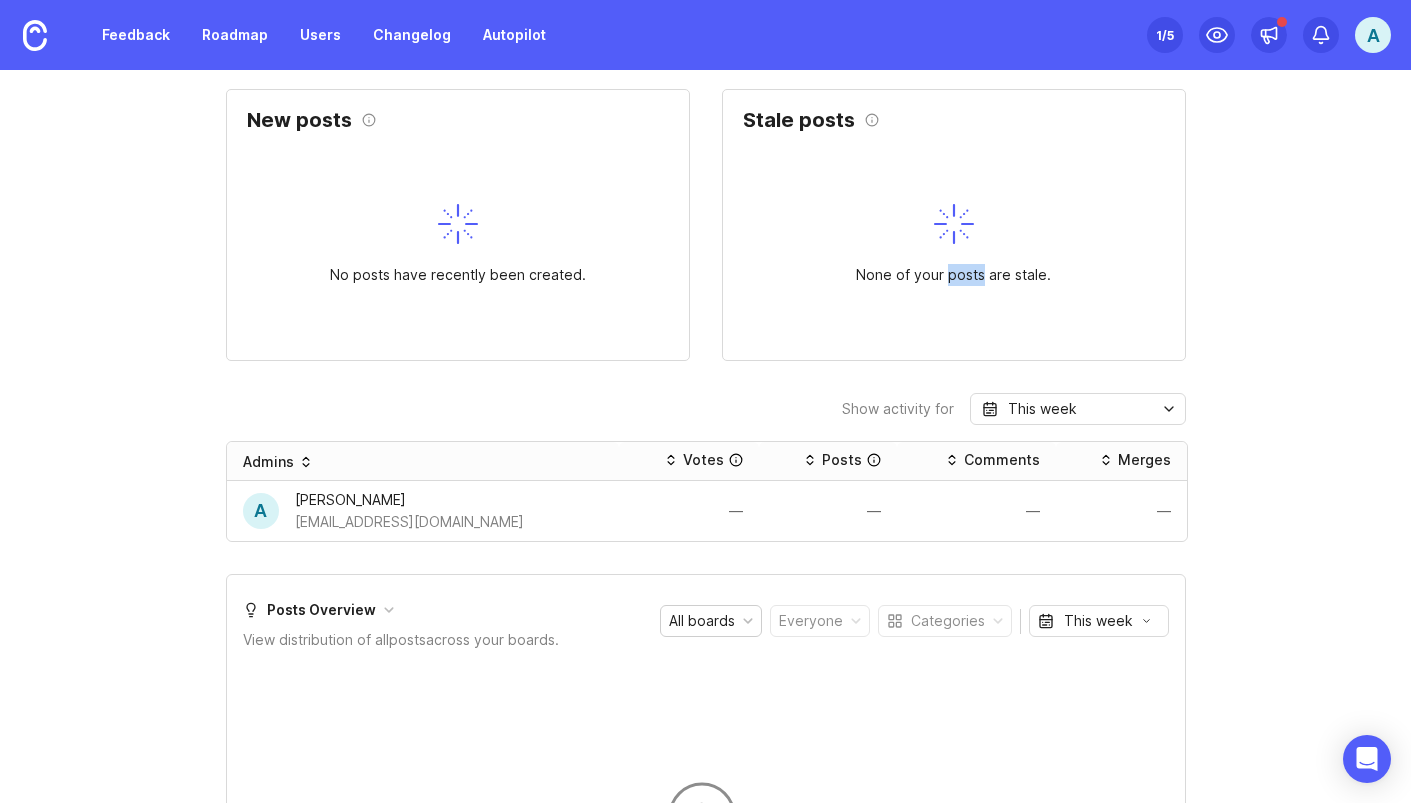 click on "None of your posts are stale." at bounding box center [953, 275] 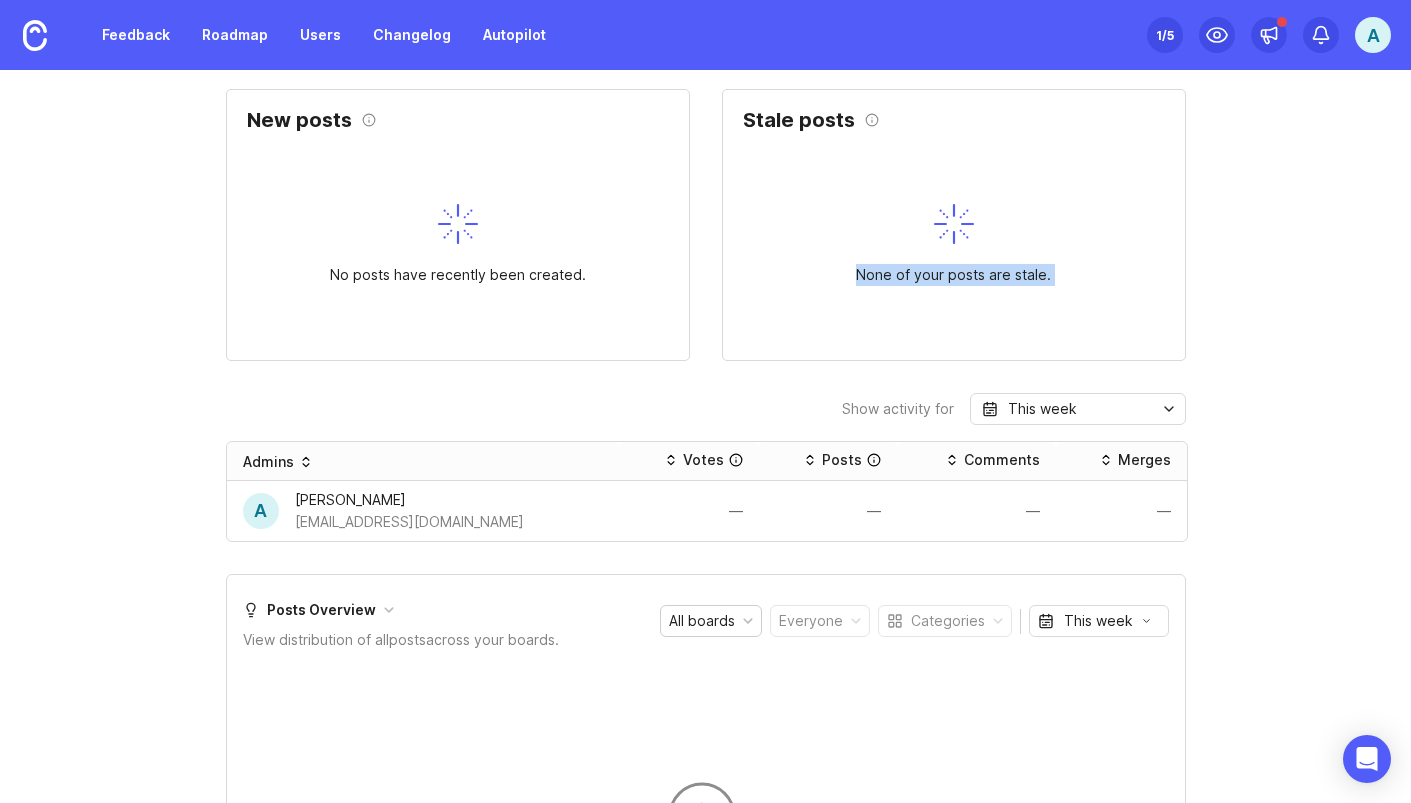 click on "No posts have recently been created." at bounding box center [458, 245] 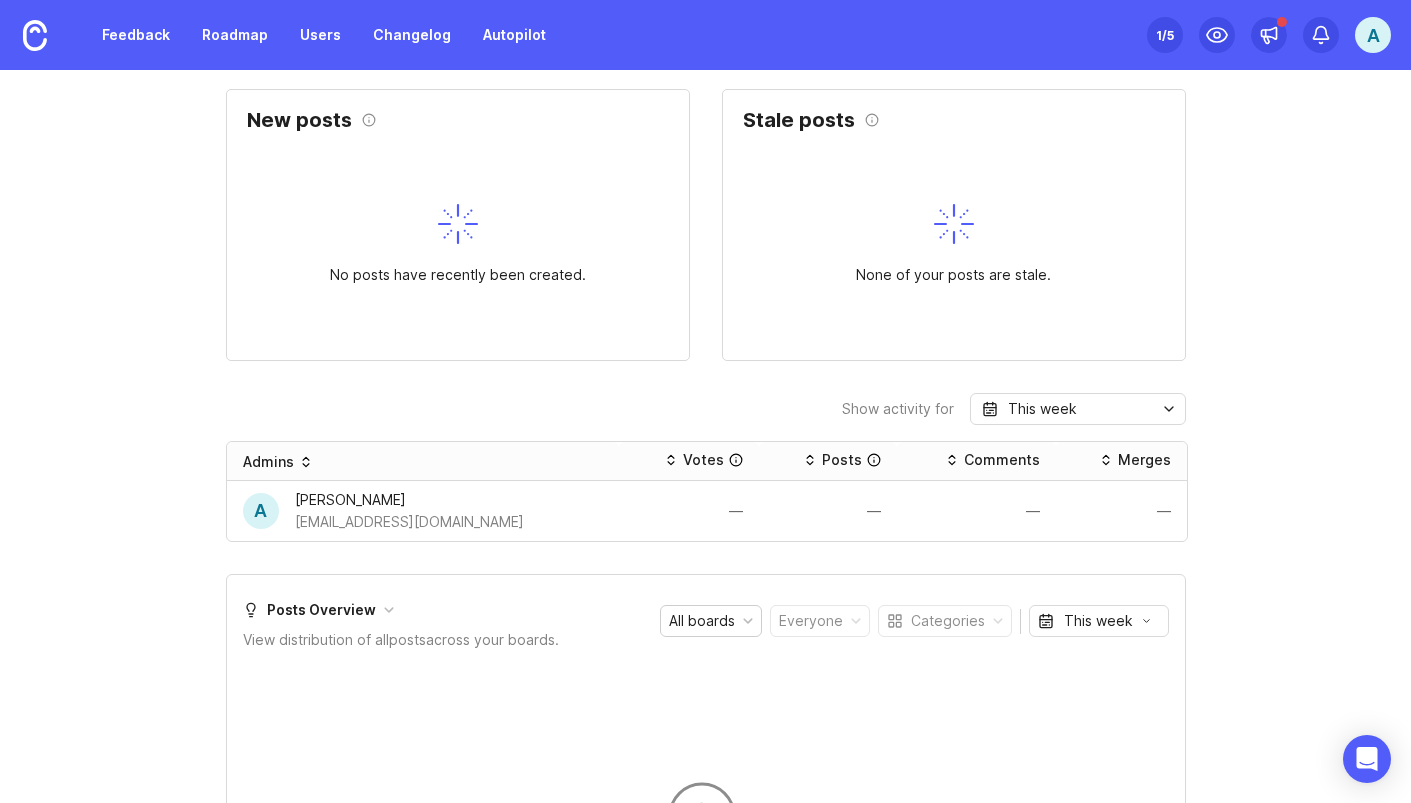 click on "No posts have recently been created." at bounding box center [458, 245] 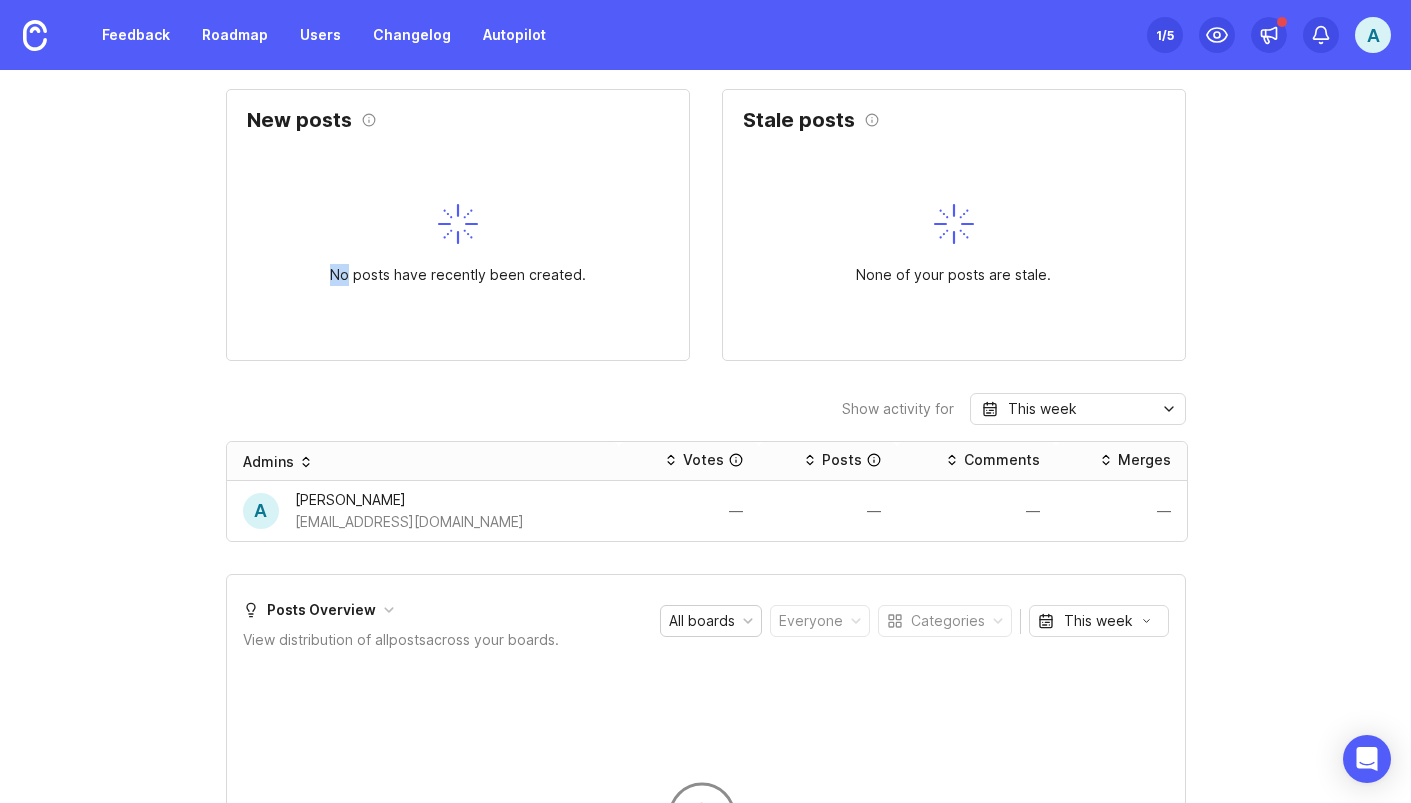 click on "No posts have recently been created." at bounding box center [458, 245] 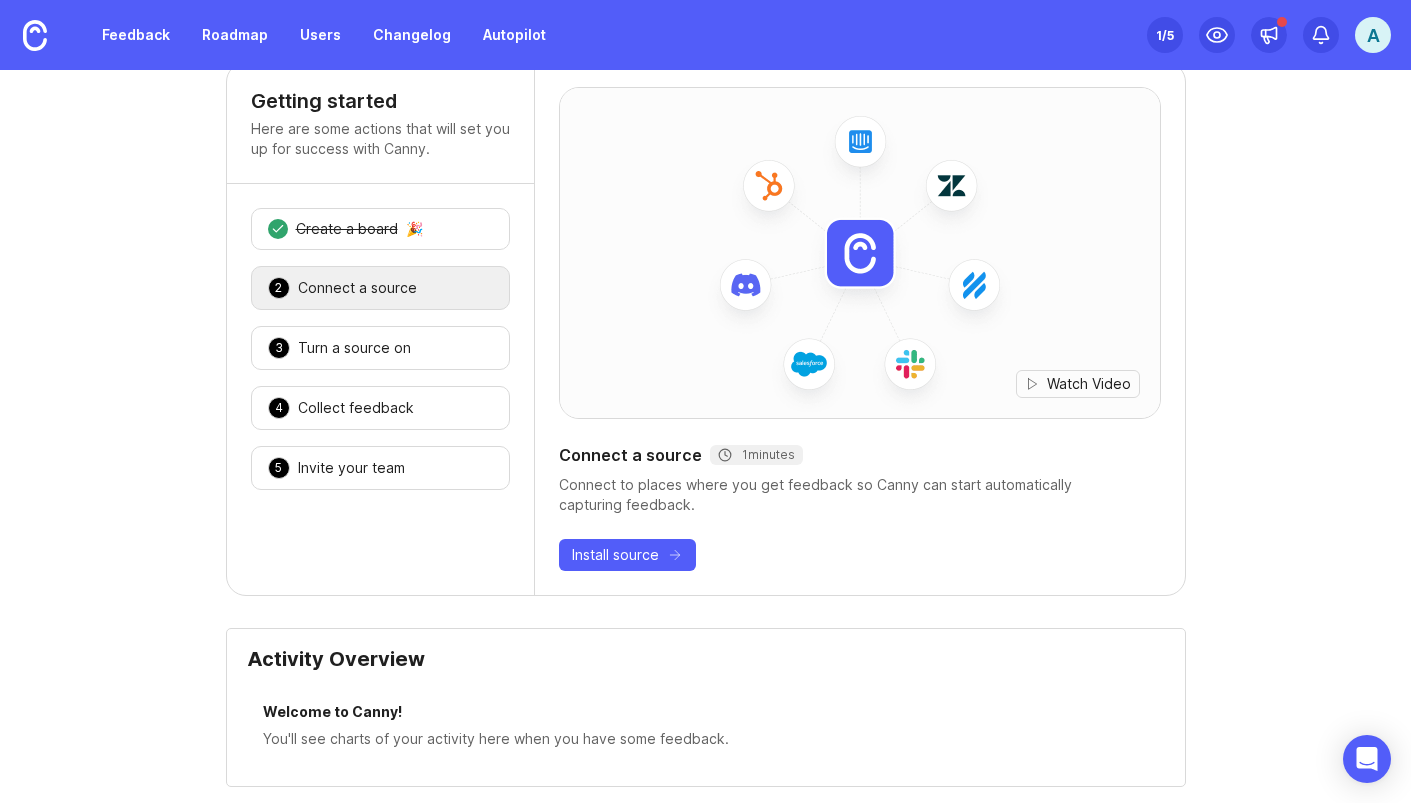 scroll, scrollTop: 0, scrollLeft: 0, axis: both 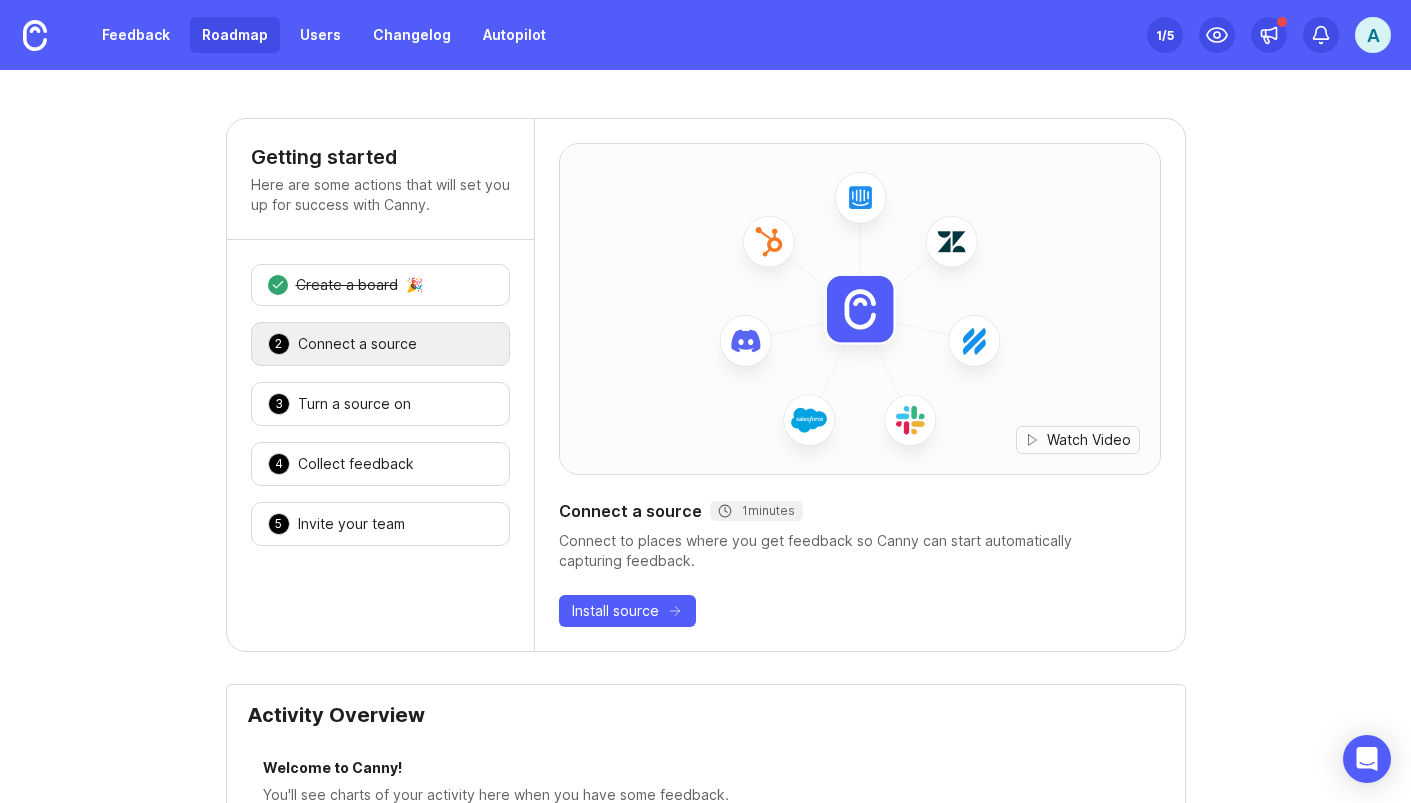 click on "Roadmap" at bounding box center (235, 35) 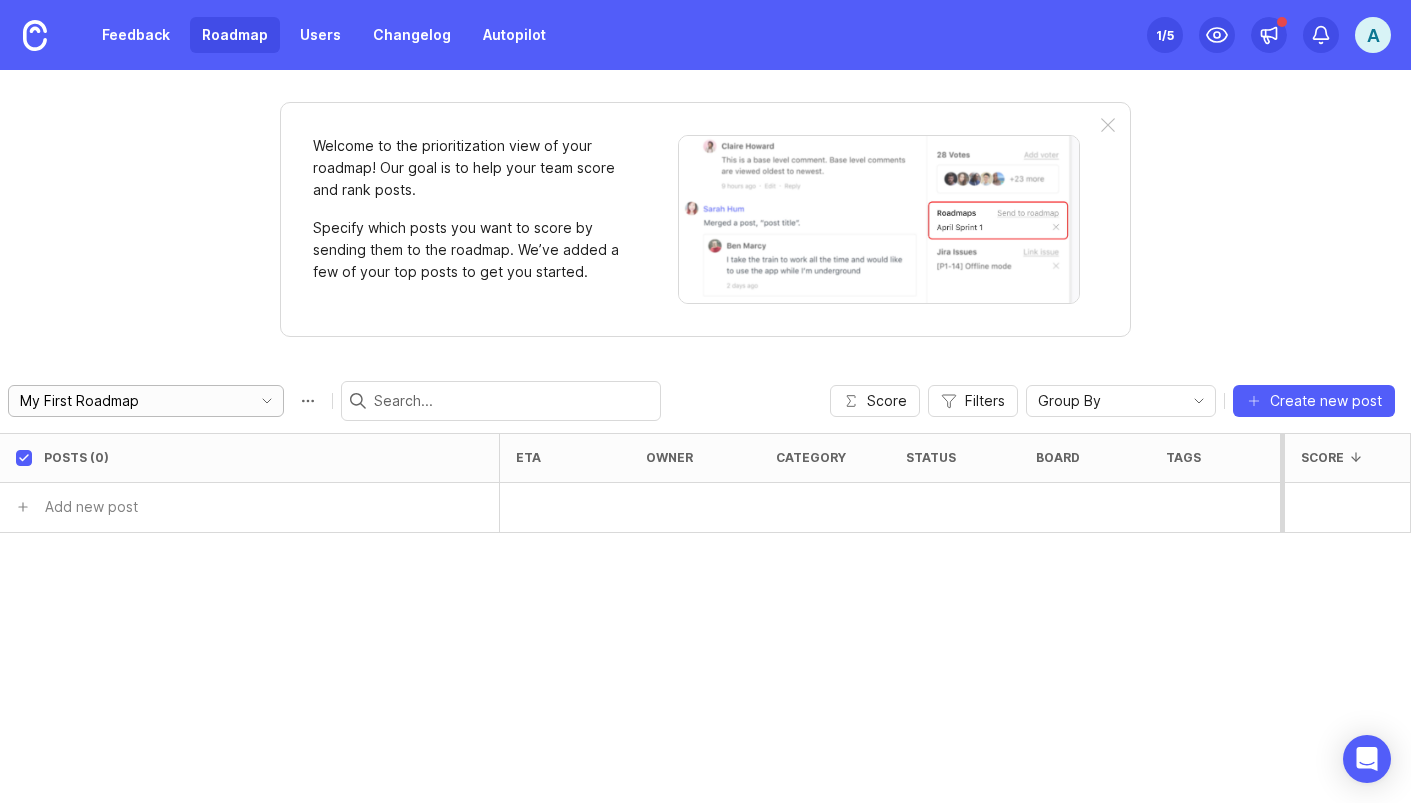 click 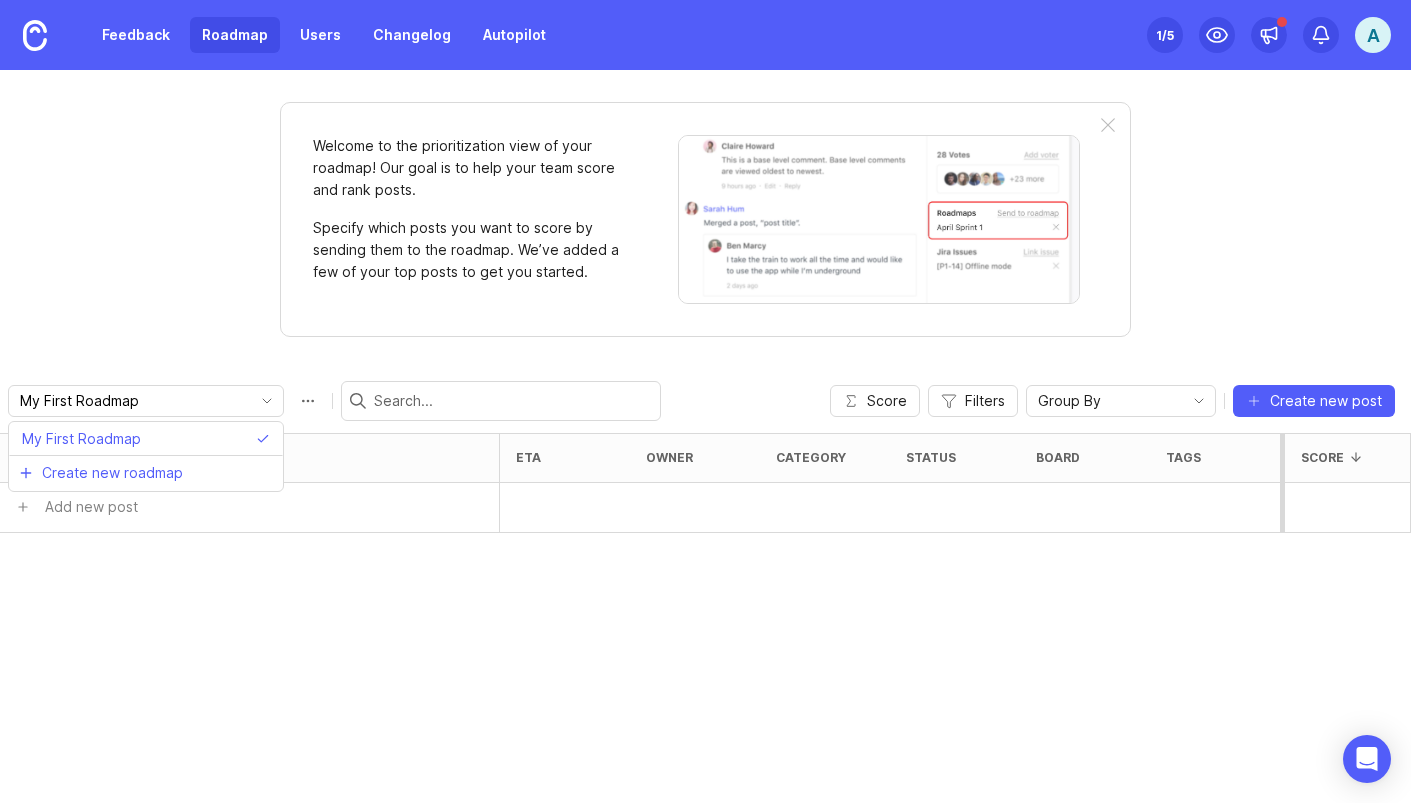 click on "Welcome to the prioritization view of your roadmap! Our goal is to help your team score and rank posts. Specify which posts you want to score by sending them to the roadmap. We’ve added a few of your top posts to get you started." at bounding box center (470, 219) 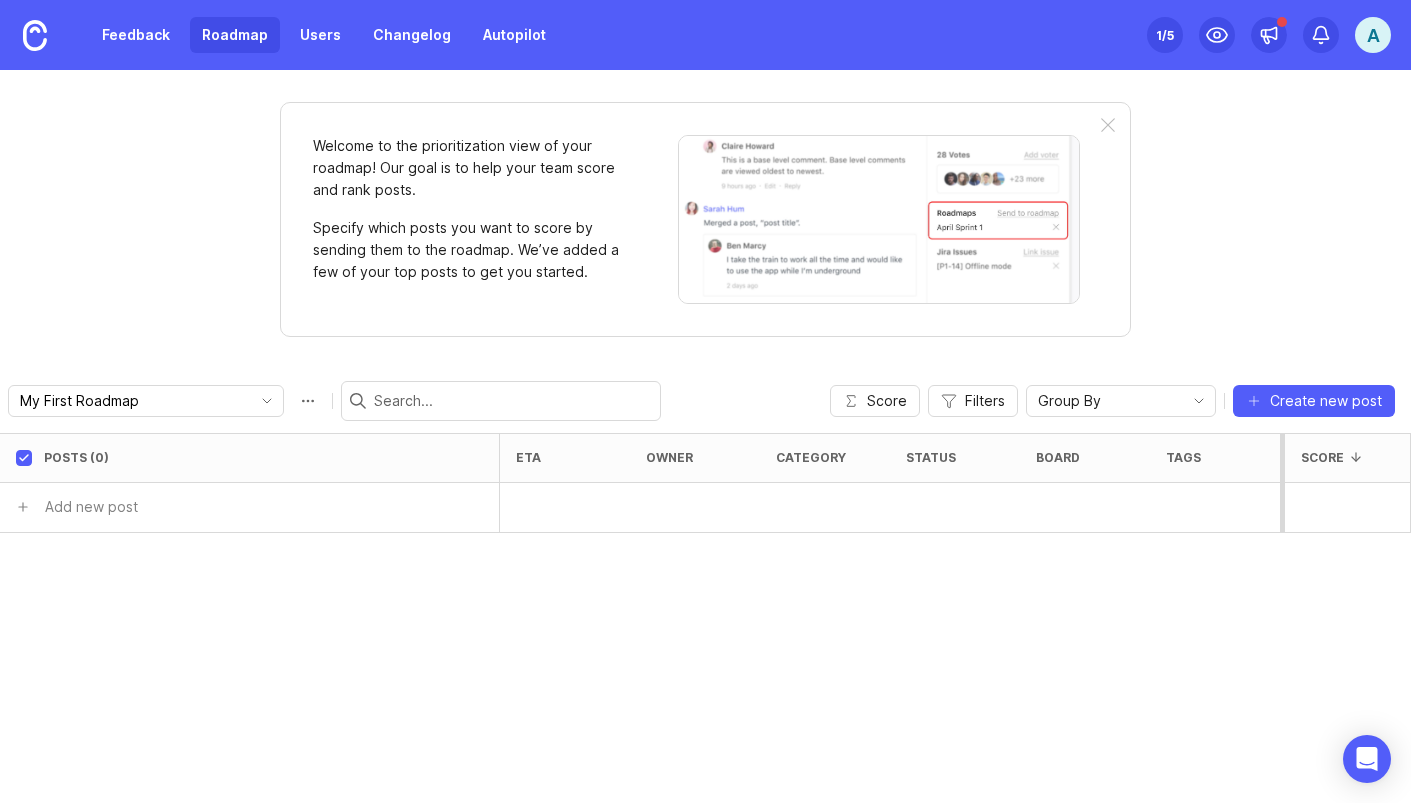 click on "Welcome to the prioritization view of your roadmap! Our goal is to help your team score and rank posts. Specify which posts you want to score by sending them to the roadmap. We’ve added a few of your top posts to get you started." at bounding box center (470, 219) 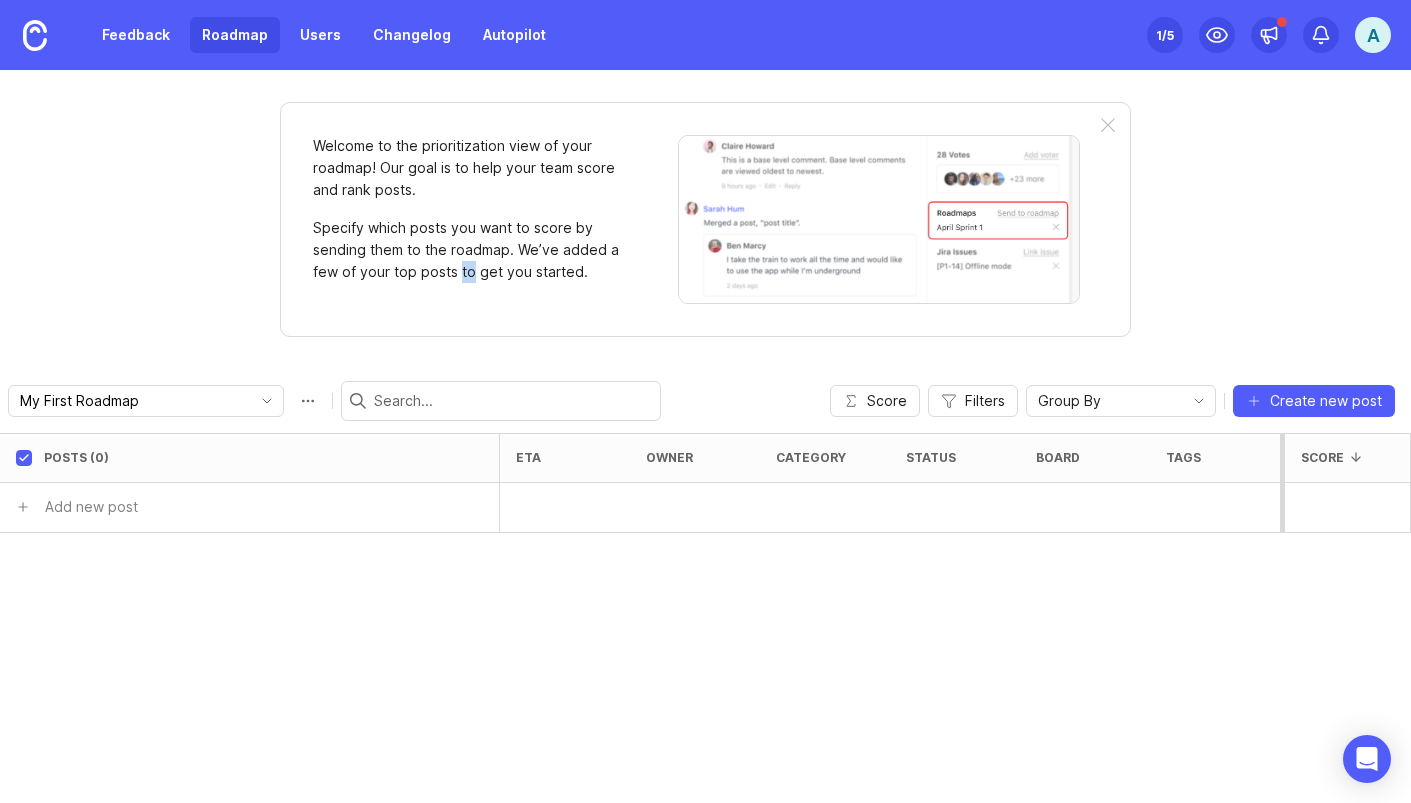 click on "Specify which posts you want to score by sending them to the roadmap. We’ve added a few of your top posts to get you started." at bounding box center [470, 250] 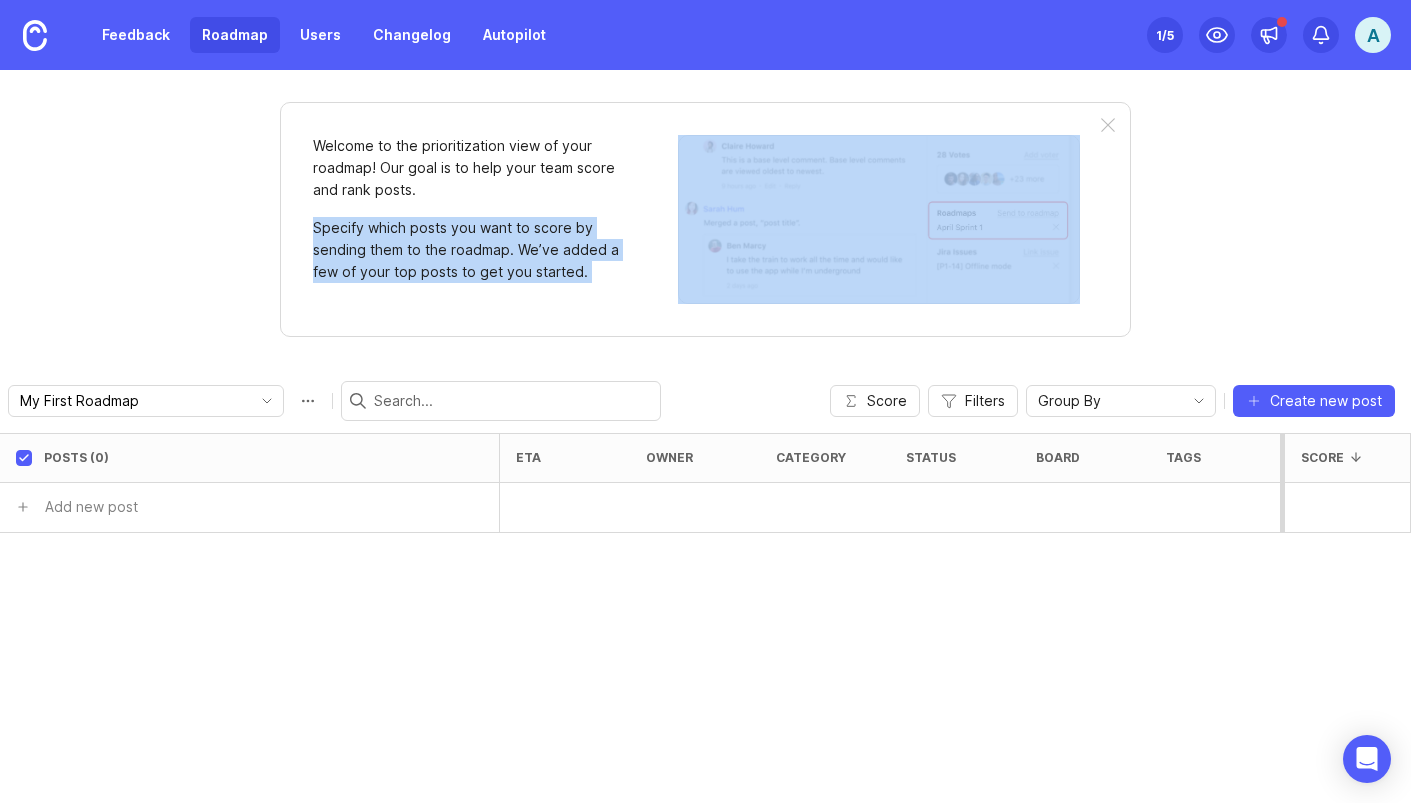 click on "Welcome to the prioritization view of your roadmap! Our goal is to help your team score and rank posts." at bounding box center (470, 168) 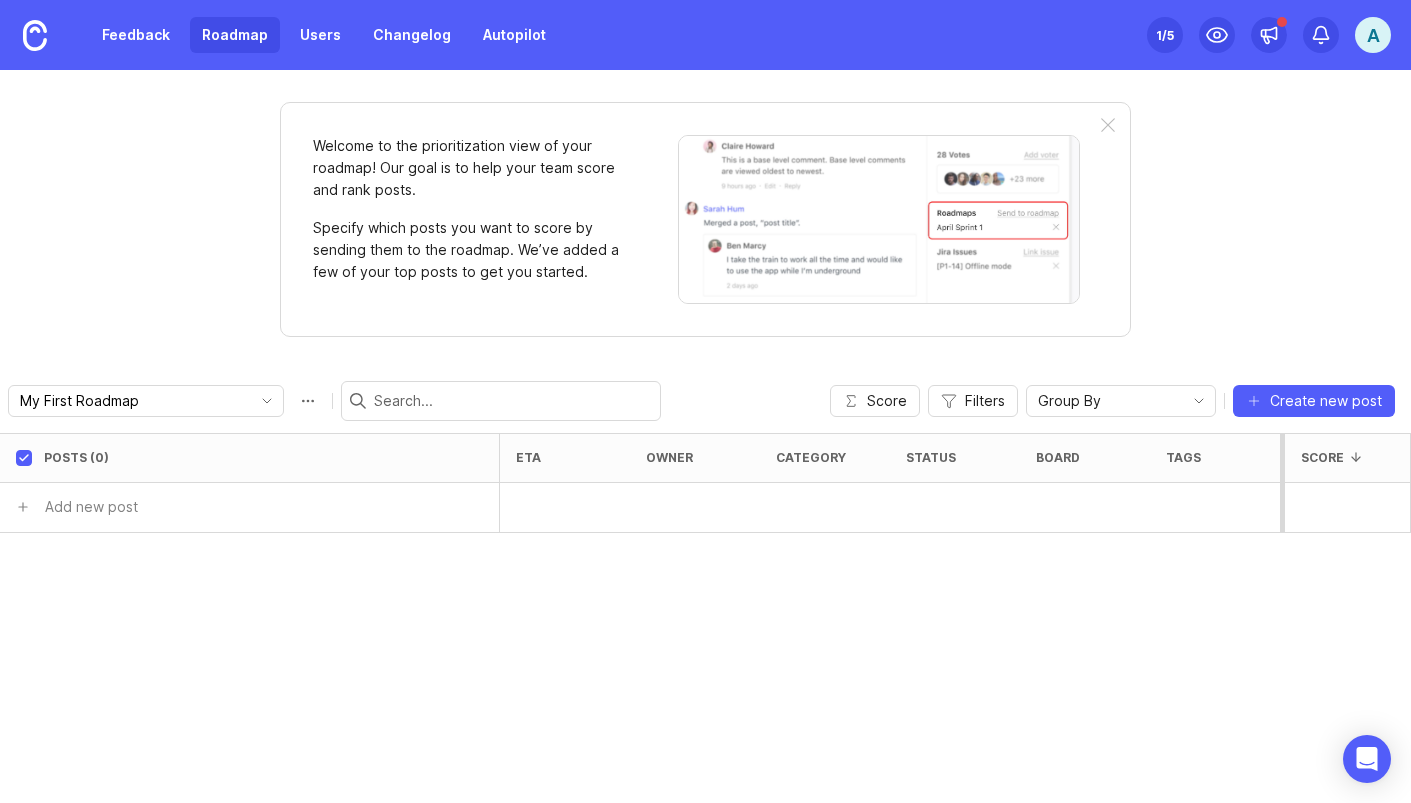 click on "Welcome to the prioritization view of your roadmap! Our goal is to help your team score and rank posts." at bounding box center [470, 168] 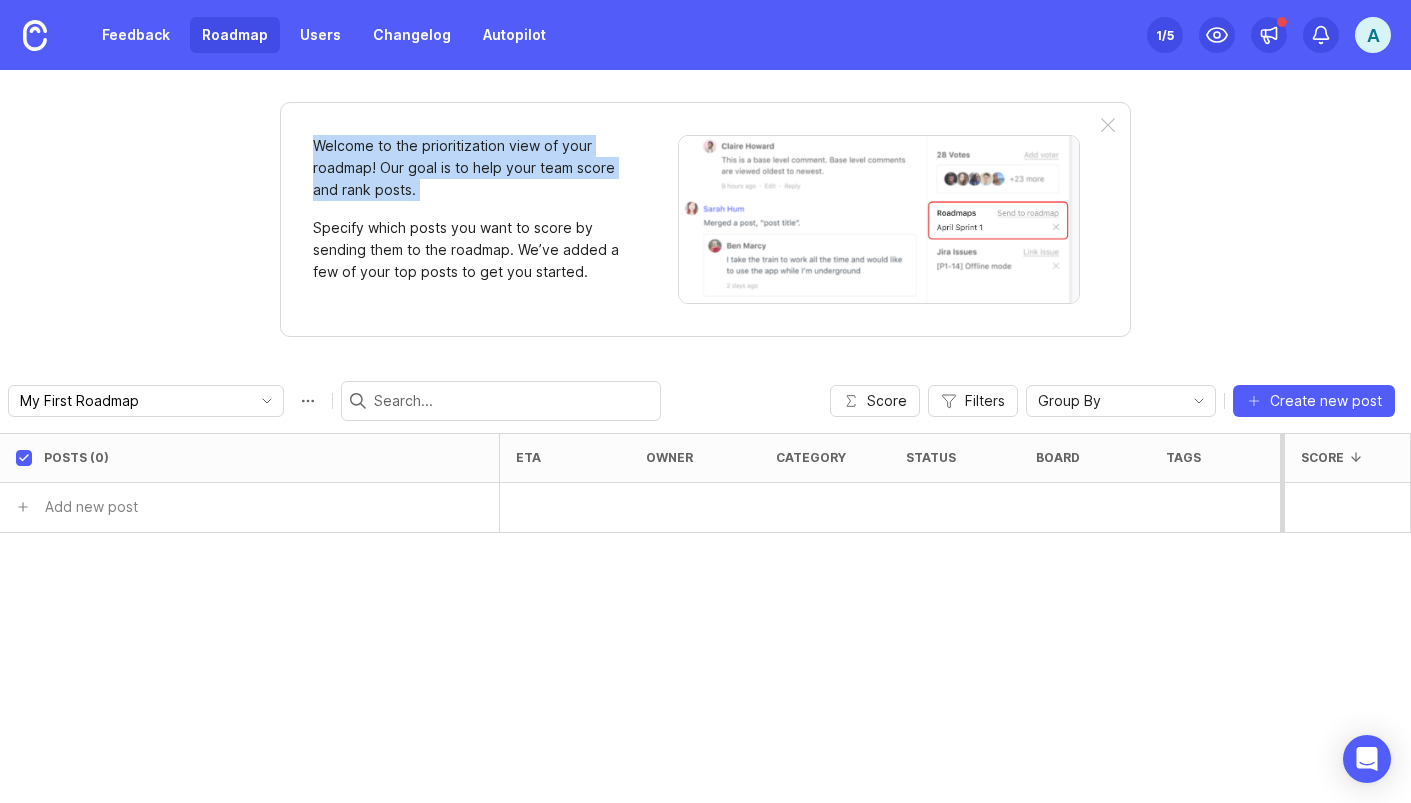 click on "Specify which posts you want to score by sending them to the roadmap. We’ve added a few of your top posts to get you started." at bounding box center (470, 250) 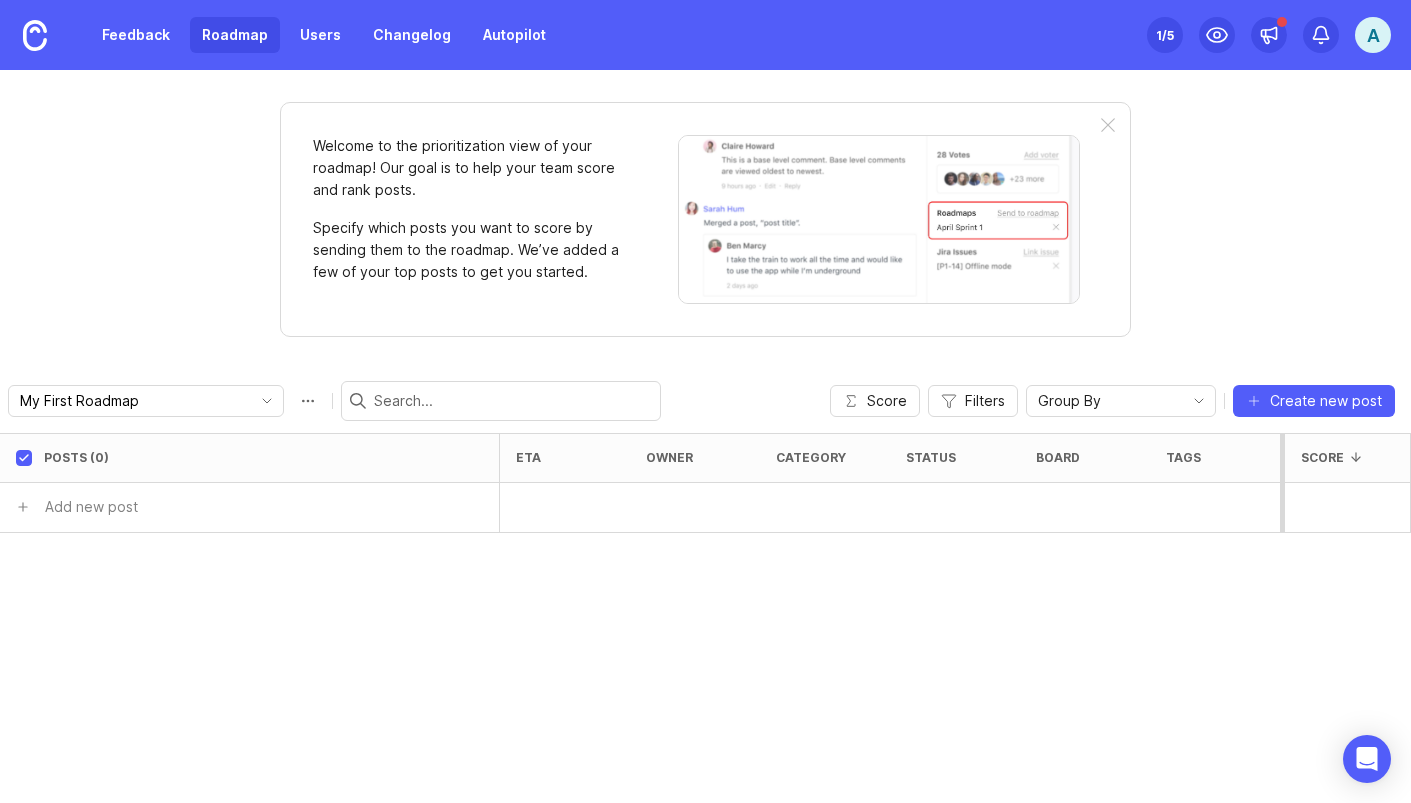 click on "Specify which posts you want to score by sending them to the roadmap. We’ve added a few of your top posts to get you started." at bounding box center [470, 250] 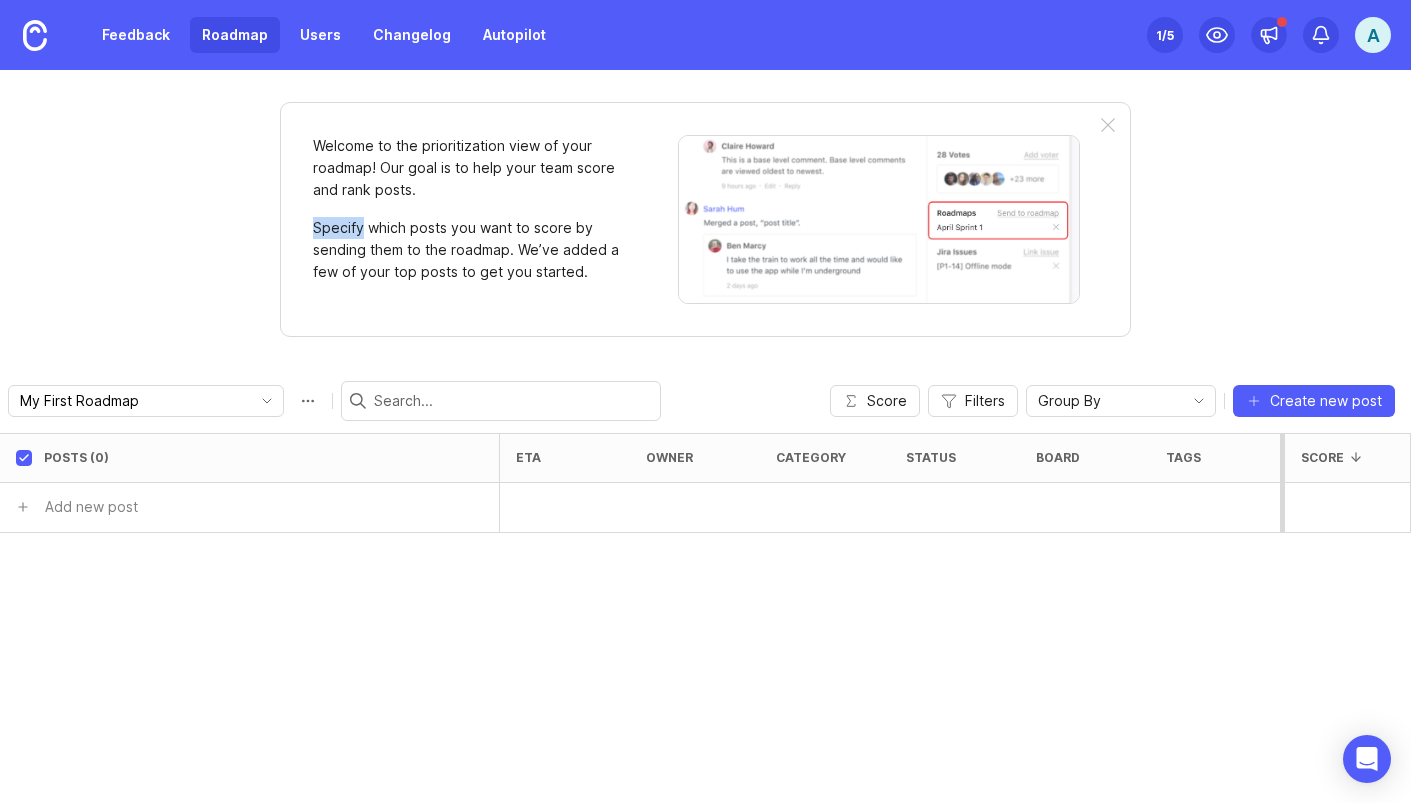 click on "Specify which posts you want to score by sending them to the roadmap. We’ve added a few of your top posts to get you started." at bounding box center [470, 250] 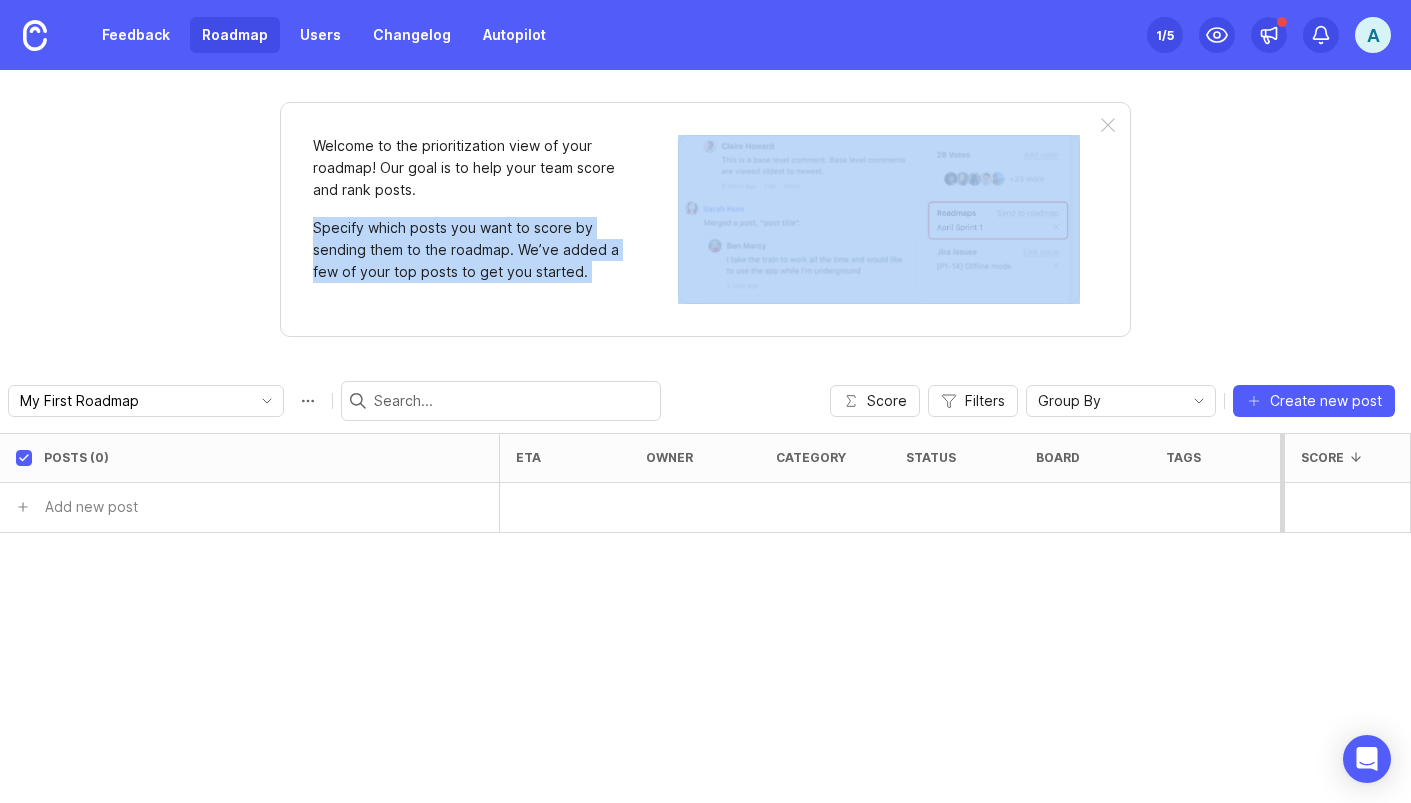 click on "Welcome to the prioritization view of your roadmap! Our goal is to help your team score and rank posts." at bounding box center (470, 168) 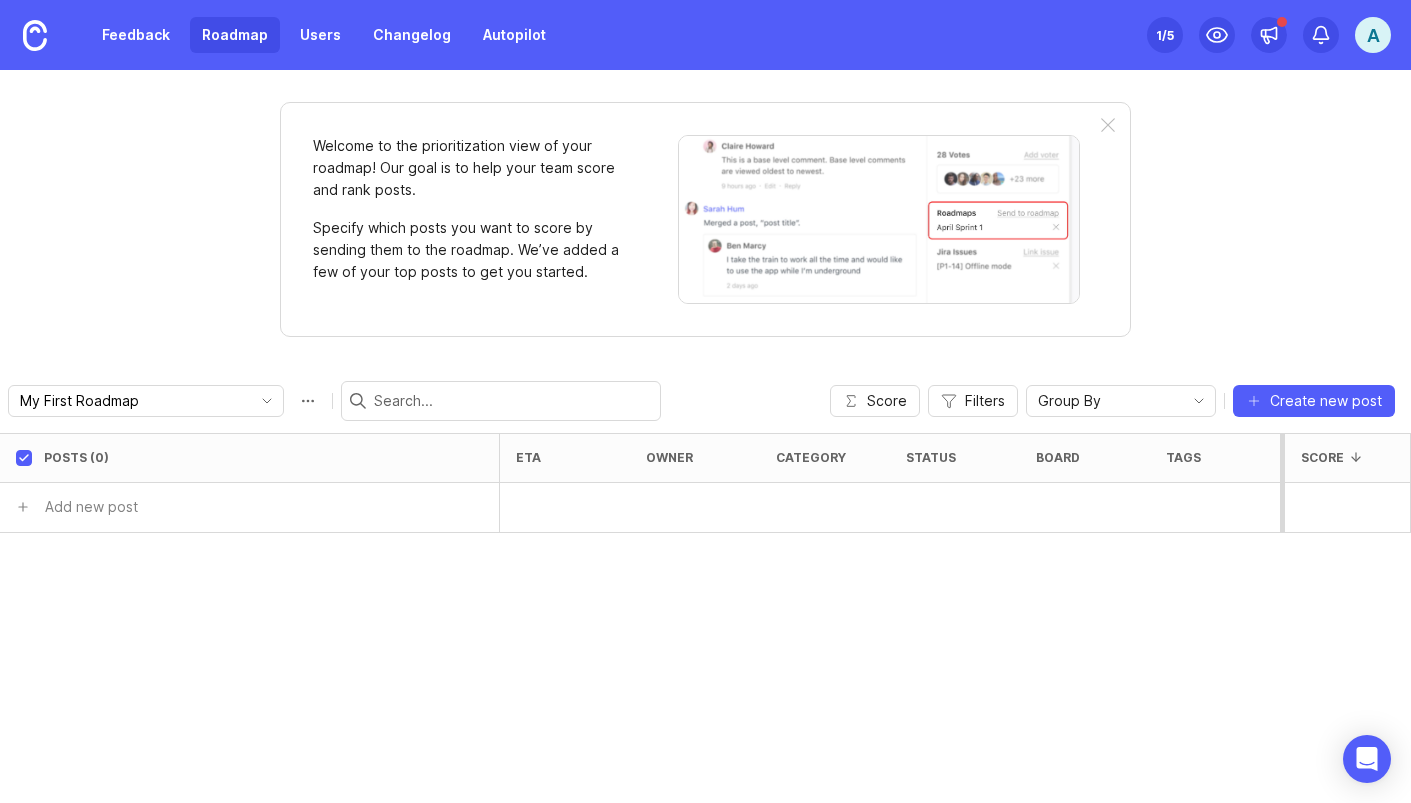 click on "Welcome to the prioritization view of your roadmap! Our goal is to help your team score and rank posts." at bounding box center [470, 168] 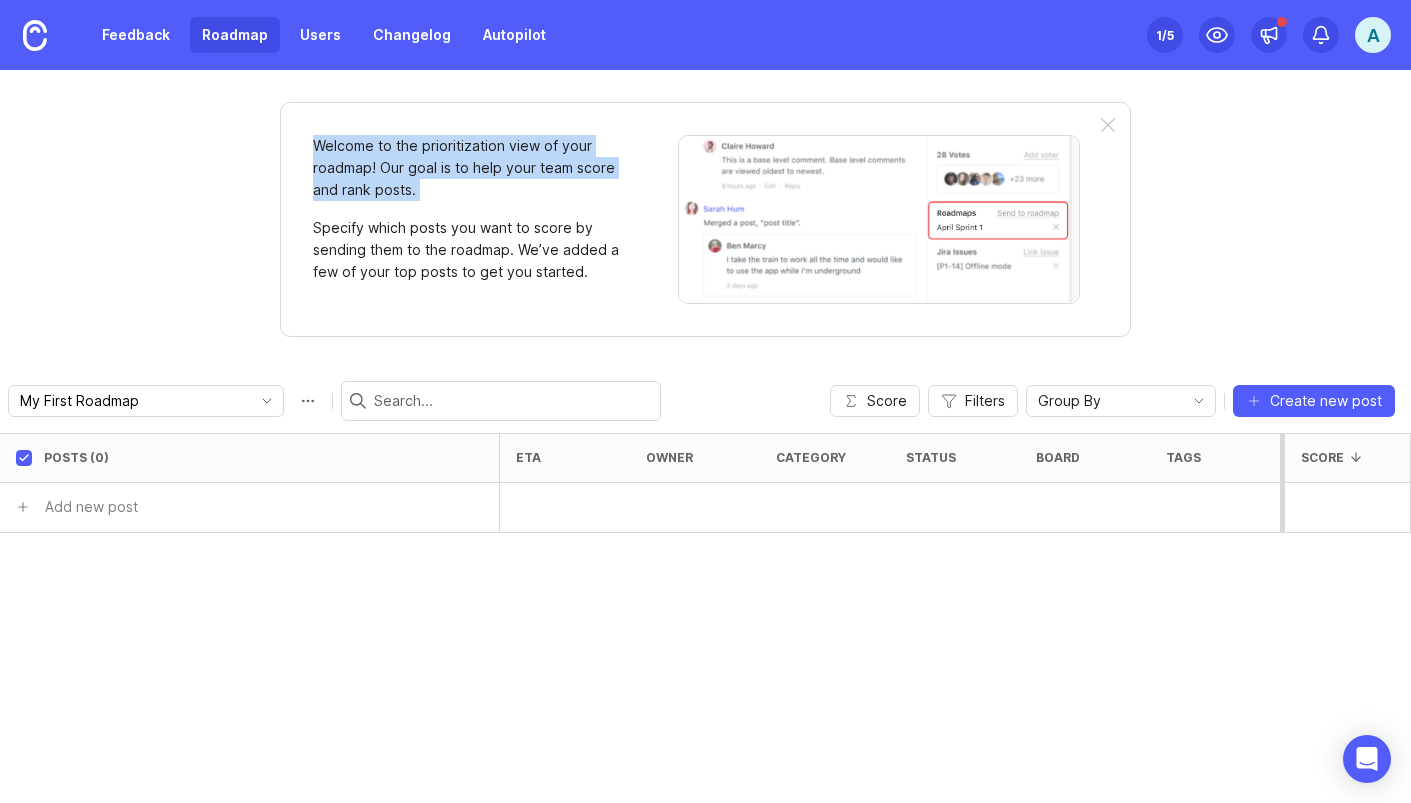 click on "Specify which posts you want to score by sending them to the roadmap. We’ve added a few of your top posts to get you started." at bounding box center [470, 250] 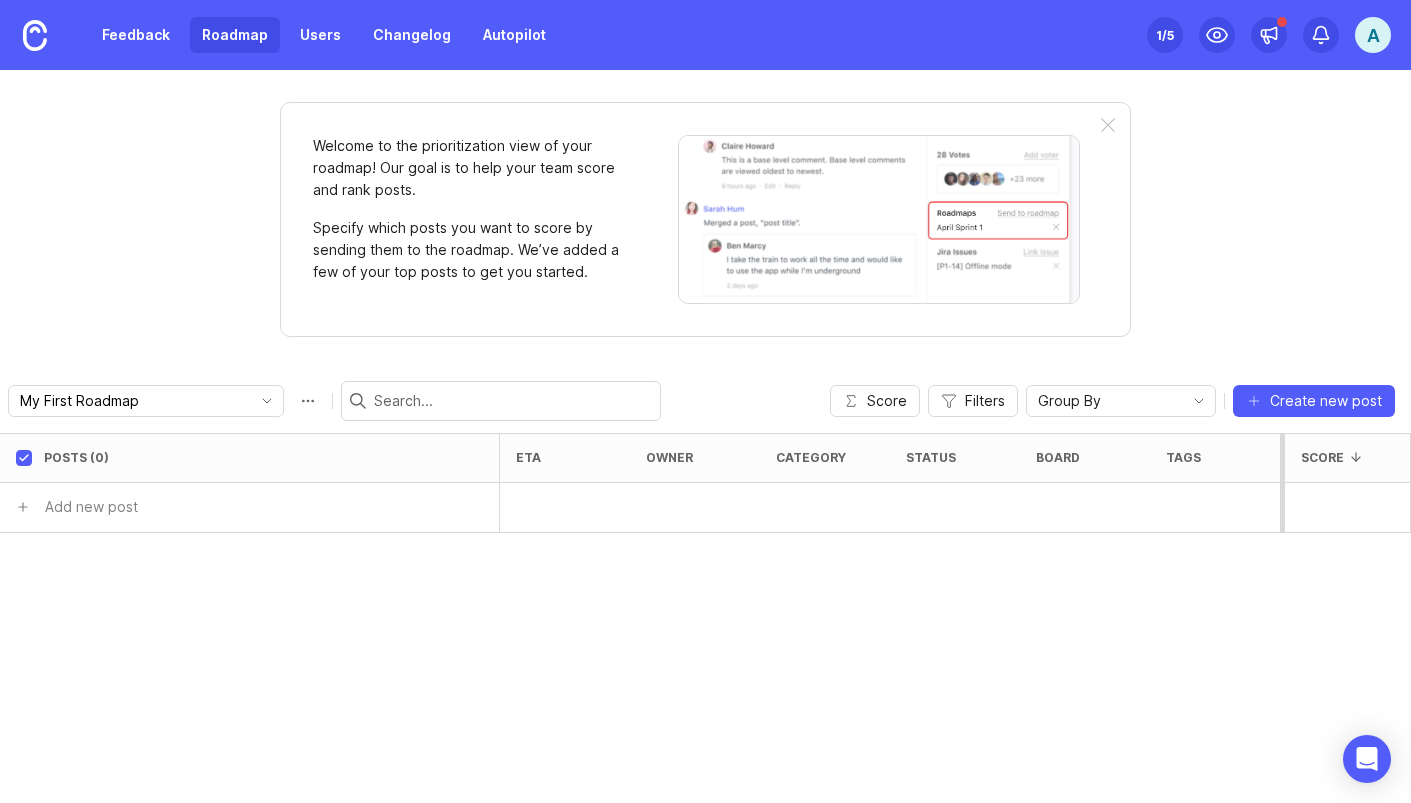 click on "Specify which posts you want to score by sending them to the roadmap. We’ve added a few of your top posts to get you started." at bounding box center (470, 250) 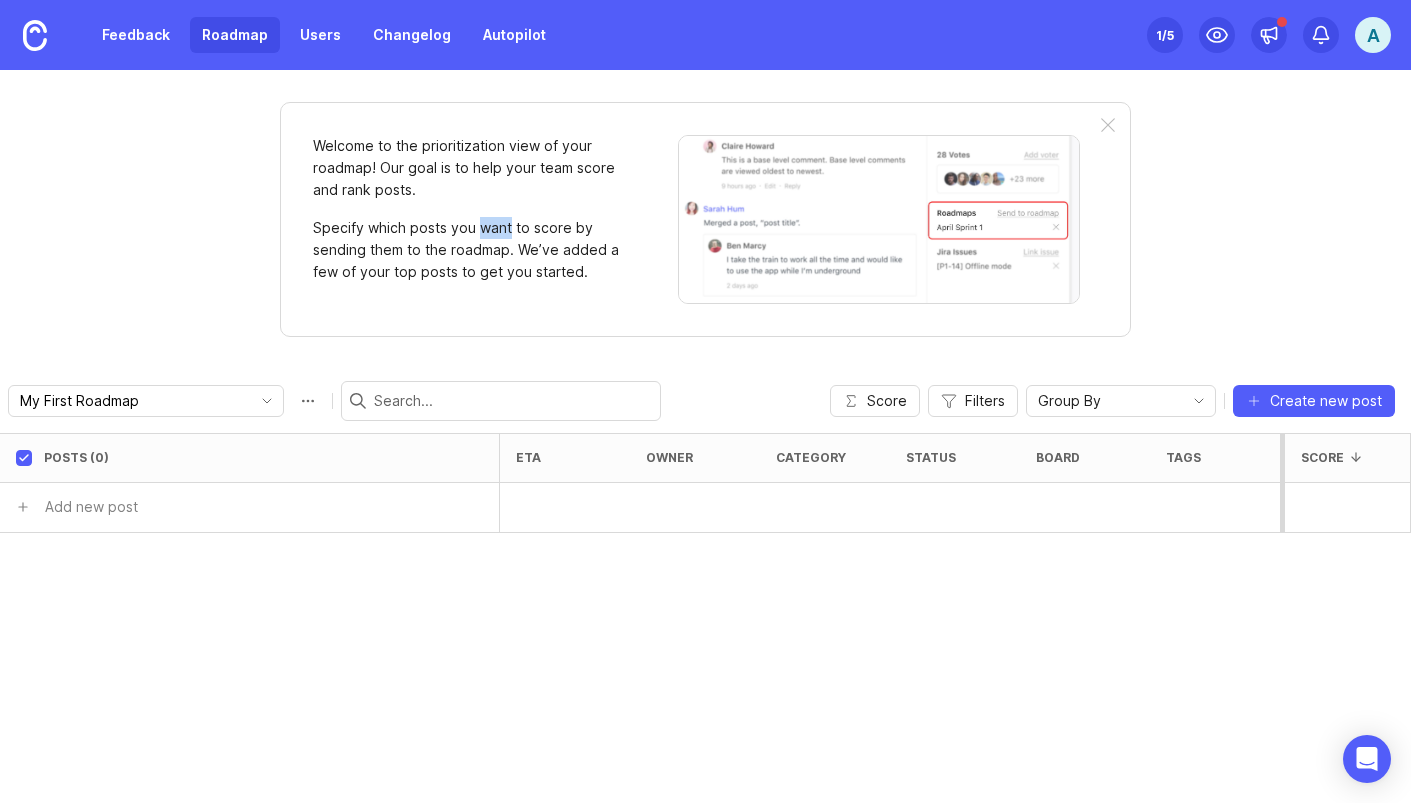 click on "Specify which posts you want to score by sending them to the roadmap. We’ve added a few of your top posts to get you started." at bounding box center [470, 250] 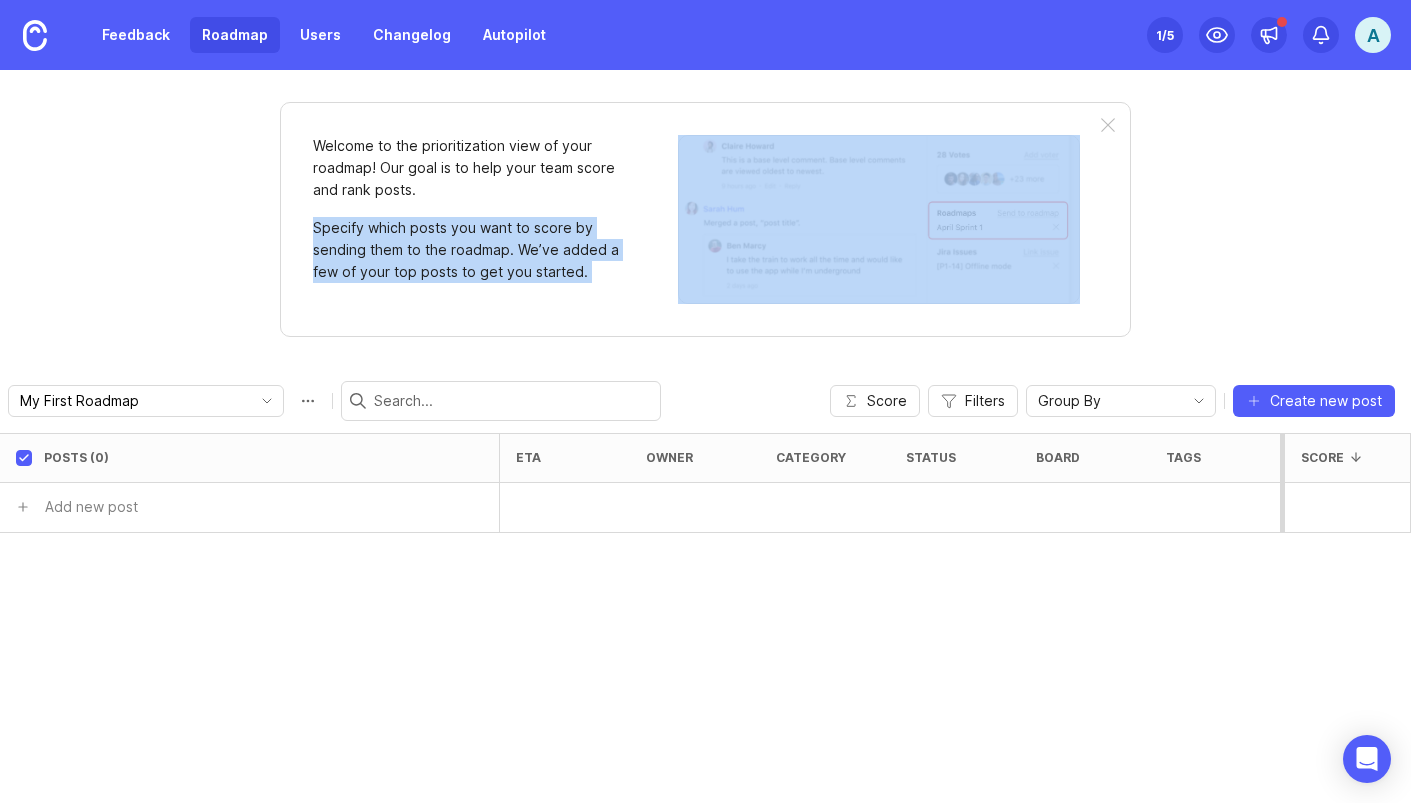 click on "Welcome to the prioritization view of your roadmap! Our goal is to help your team score and rank posts." at bounding box center [470, 168] 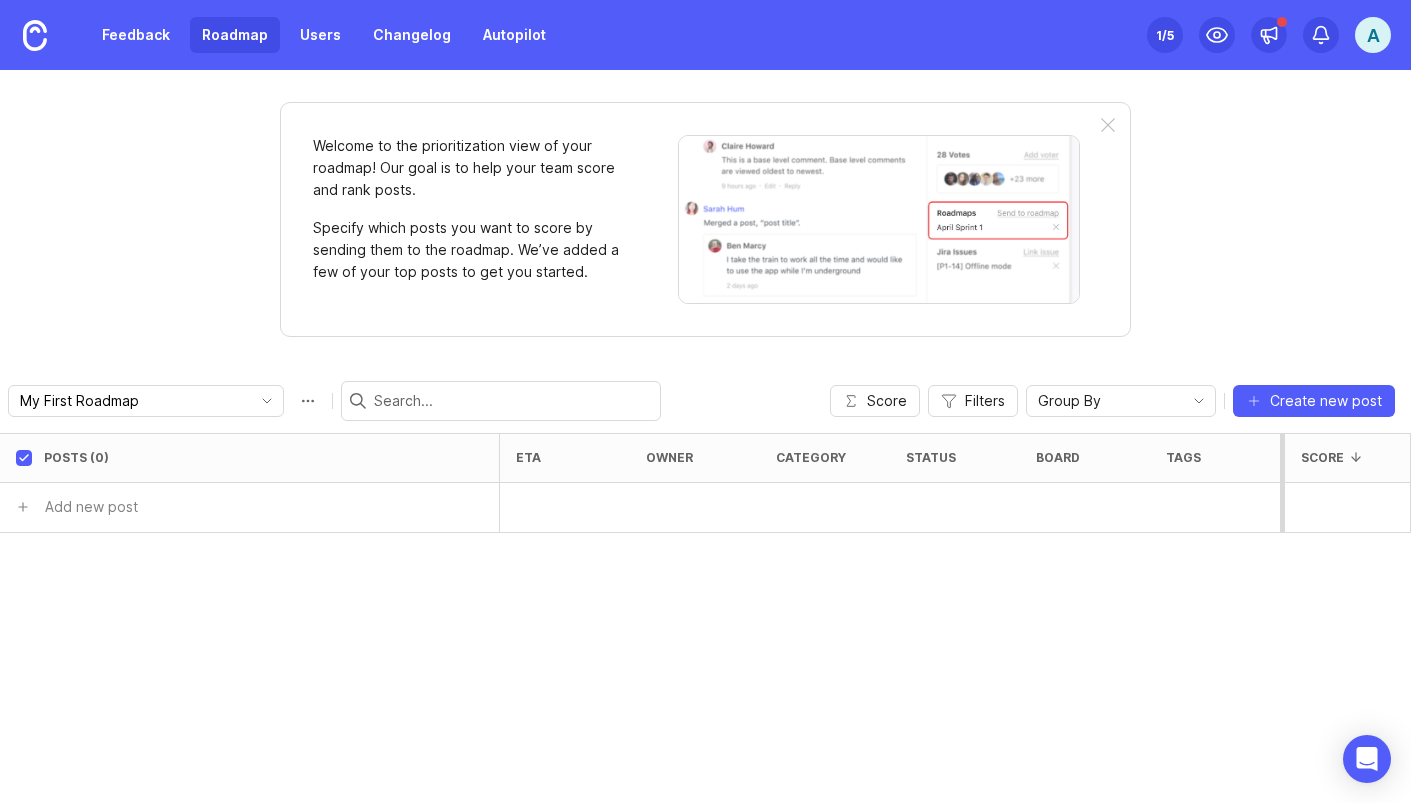 click on "Welcome to the prioritization view of your roadmap! Our goal is to help your team score and rank posts." at bounding box center [470, 168] 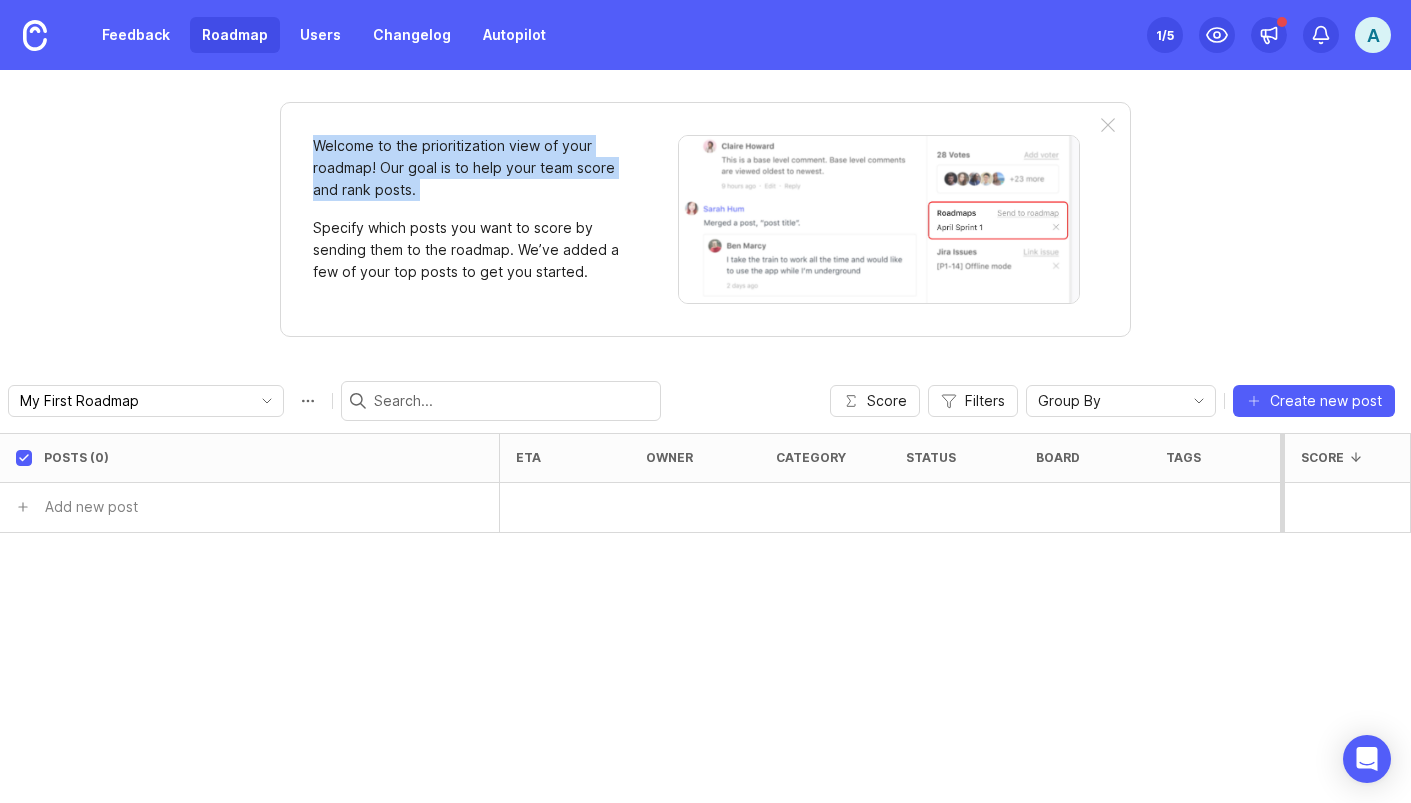 click on "Specify which posts you want to score by sending them to the roadmap. We’ve added a few of your top posts to get you started." at bounding box center (470, 250) 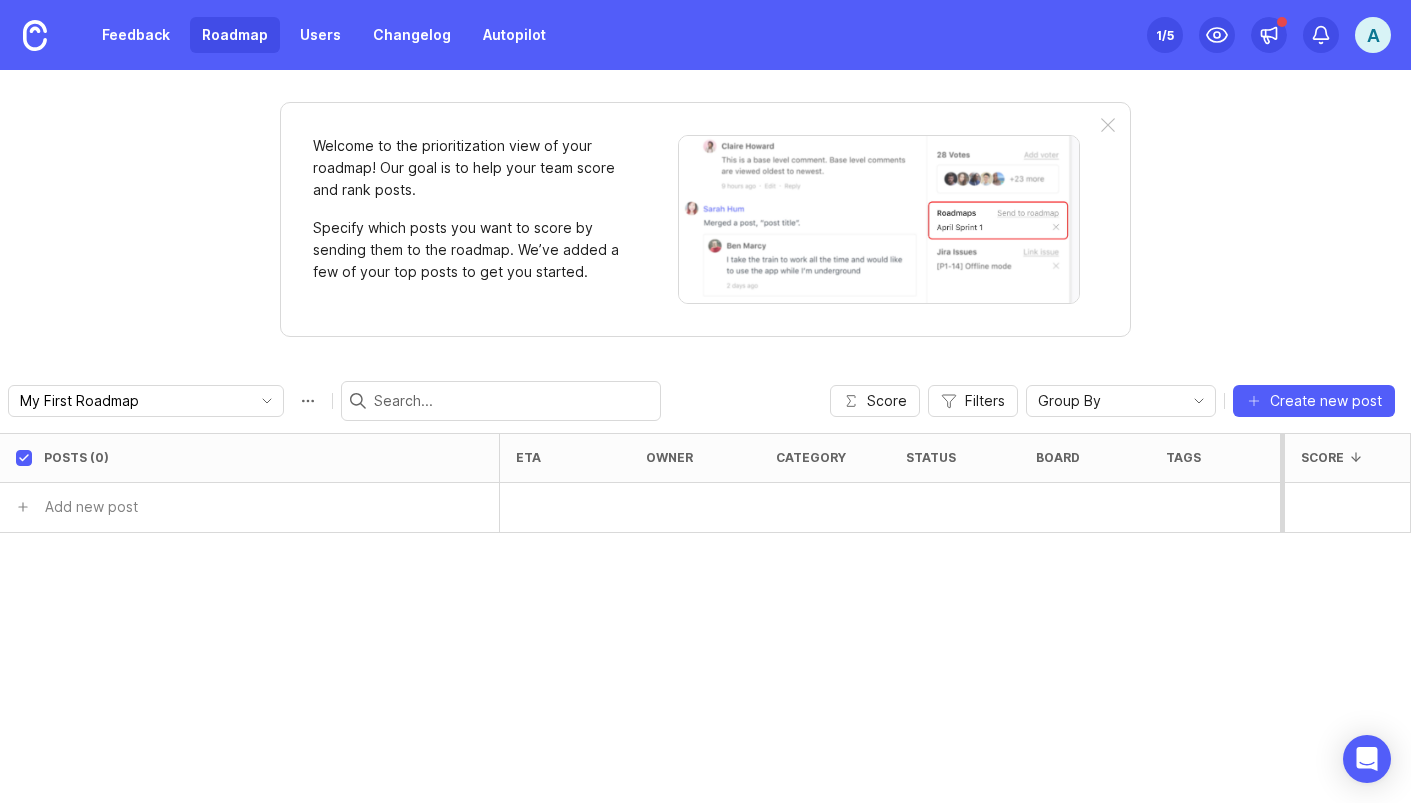 click on "Specify which posts you want to score by sending them to the roadmap. We’ve added a few of your top posts to get you started." at bounding box center [470, 250] 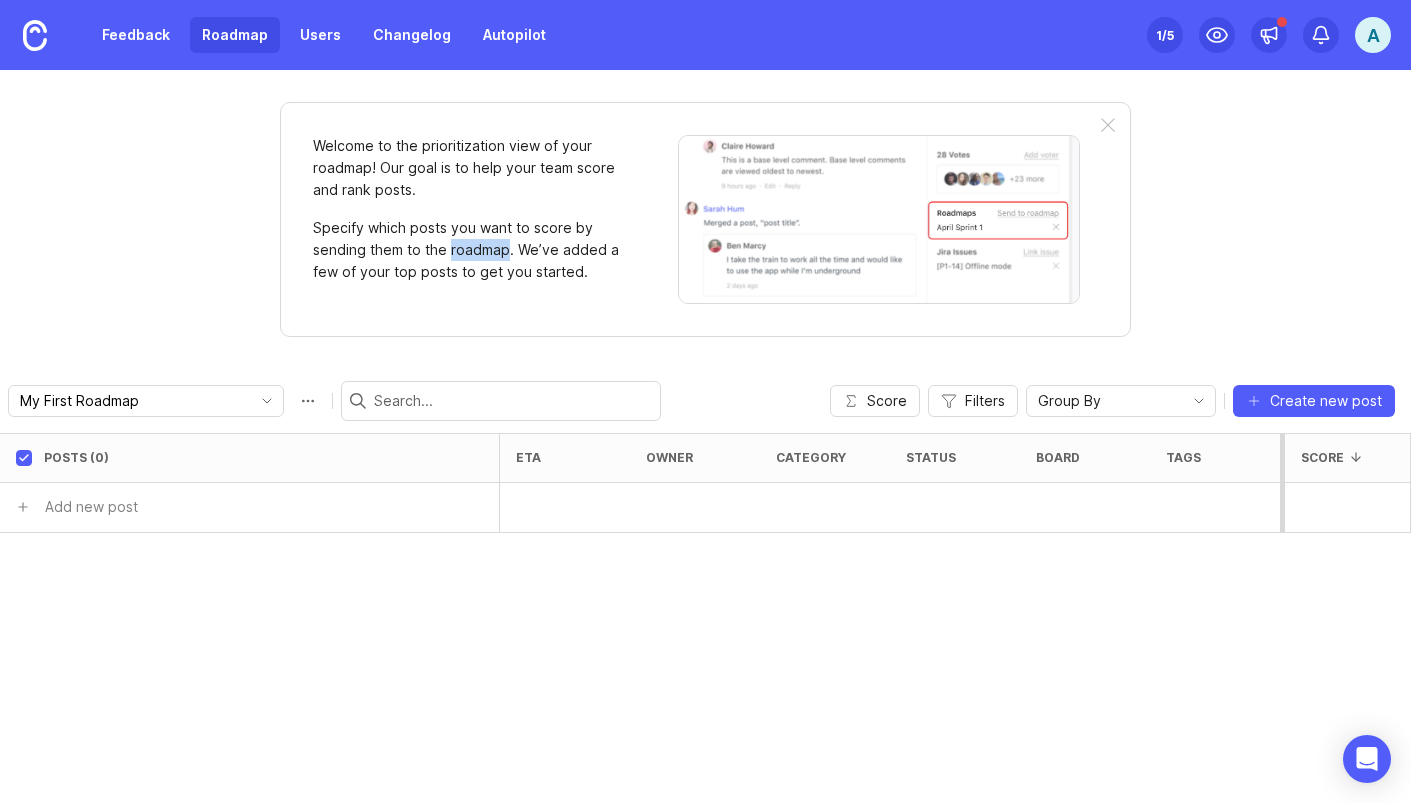 click on "Specify which posts you want to score by sending them to the roadmap. We’ve added a few of your top posts to get you started." at bounding box center [470, 250] 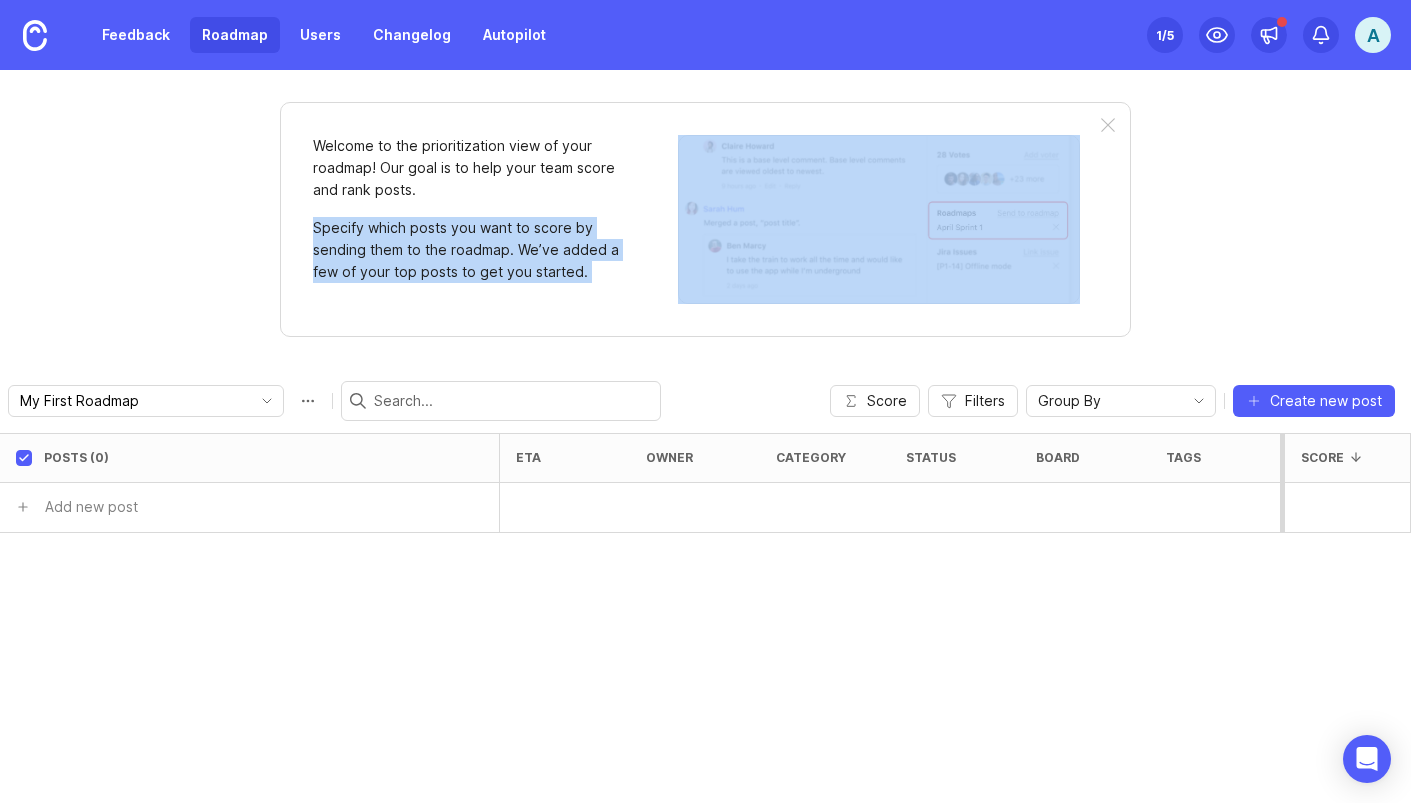click on "Welcome to the prioritization view of your roadmap! Our goal is to help your team score and rank posts." at bounding box center [470, 168] 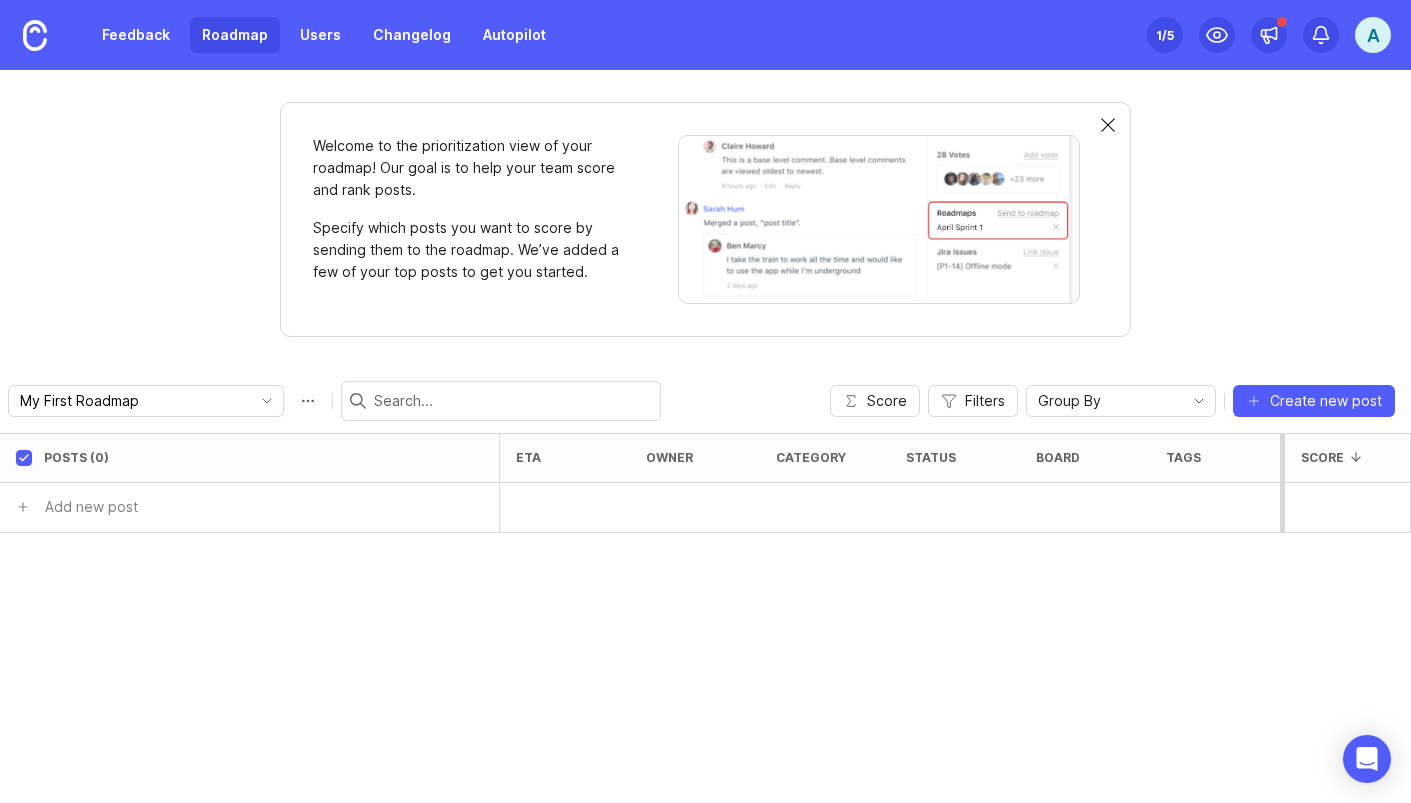 click at bounding box center [1108, 126] 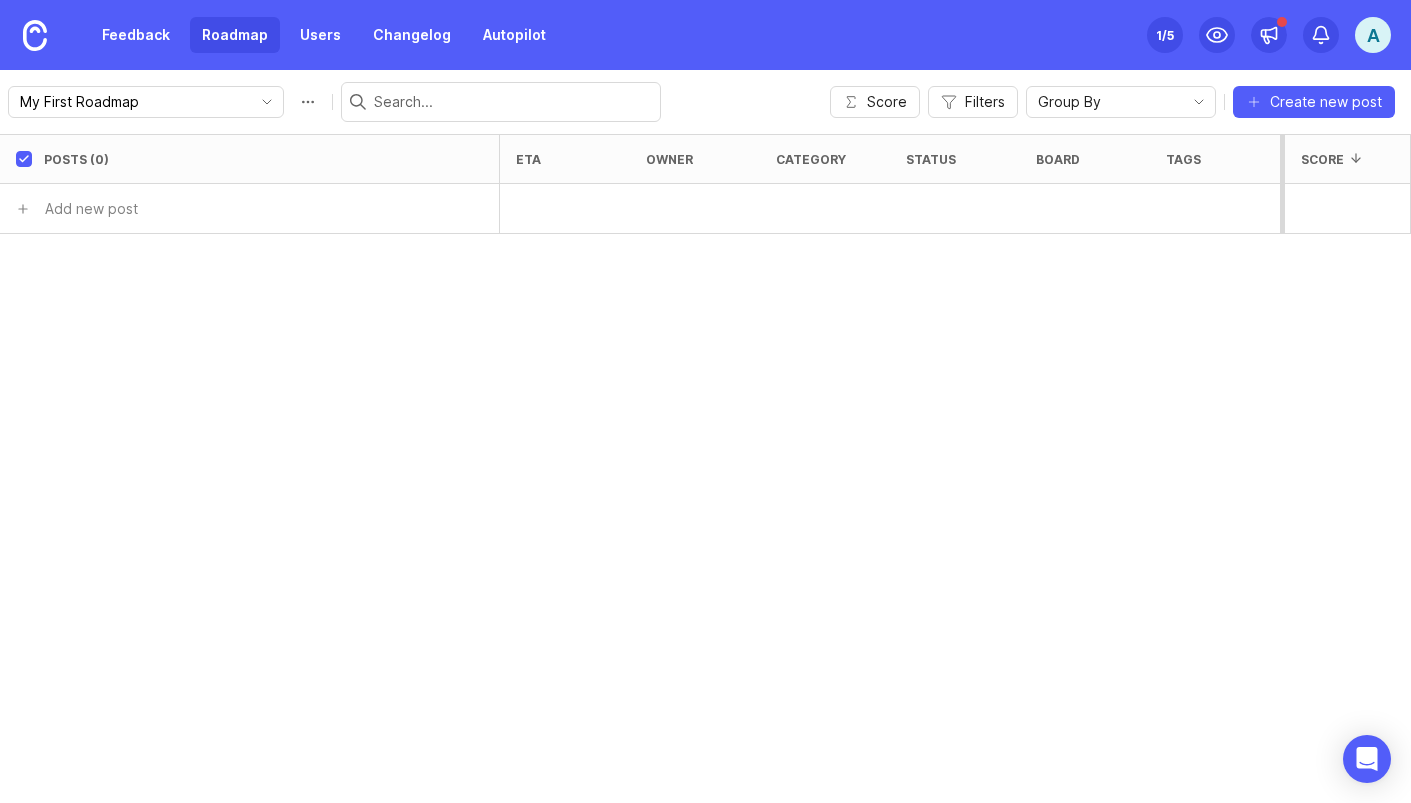 click on "Posts (0) eta owner category status board tags Impact Votes Effort Score Add new post" at bounding box center (705, 468) 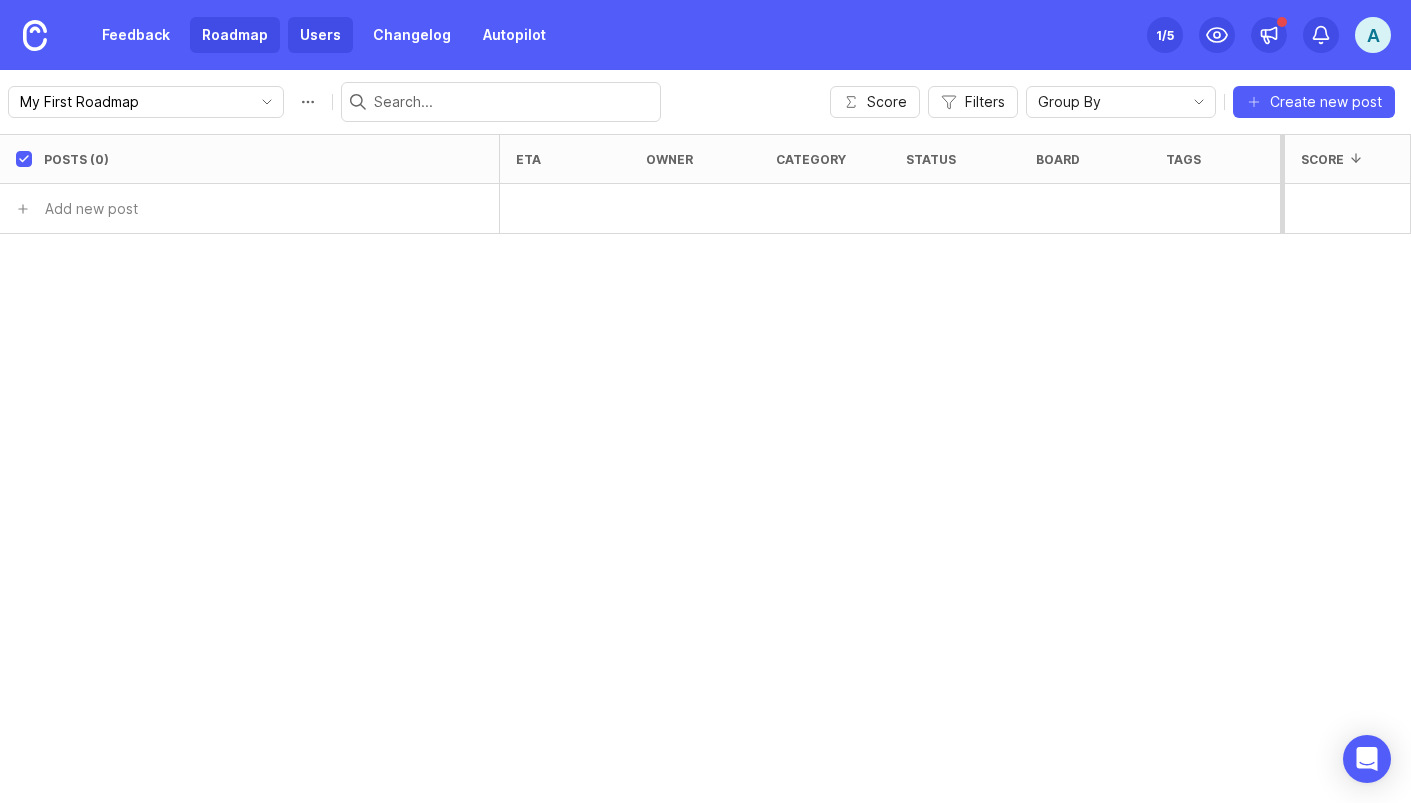 click on "Users" at bounding box center (320, 35) 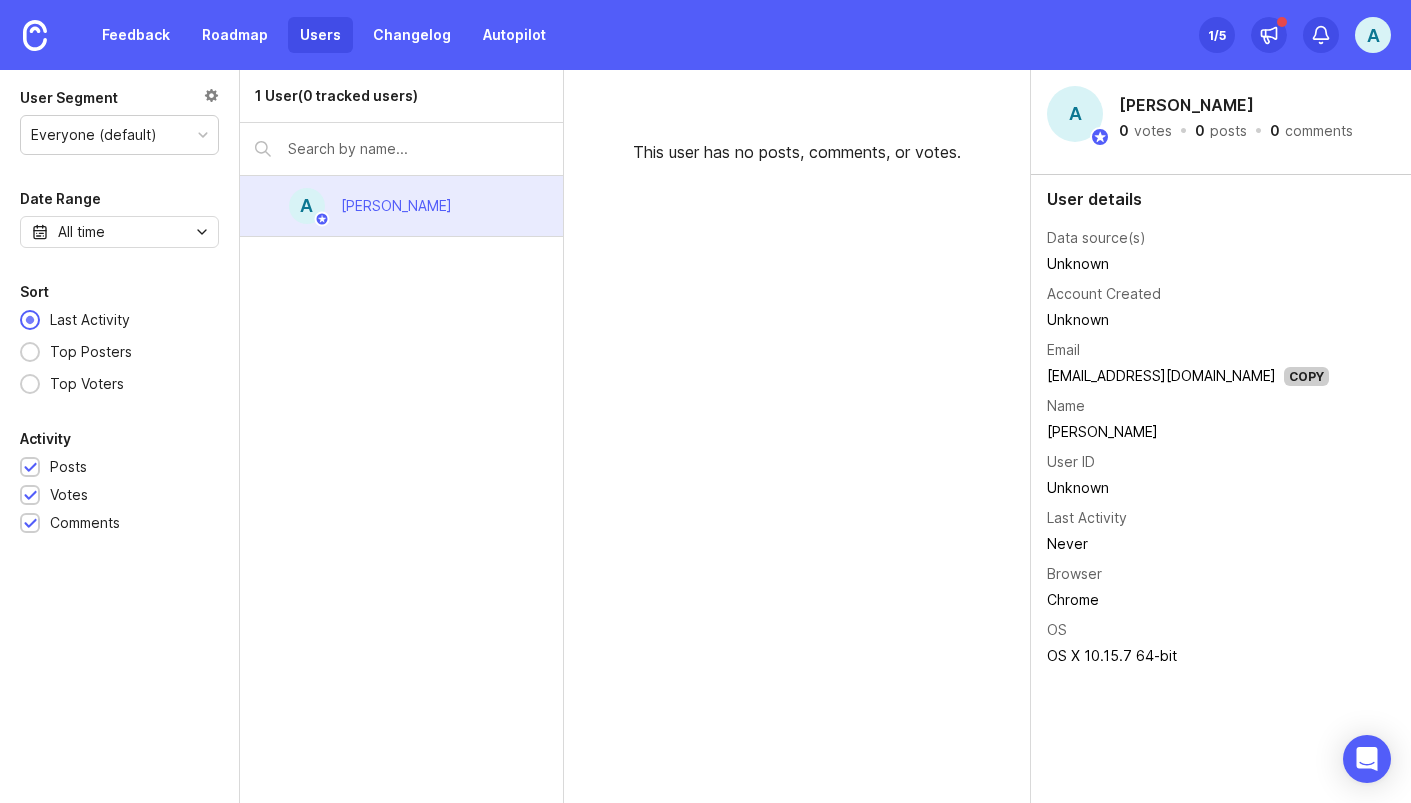 click on "A" at bounding box center (1373, 35) 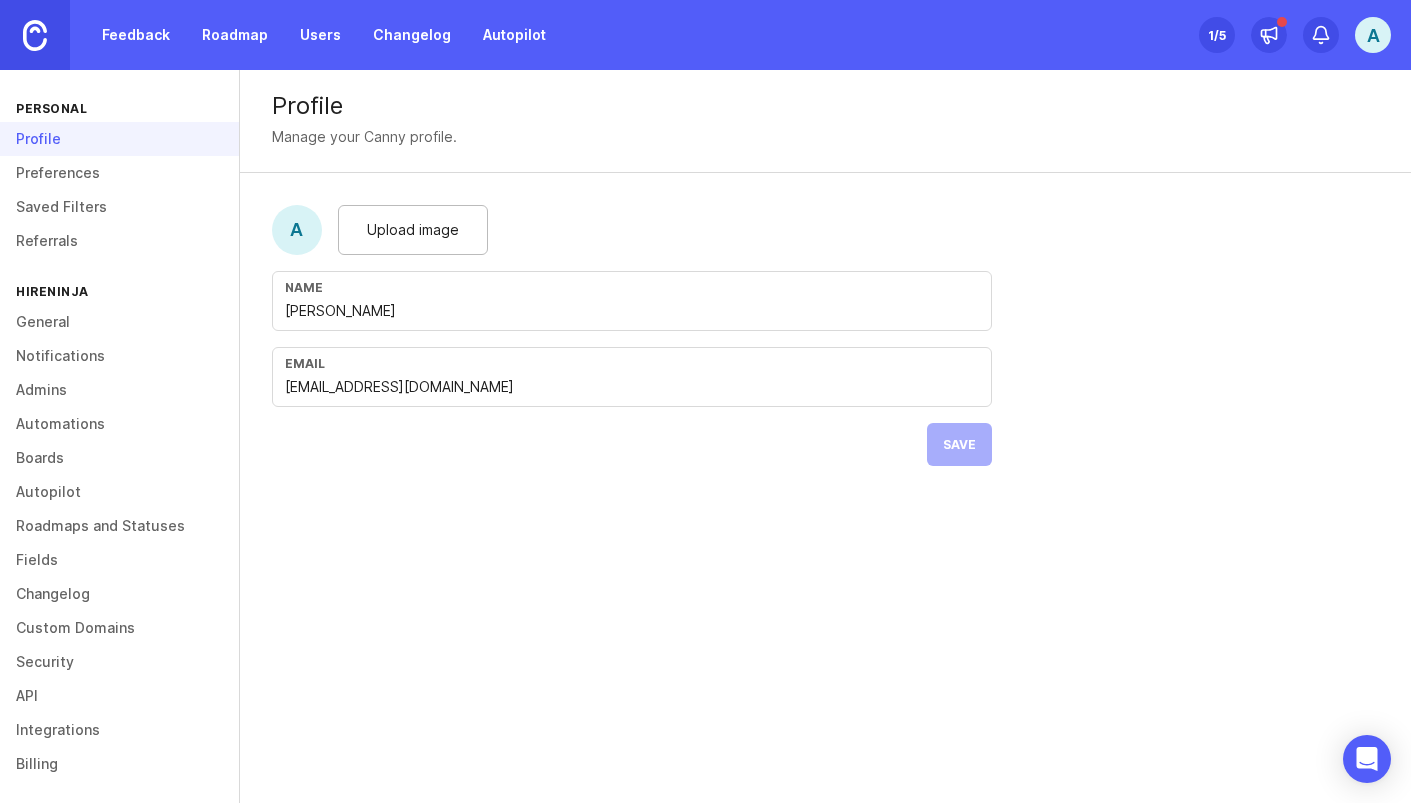 click at bounding box center (35, 35) 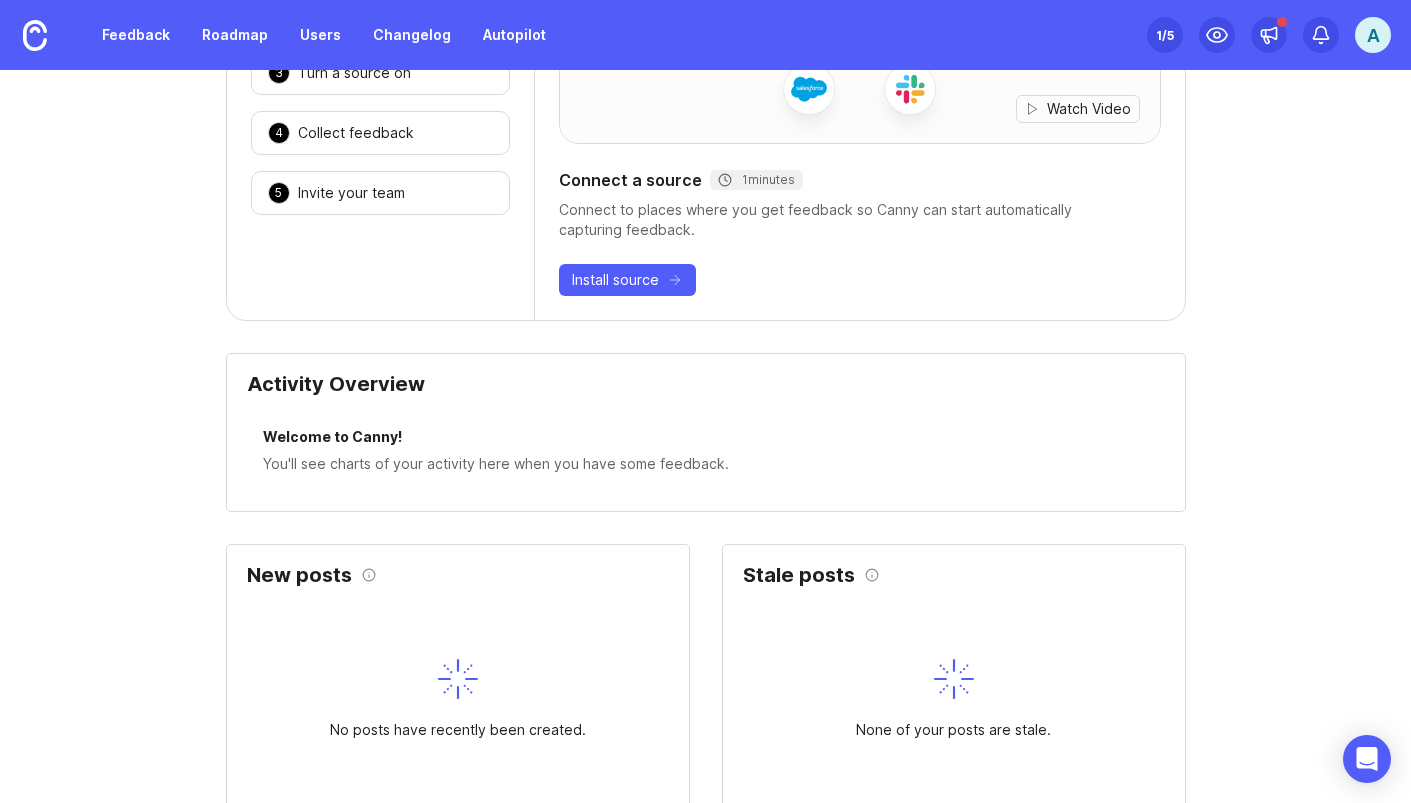 scroll, scrollTop: 0, scrollLeft: 0, axis: both 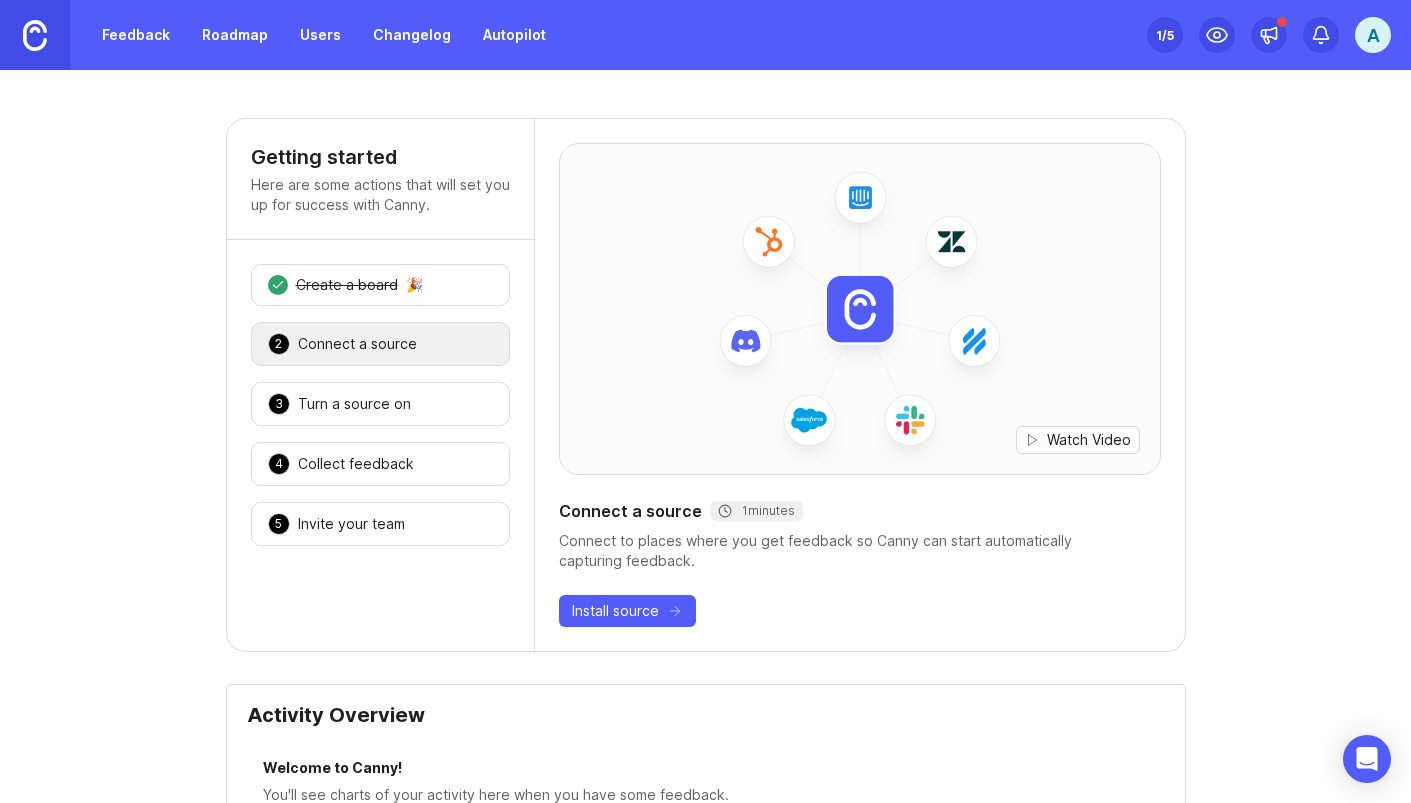 click at bounding box center [35, 35] 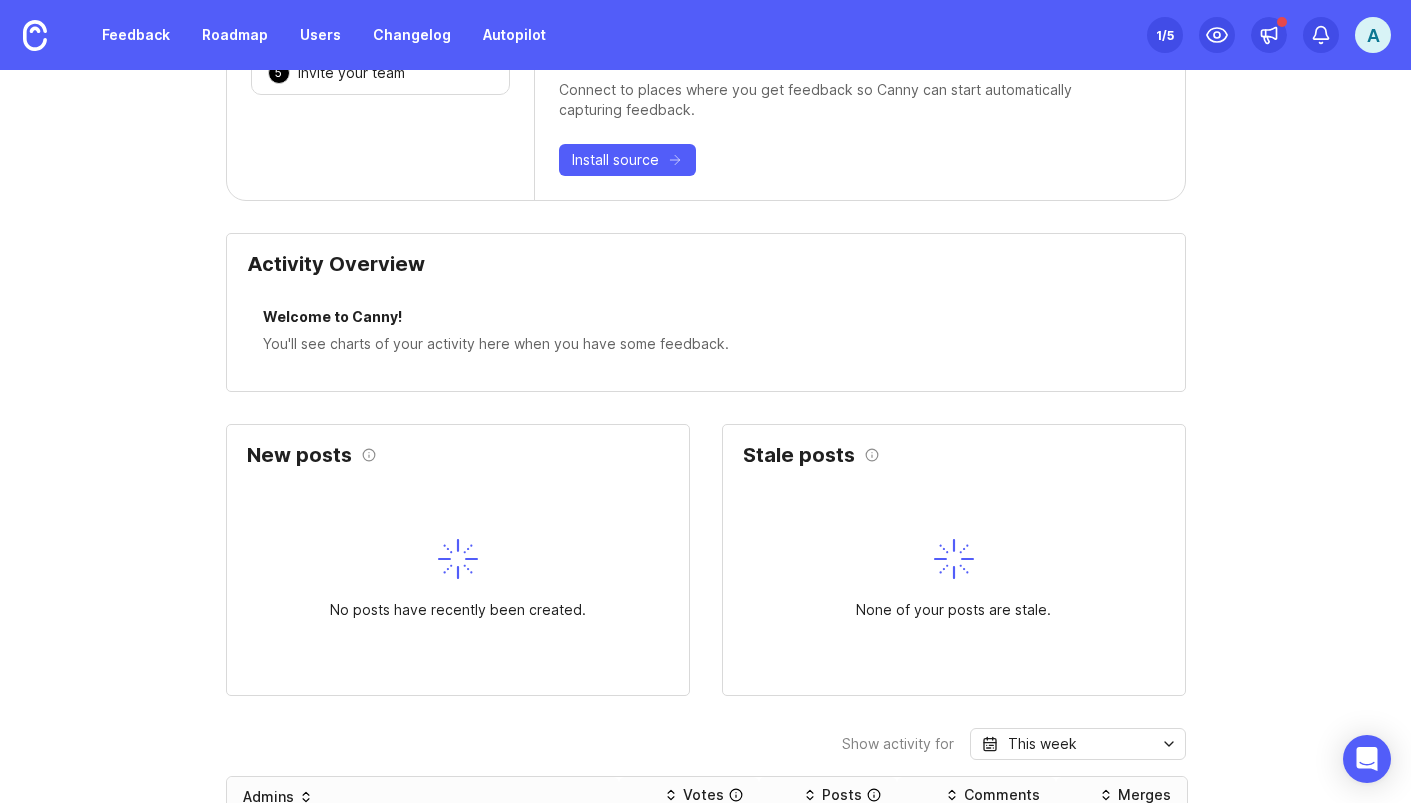 scroll, scrollTop: 452, scrollLeft: 0, axis: vertical 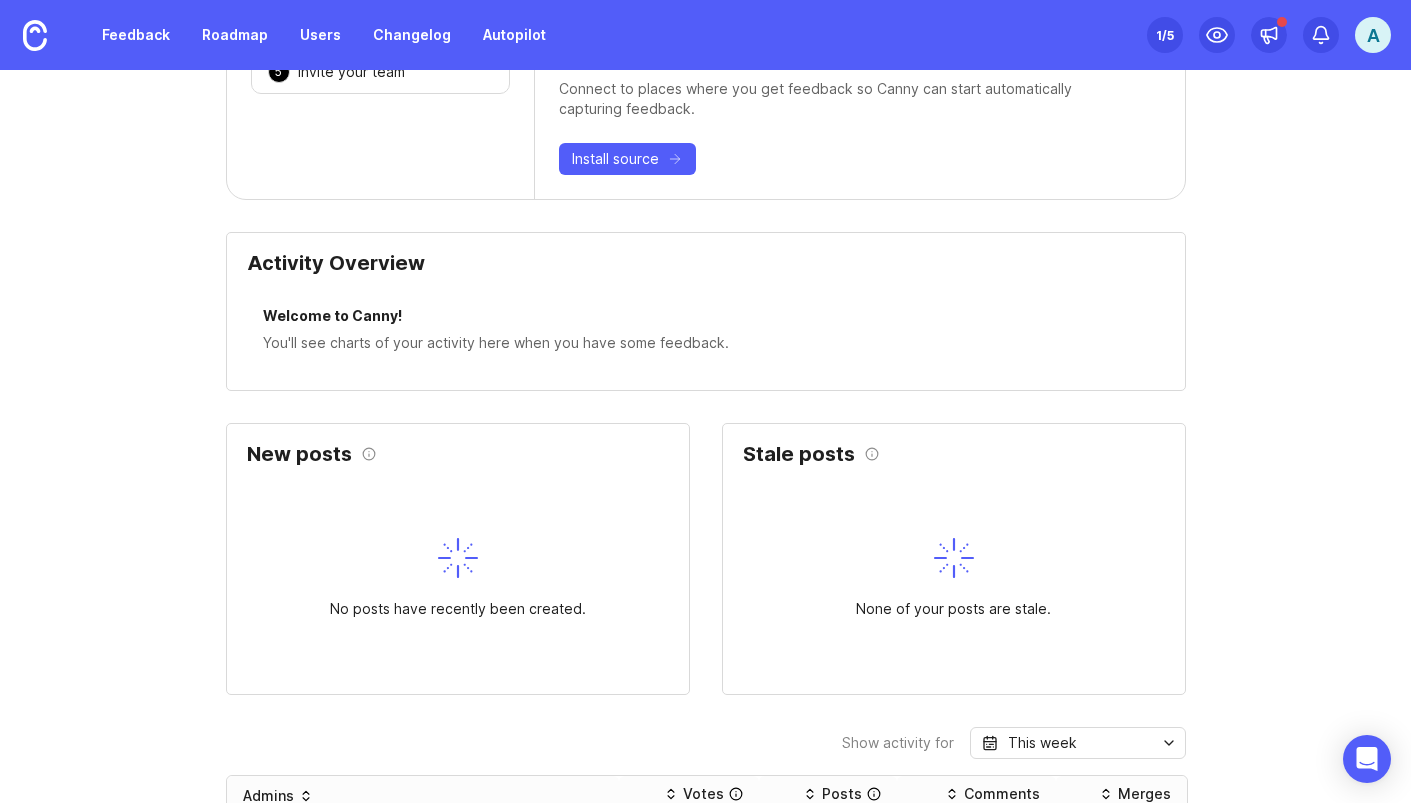 click on "You'll see charts of your activity here when you have some feedback." at bounding box center [706, 343] 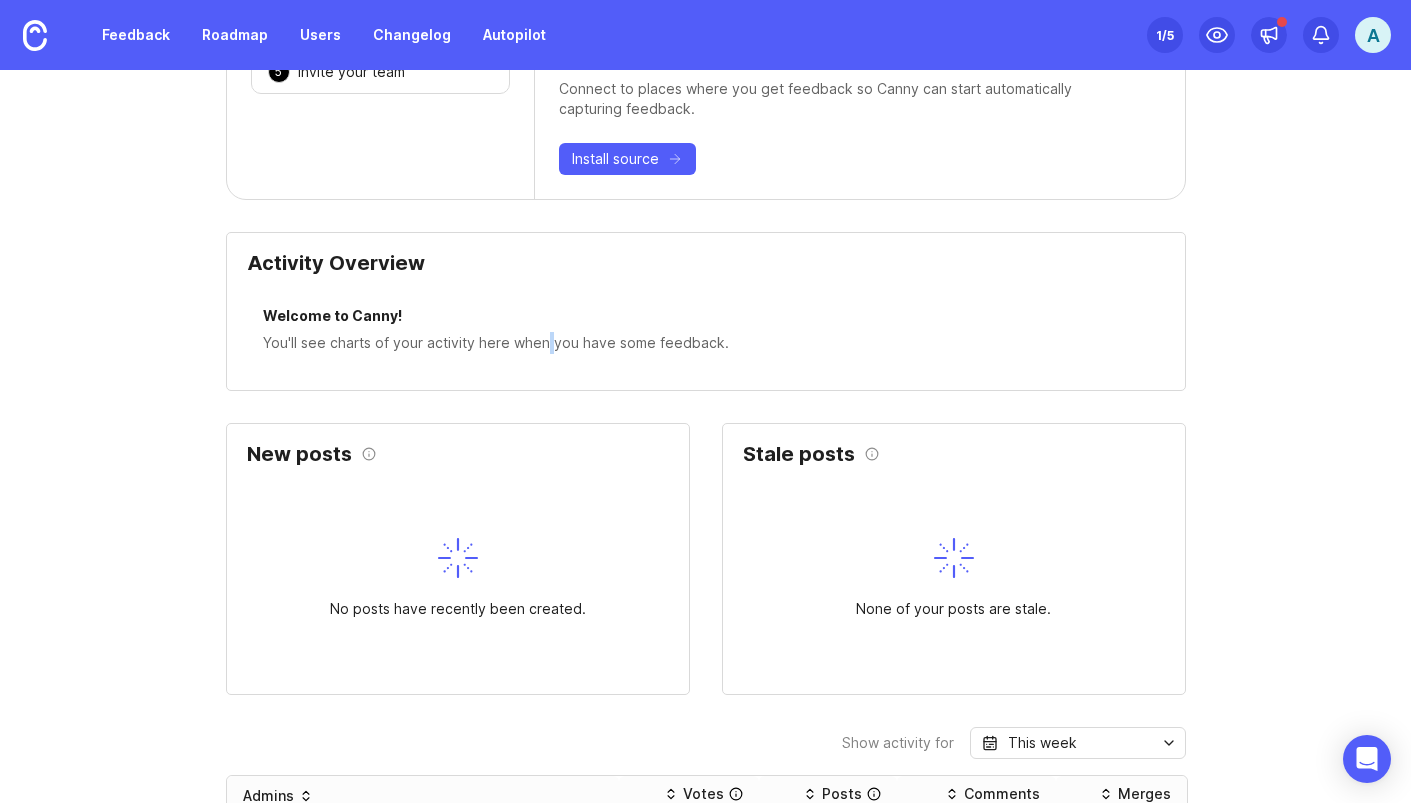 click on "You'll see charts of your activity here when you have some feedback." at bounding box center [706, 343] 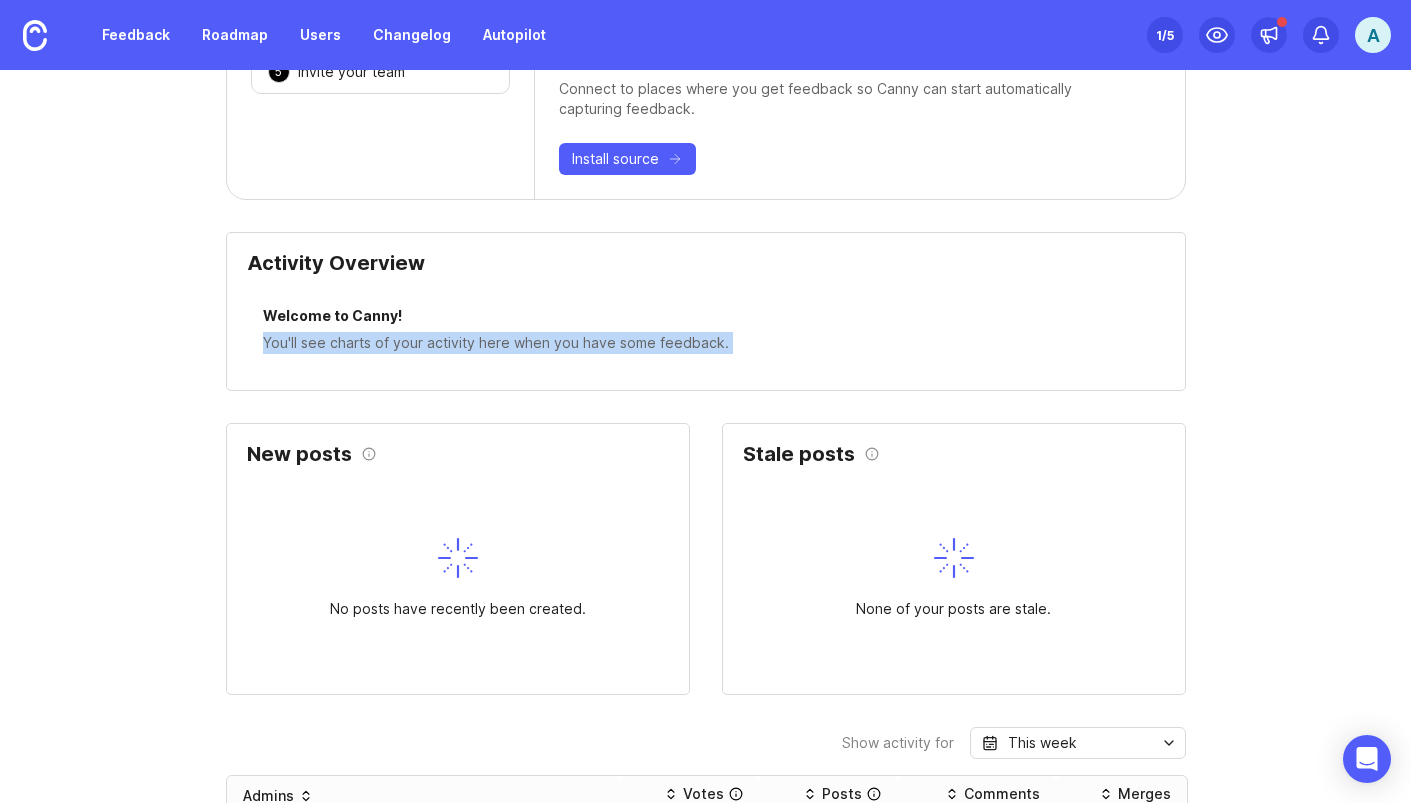 click on "Welcome to Canny!" at bounding box center [706, 318] 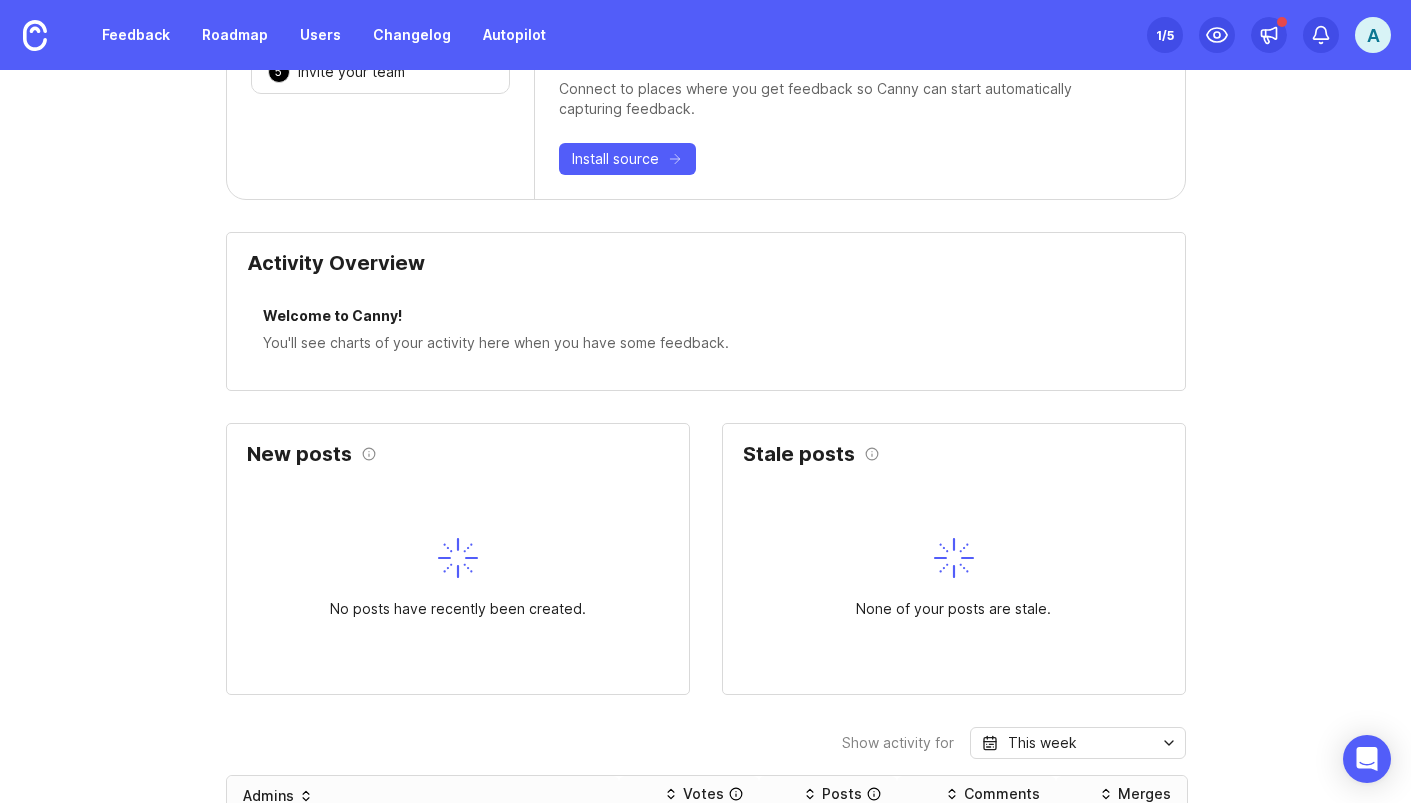click on "Welcome to Canny!" at bounding box center (706, 318) 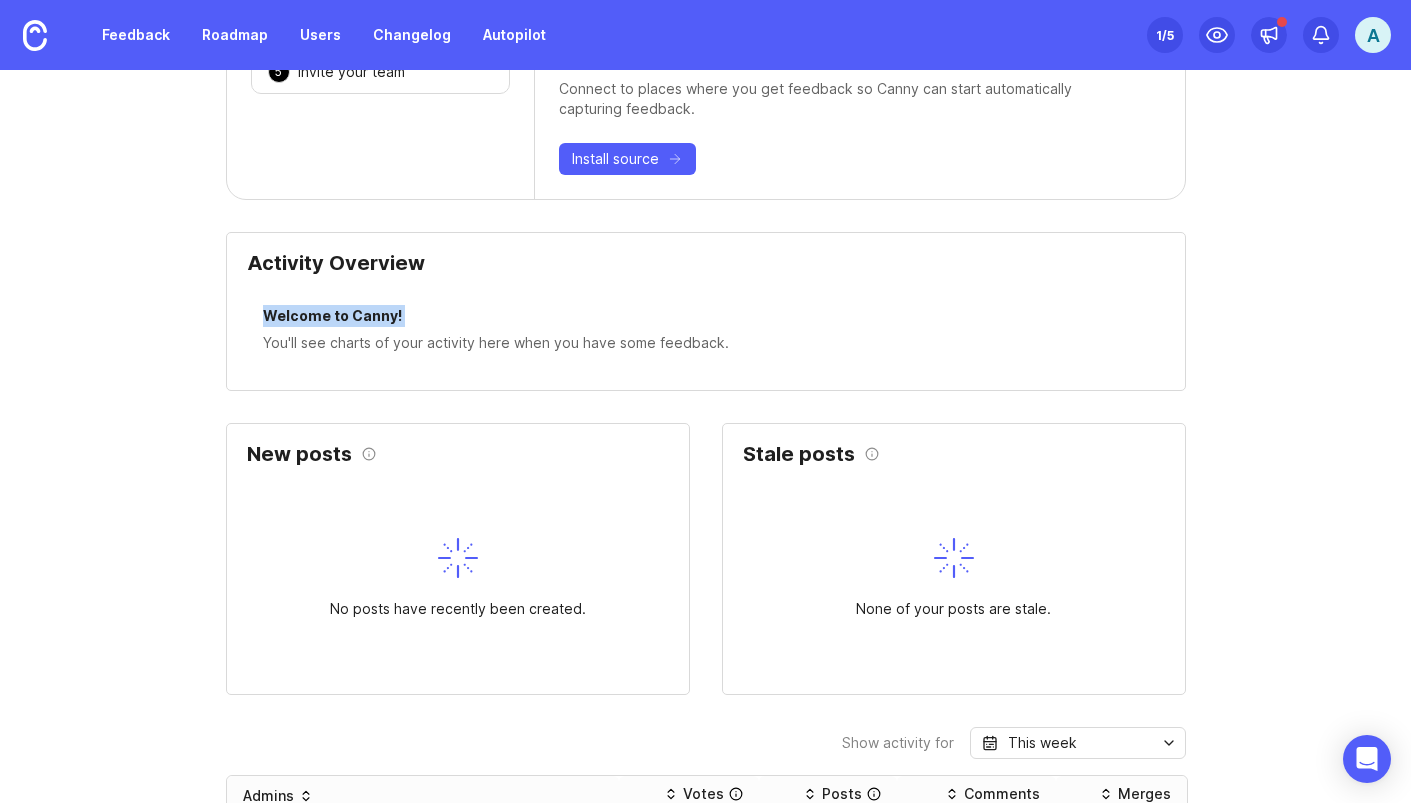 click on "Activity Overview" at bounding box center (706, 271) 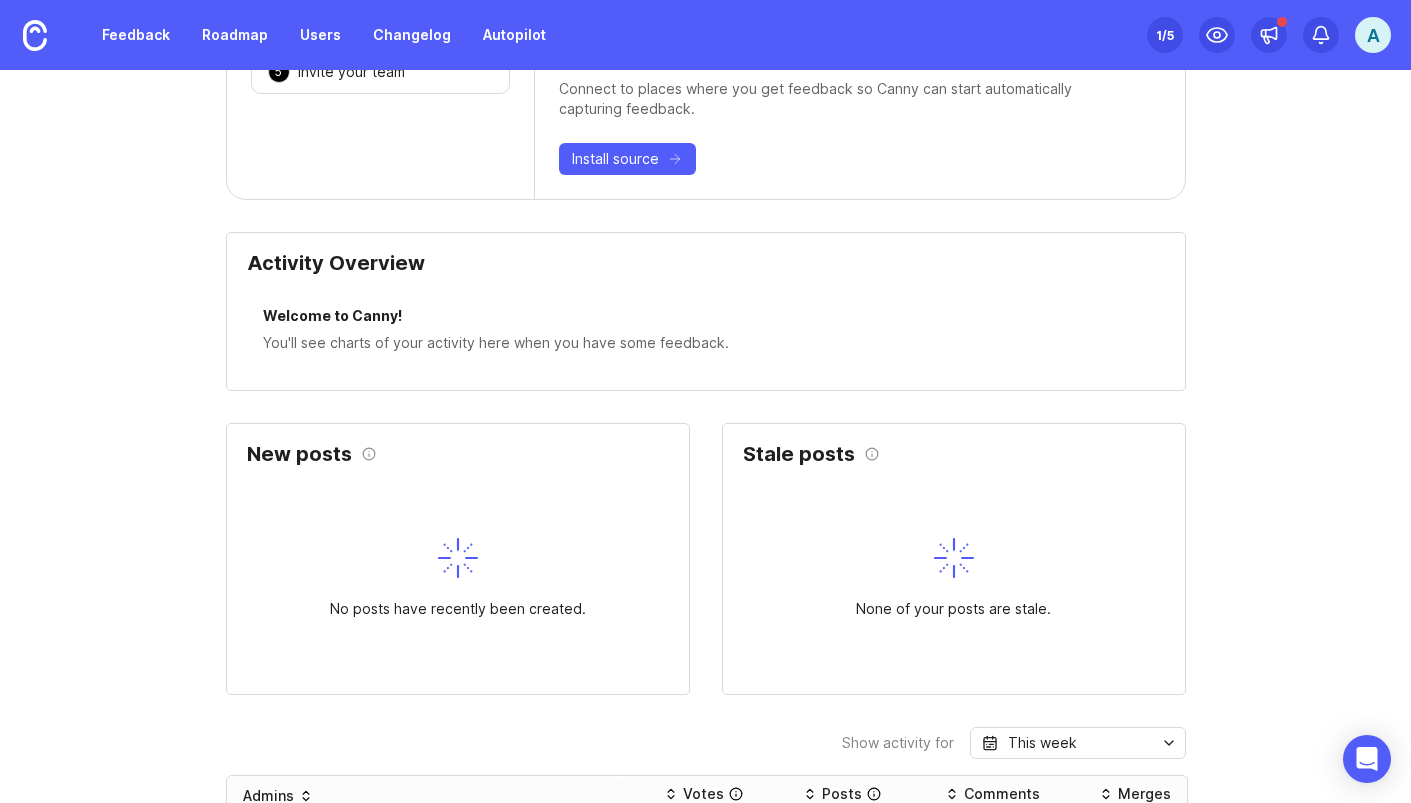 click on "Activity Overview" at bounding box center (706, 271) 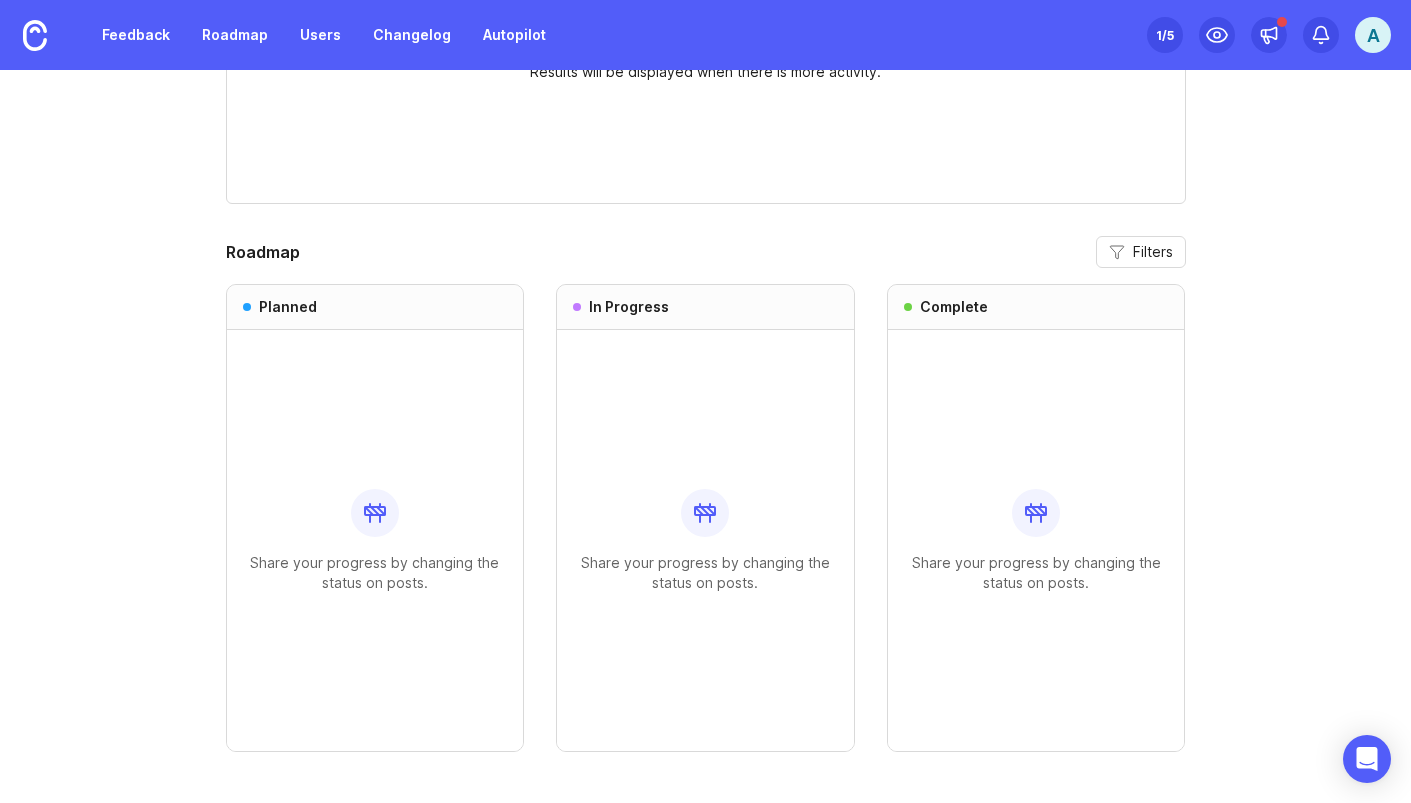 scroll, scrollTop: 1665, scrollLeft: 0, axis: vertical 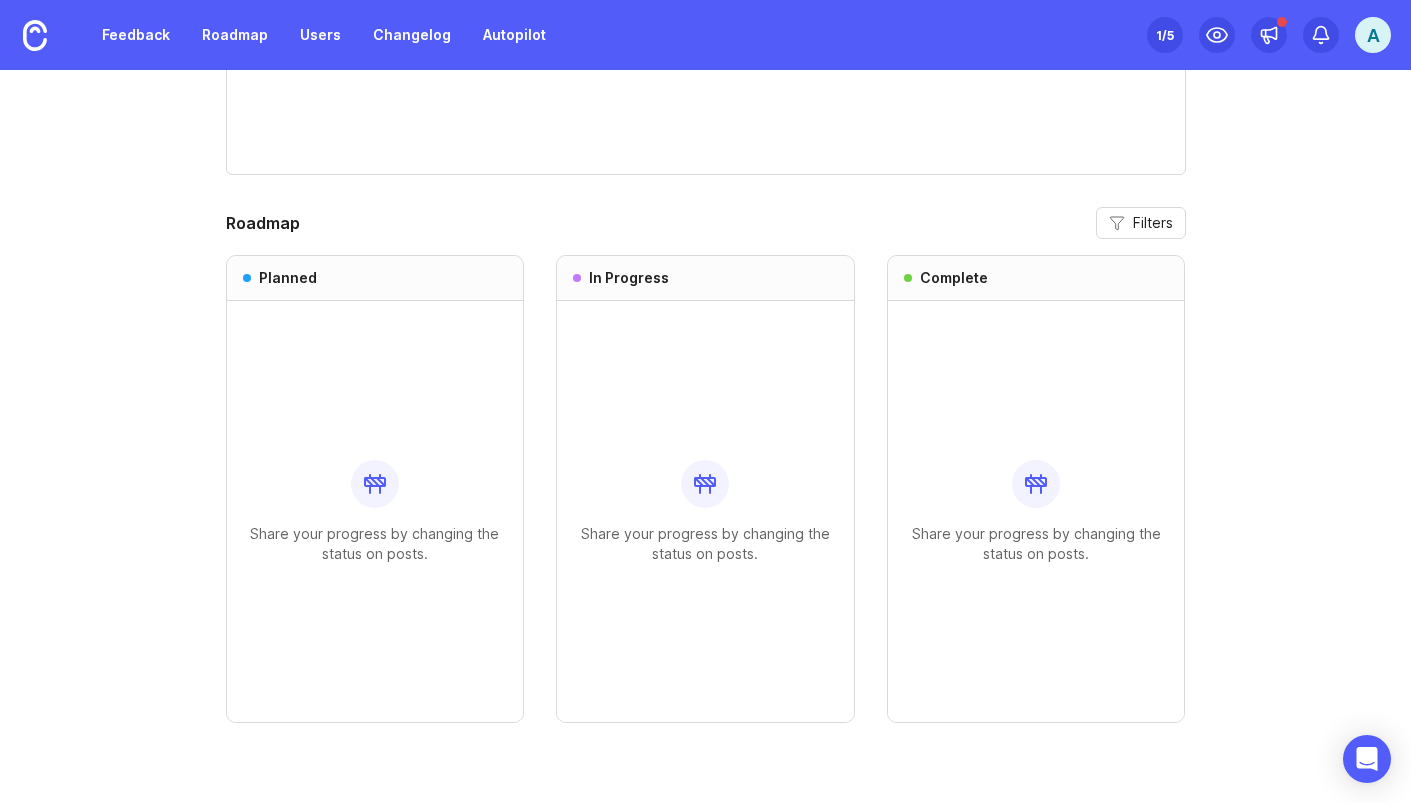 click on "Complete" at bounding box center (954, 278) 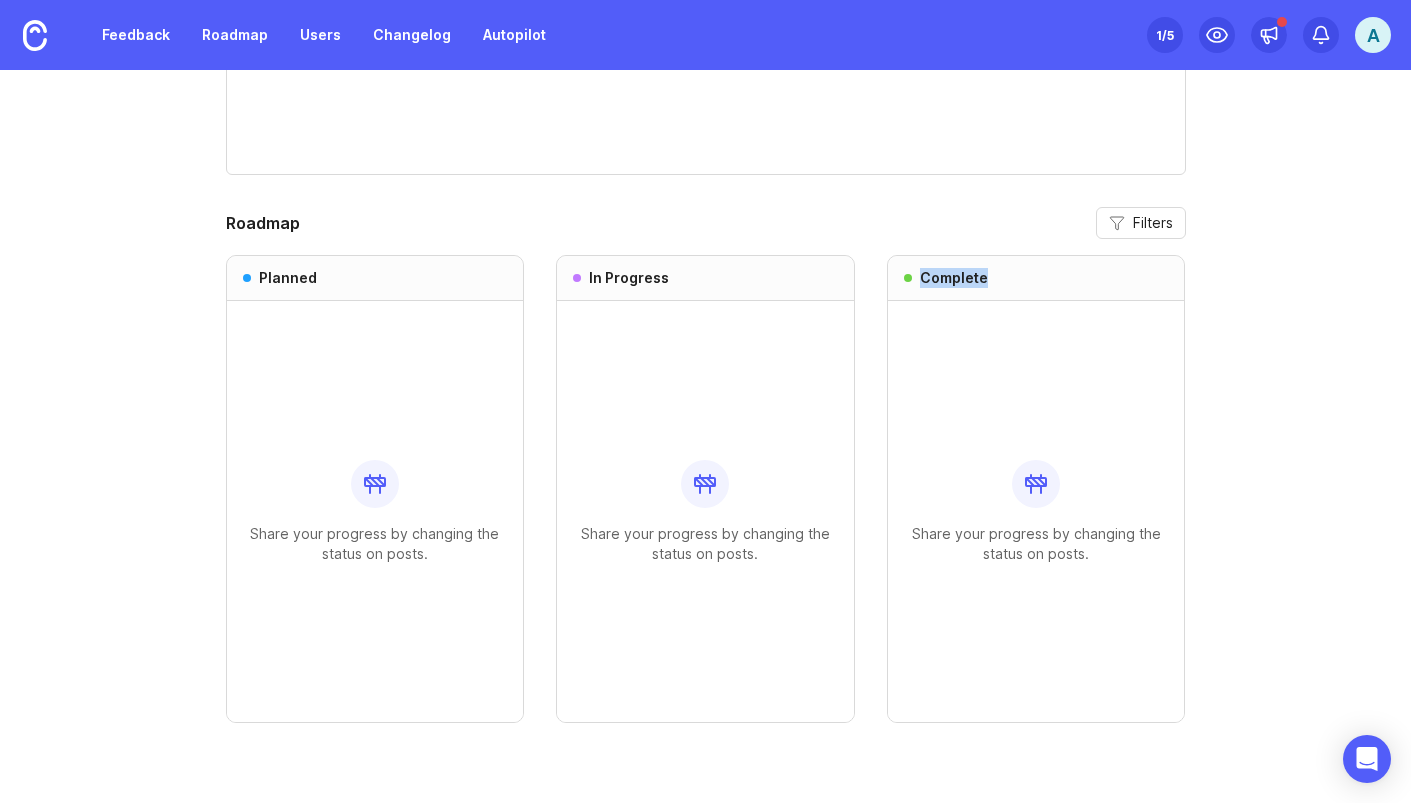 click on "Complete" at bounding box center [954, 278] 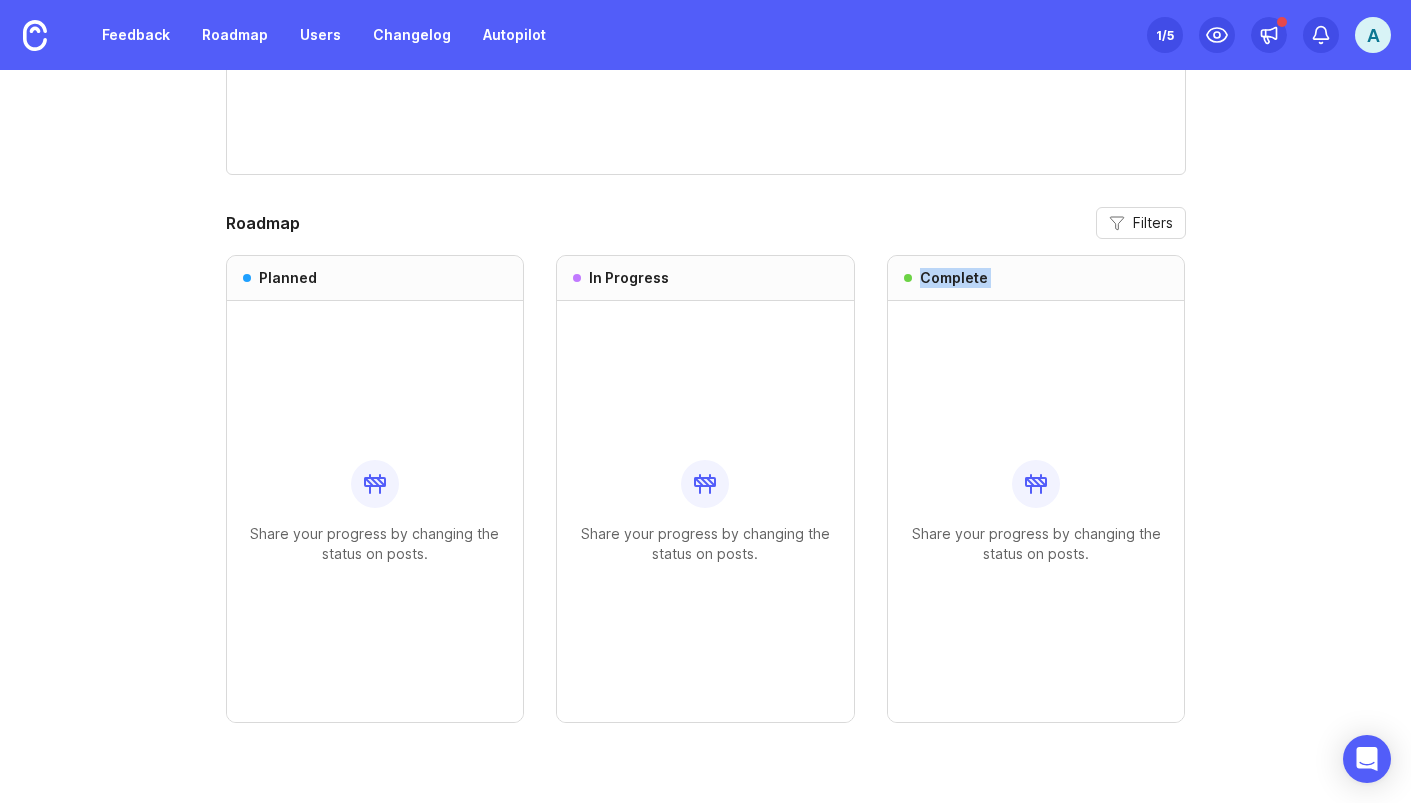 click on "In Progress" at bounding box center (705, 278) 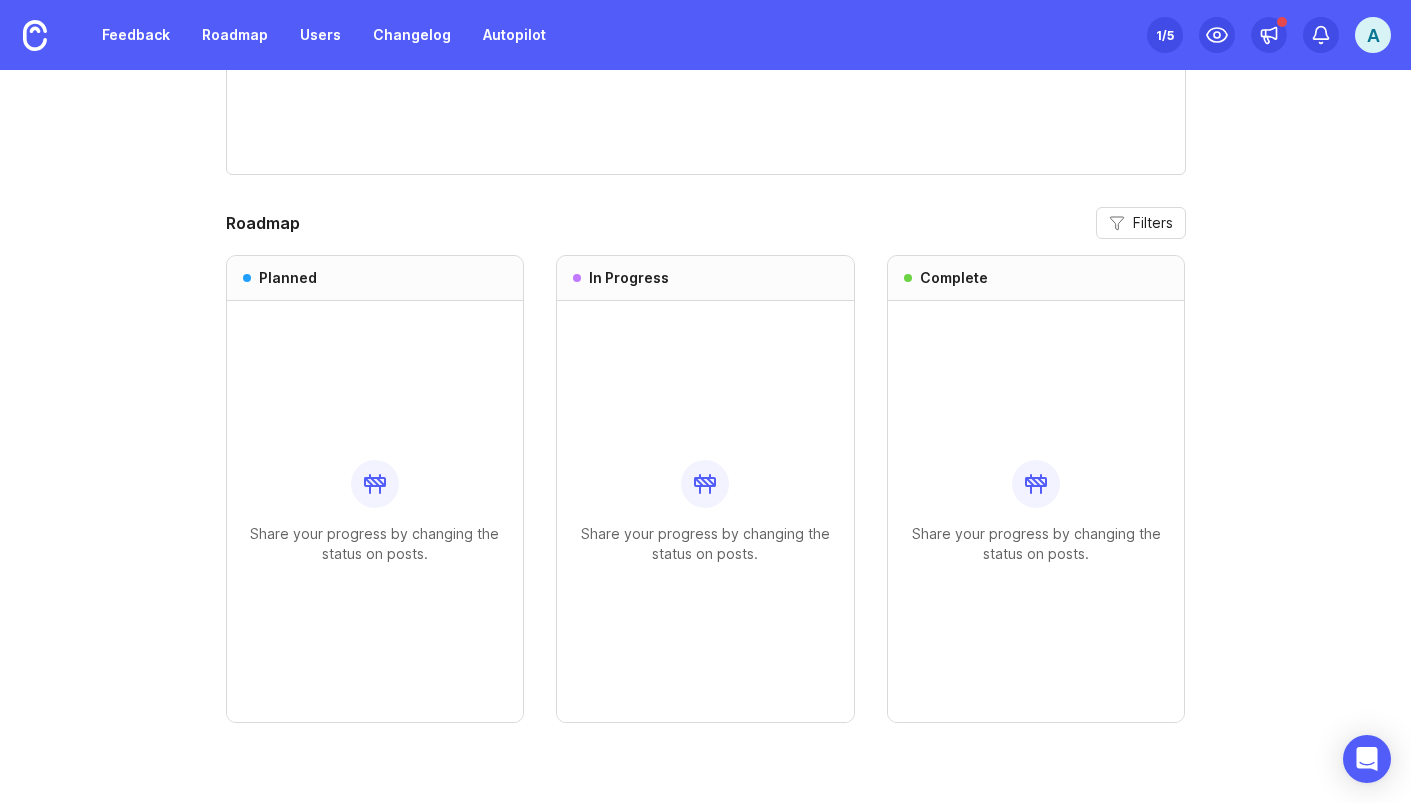click on "In Progress" at bounding box center (705, 278) 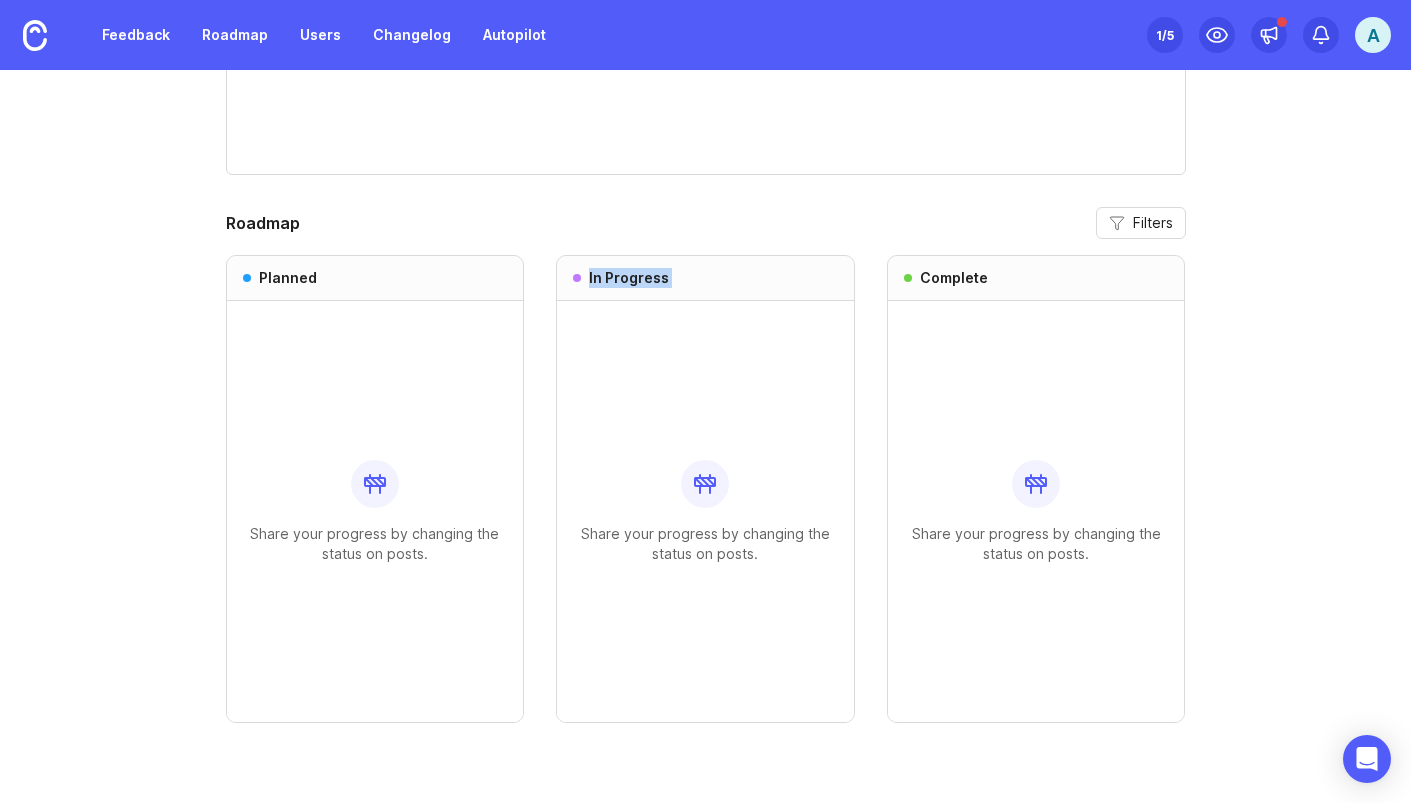 click on "Roadmap Filters" at bounding box center (706, 223) 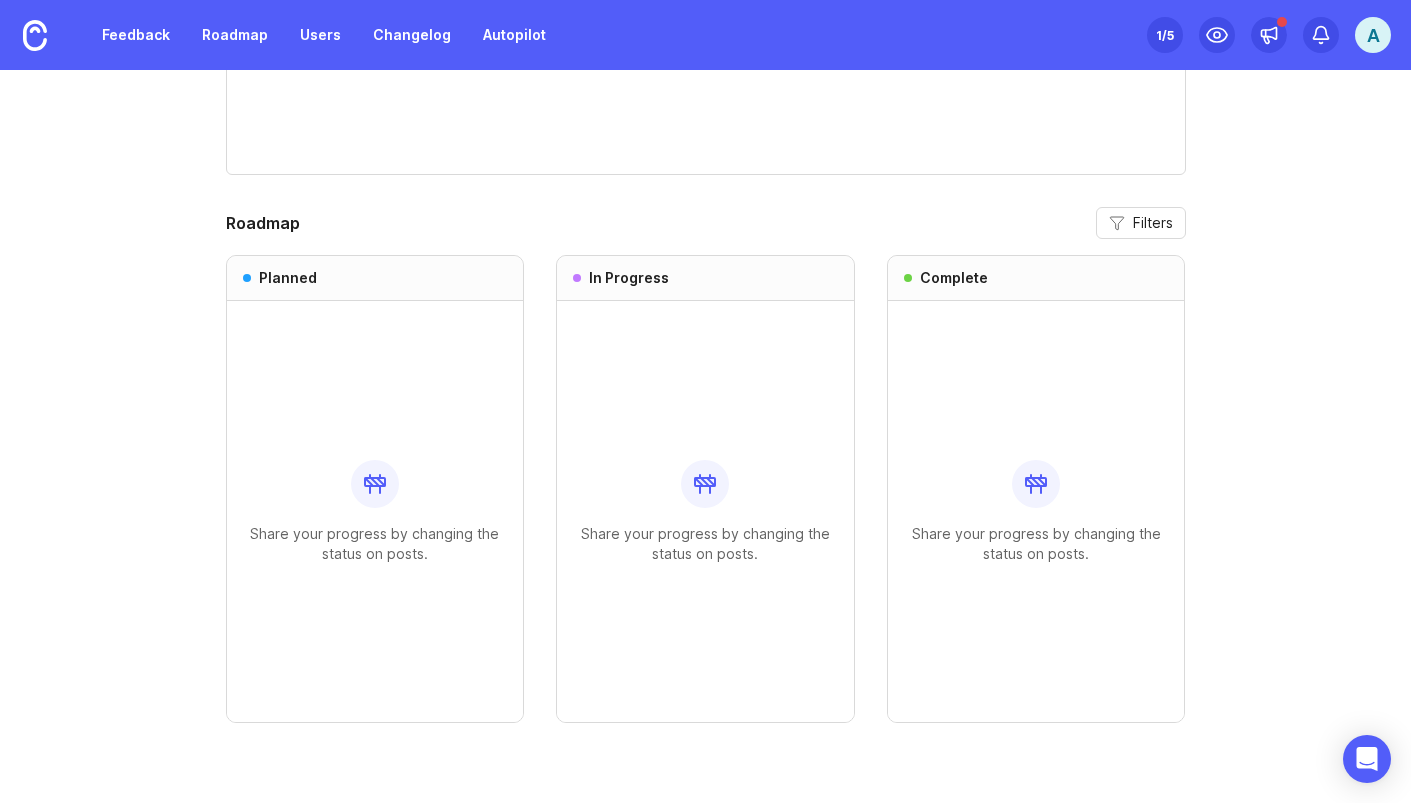 click on "Roadmap Filters" at bounding box center [706, 223] 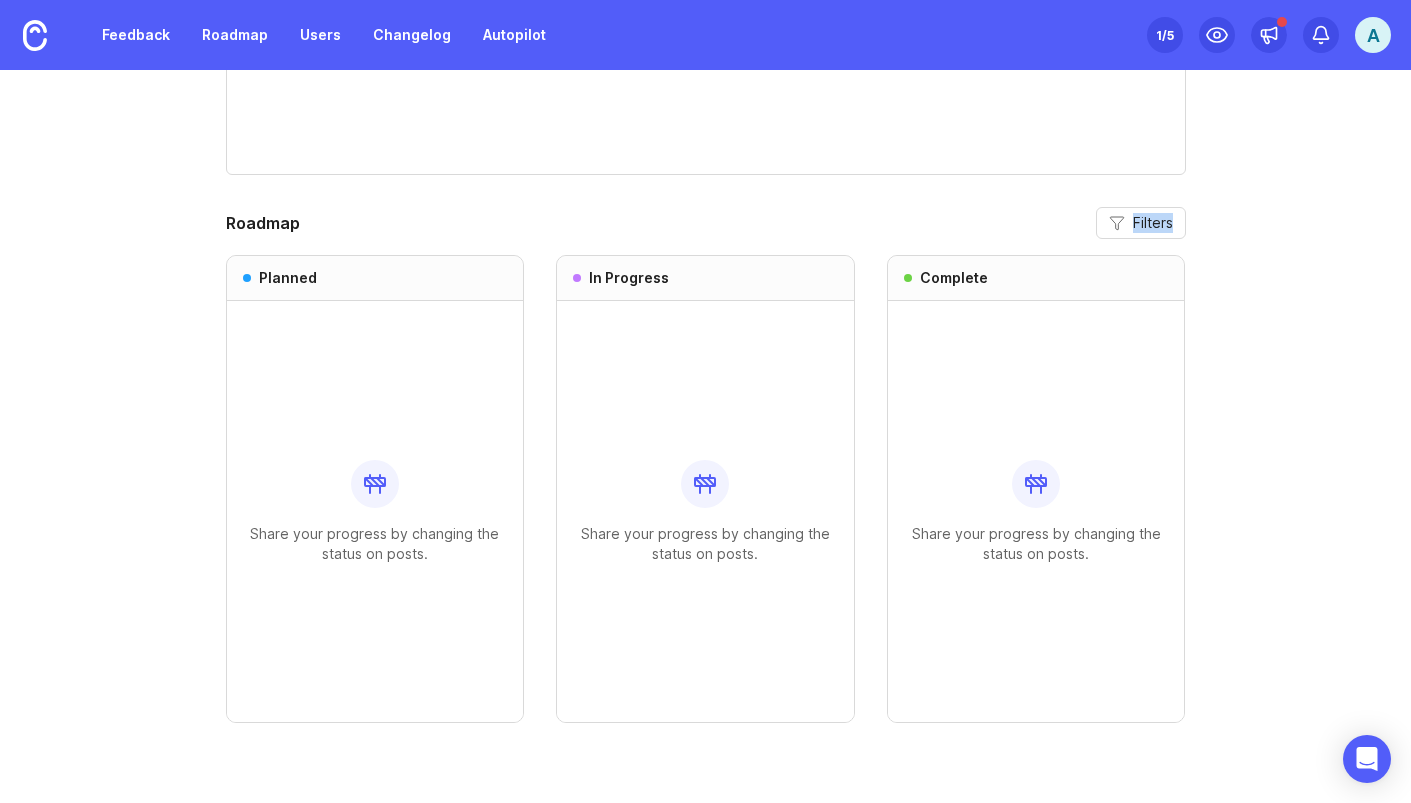 click on "Roadmap Filters" at bounding box center [706, 223] 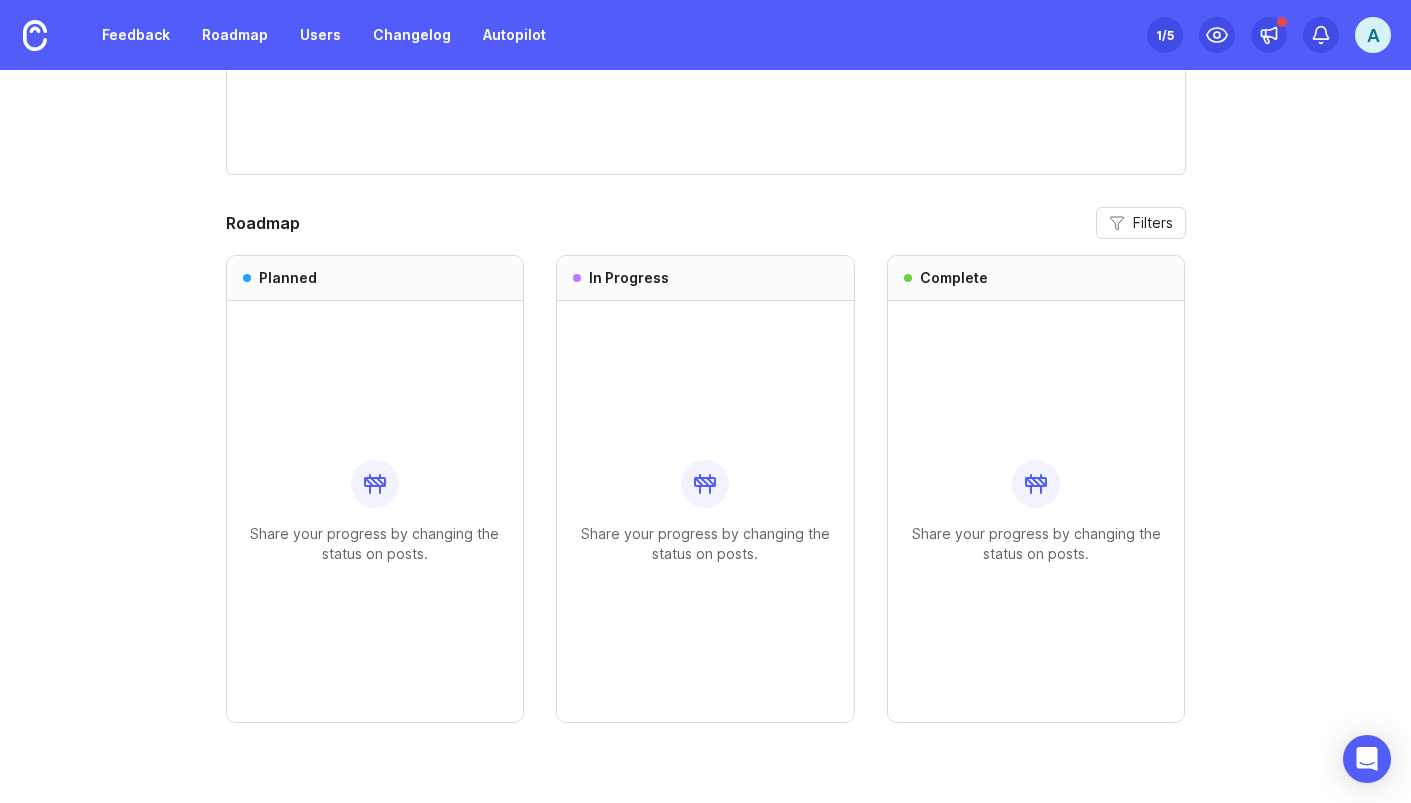 click on "Posts Overview View distribution of all  posts  across your boards. All boards Everyone Categories This week No results found Results will be displayed when there is more activity." at bounding box center (706, -65) 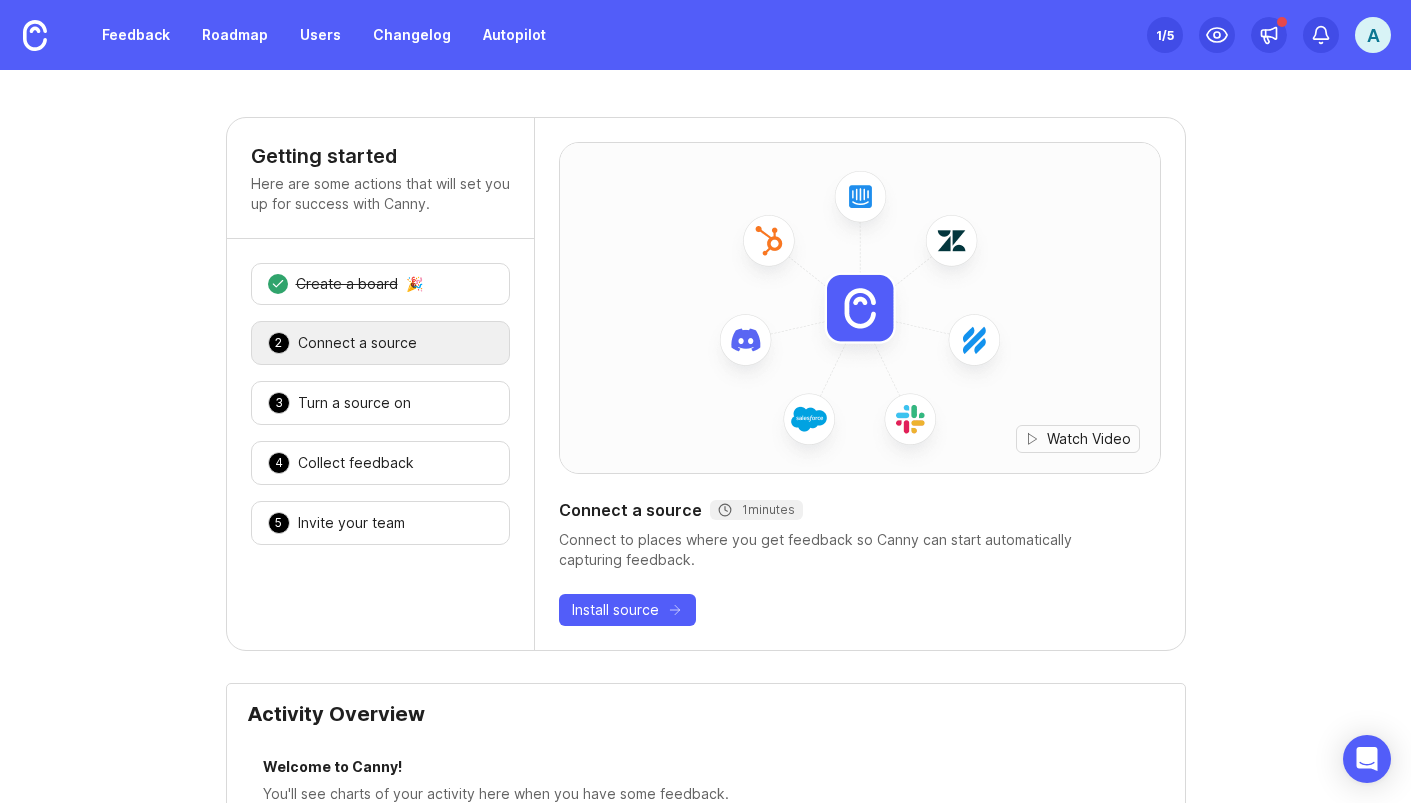 scroll, scrollTop: 0, scrollLeft: 0, axis: both 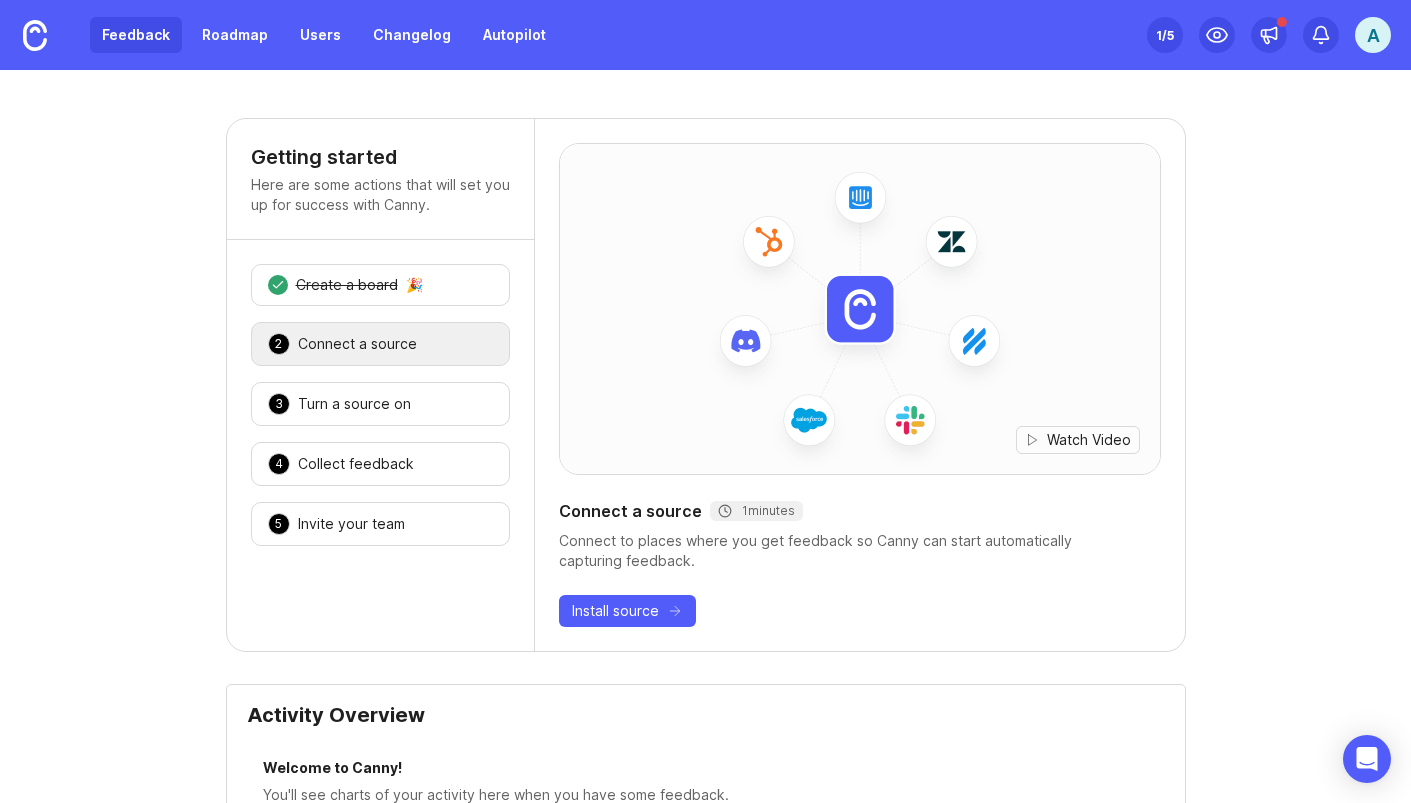 click on "Feedback" at bounding box center [136, 35] 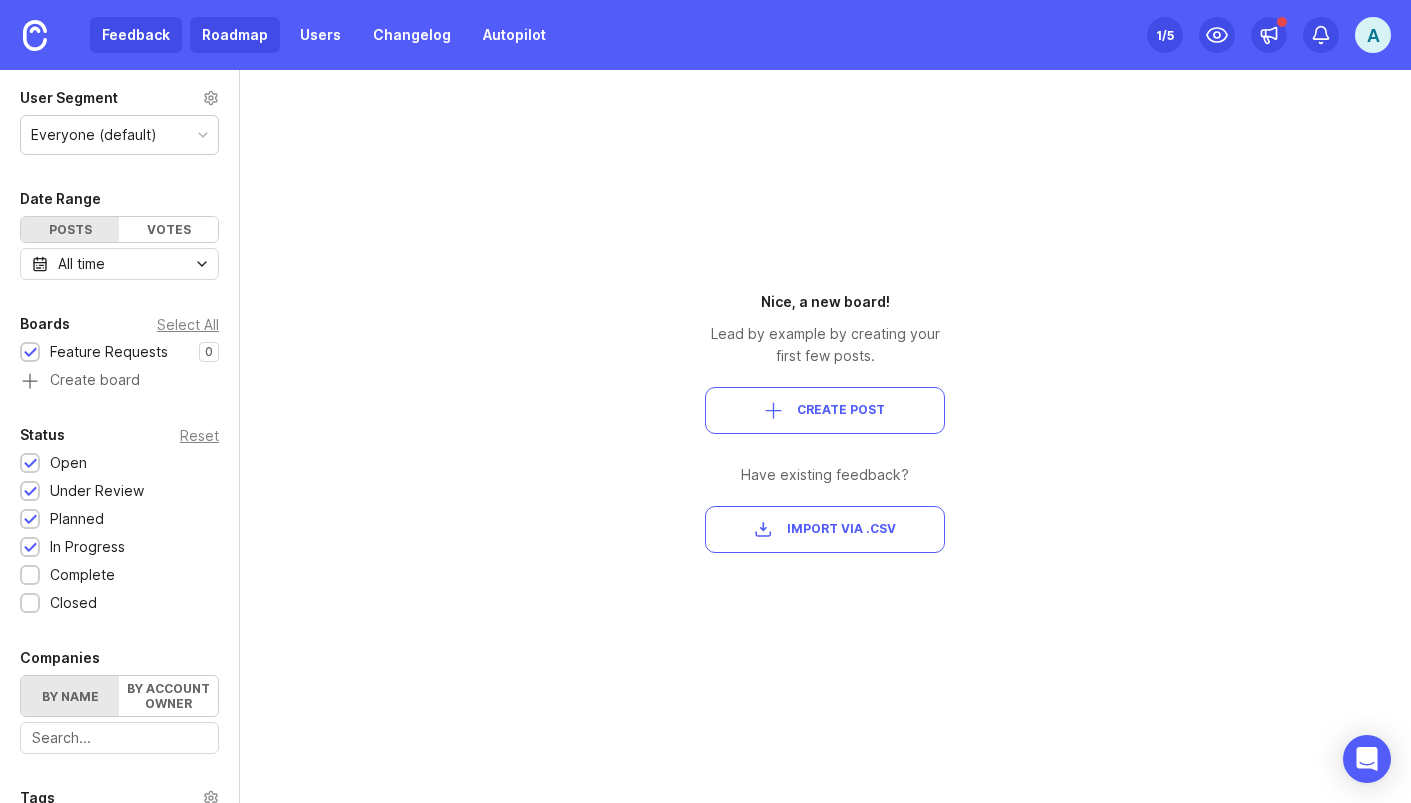 click on "Roadmap" at bounding box center (235, 35) 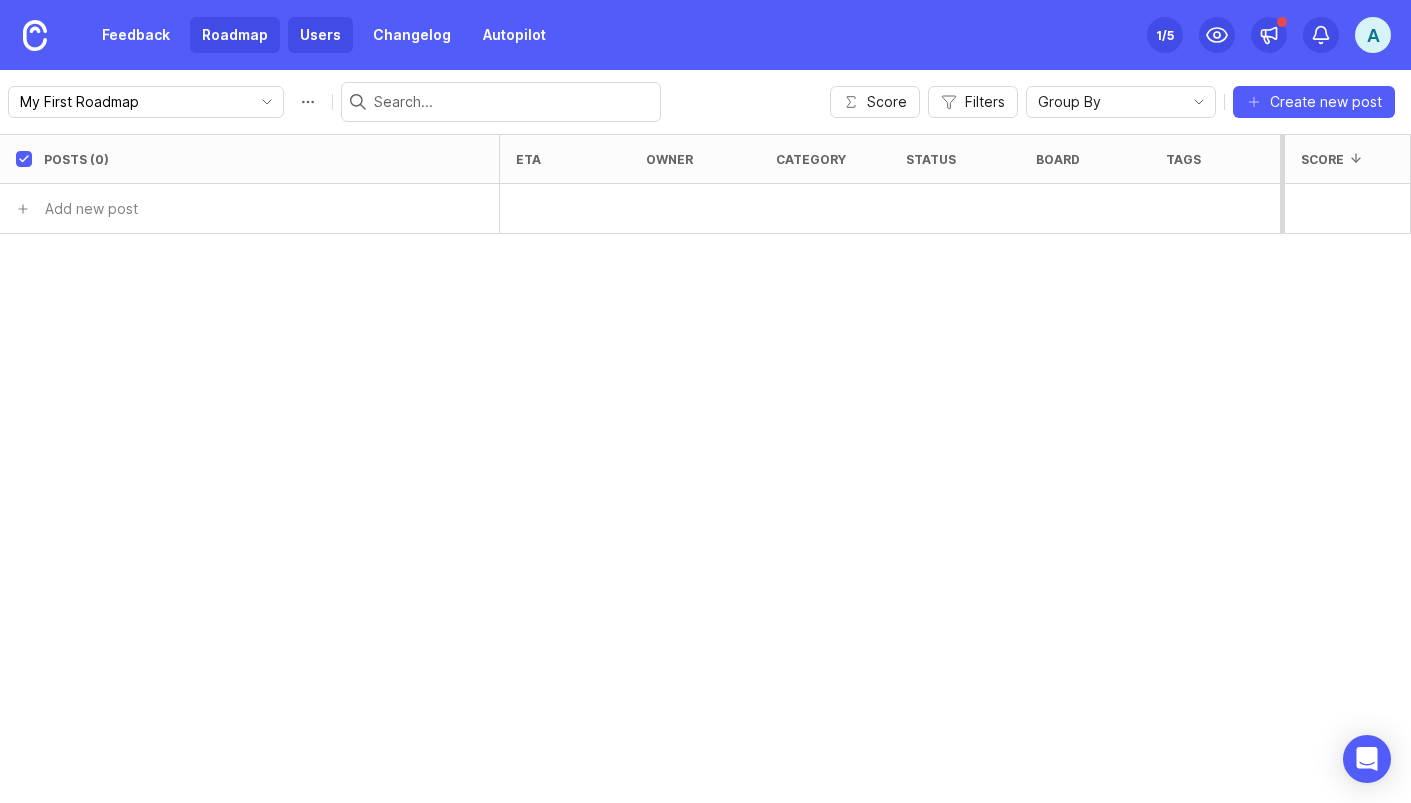click on "Users" at bounding box center [320, 35] 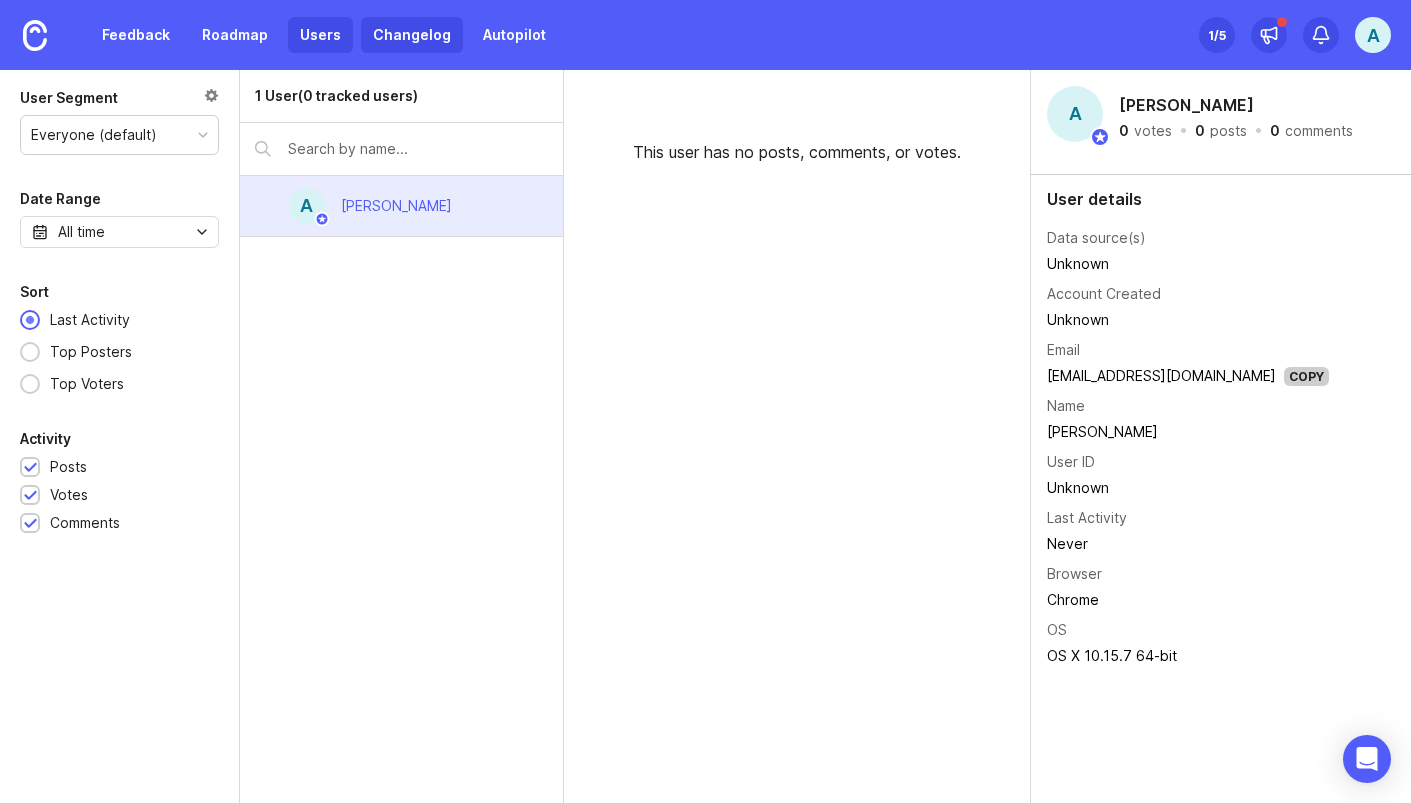 click on "Changelog" at bounding box center (412, 35) 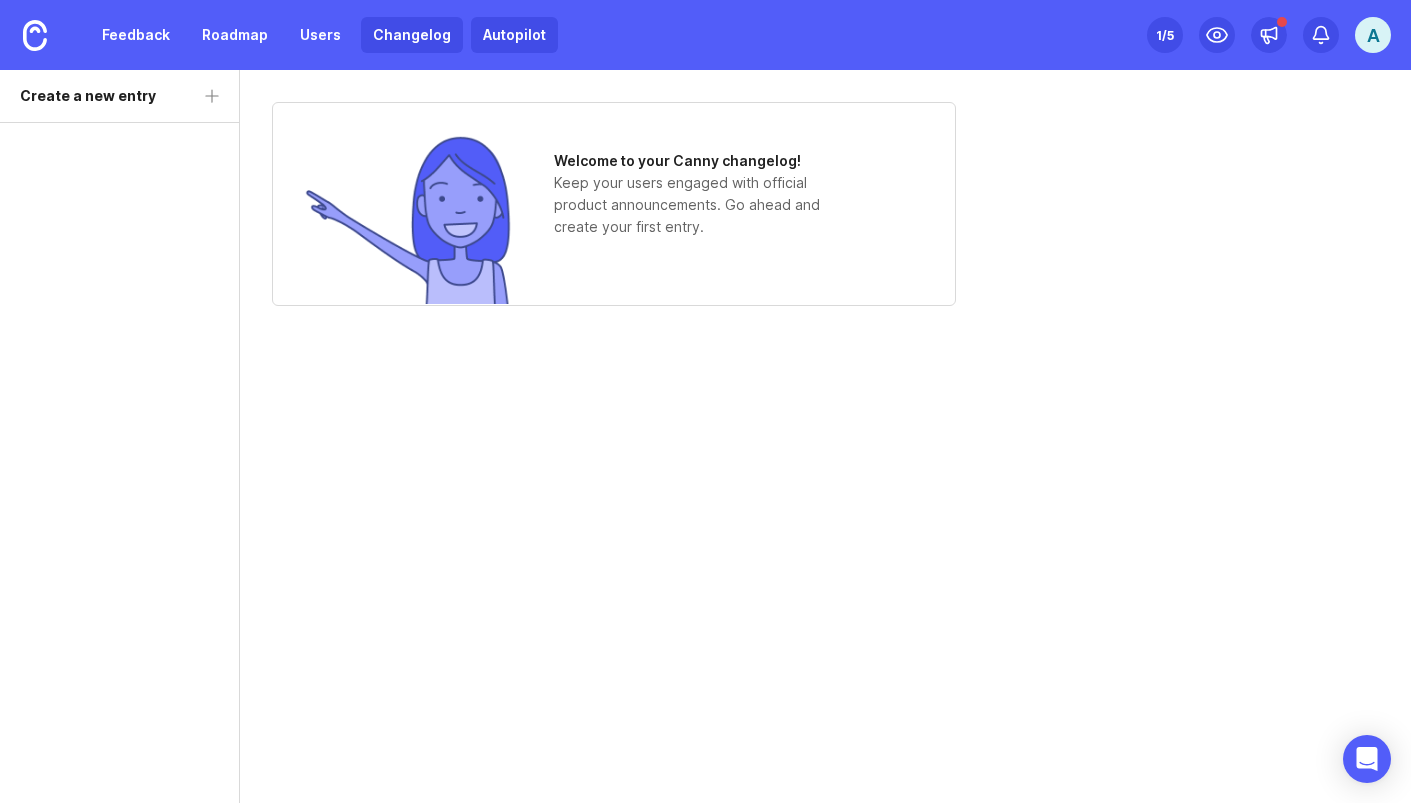 click on "Autopilot" at bounding box center [514, 35] 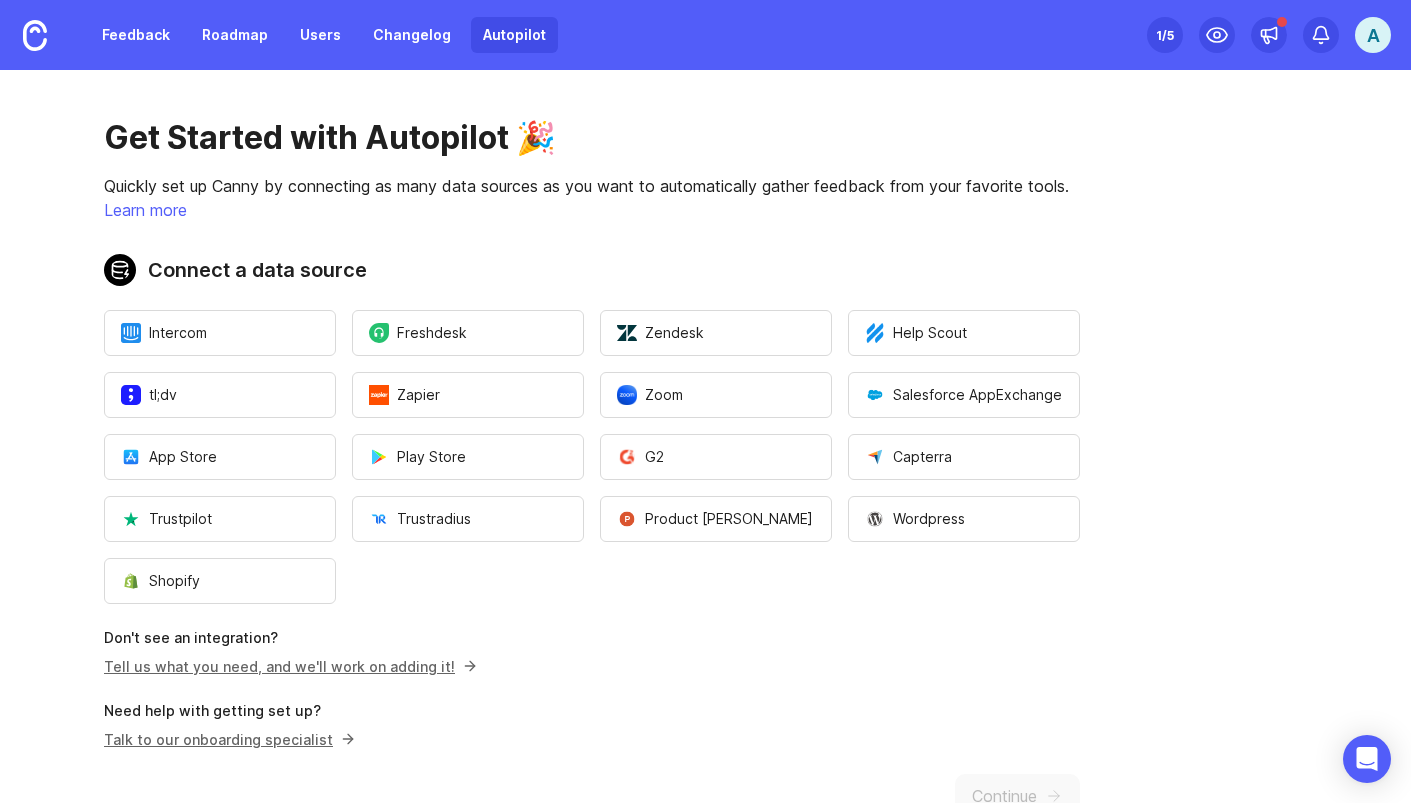 click on "Learn more" at bounding box center [592, 210] 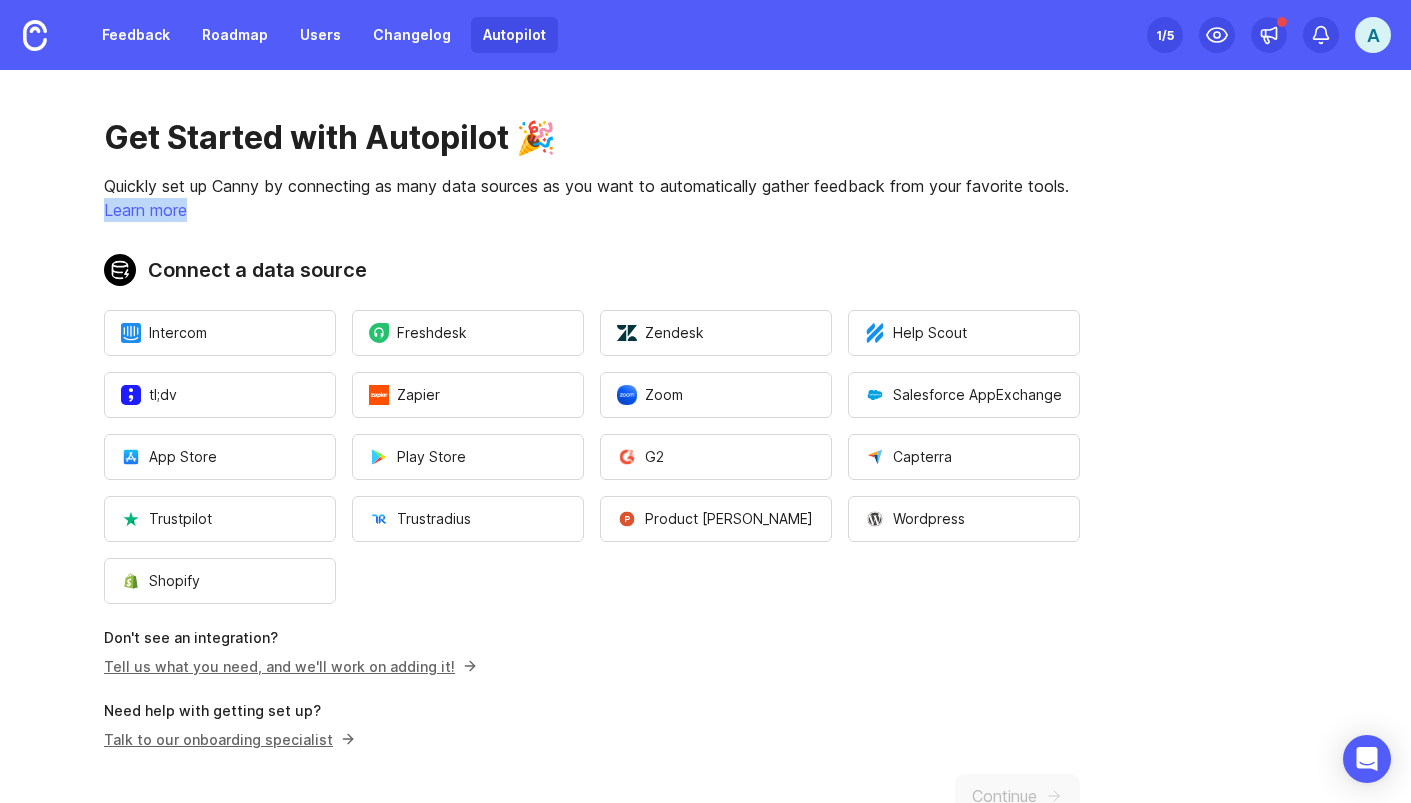 click on "Quickly set up Canny by connecting as many data sources as you want to automatically gather feedback from your favorite tools." at bounding box center [592, 186] 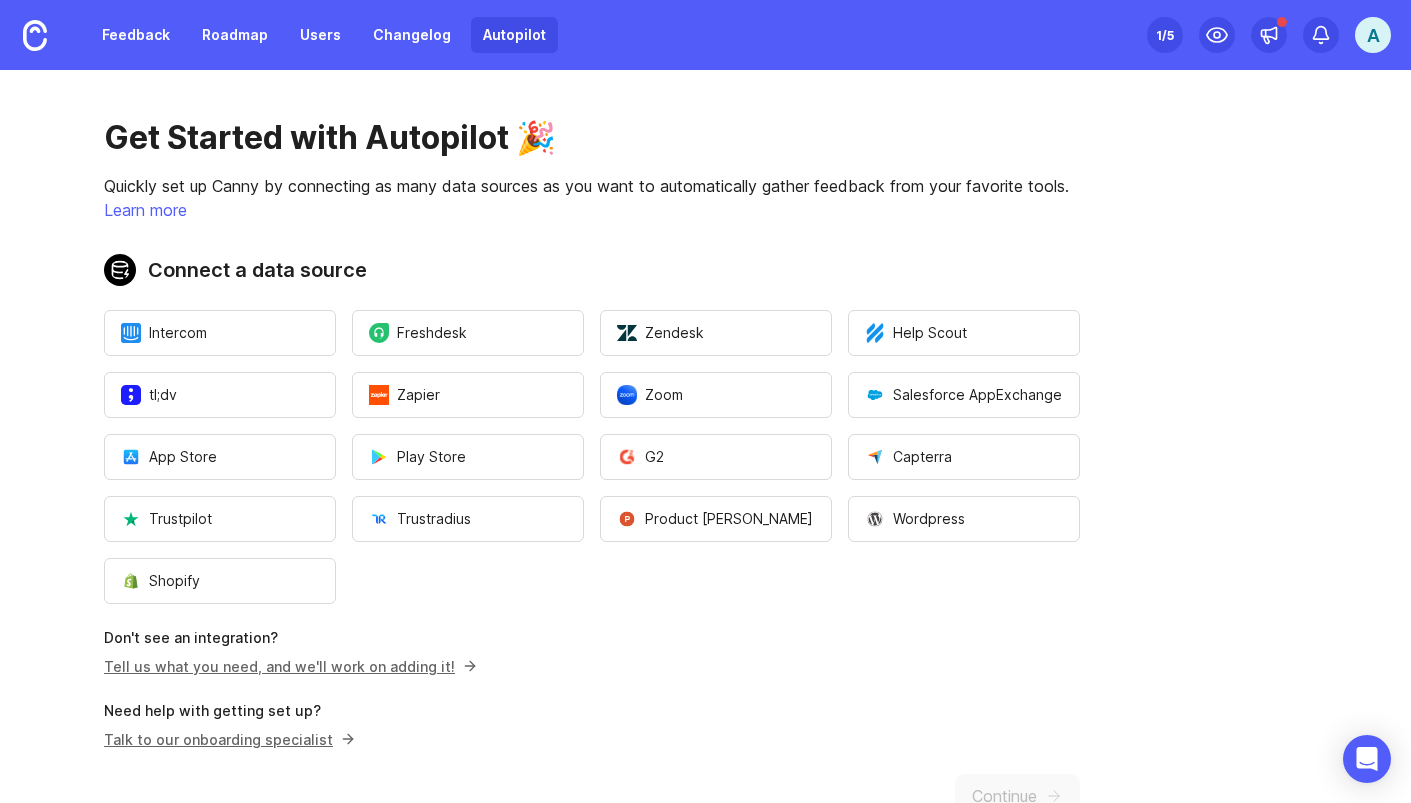 click on "Quickly set up Canny by connecting as many data sources as you want to automatically gather feedback from your favorite tools." at bounding box center [592, 186] 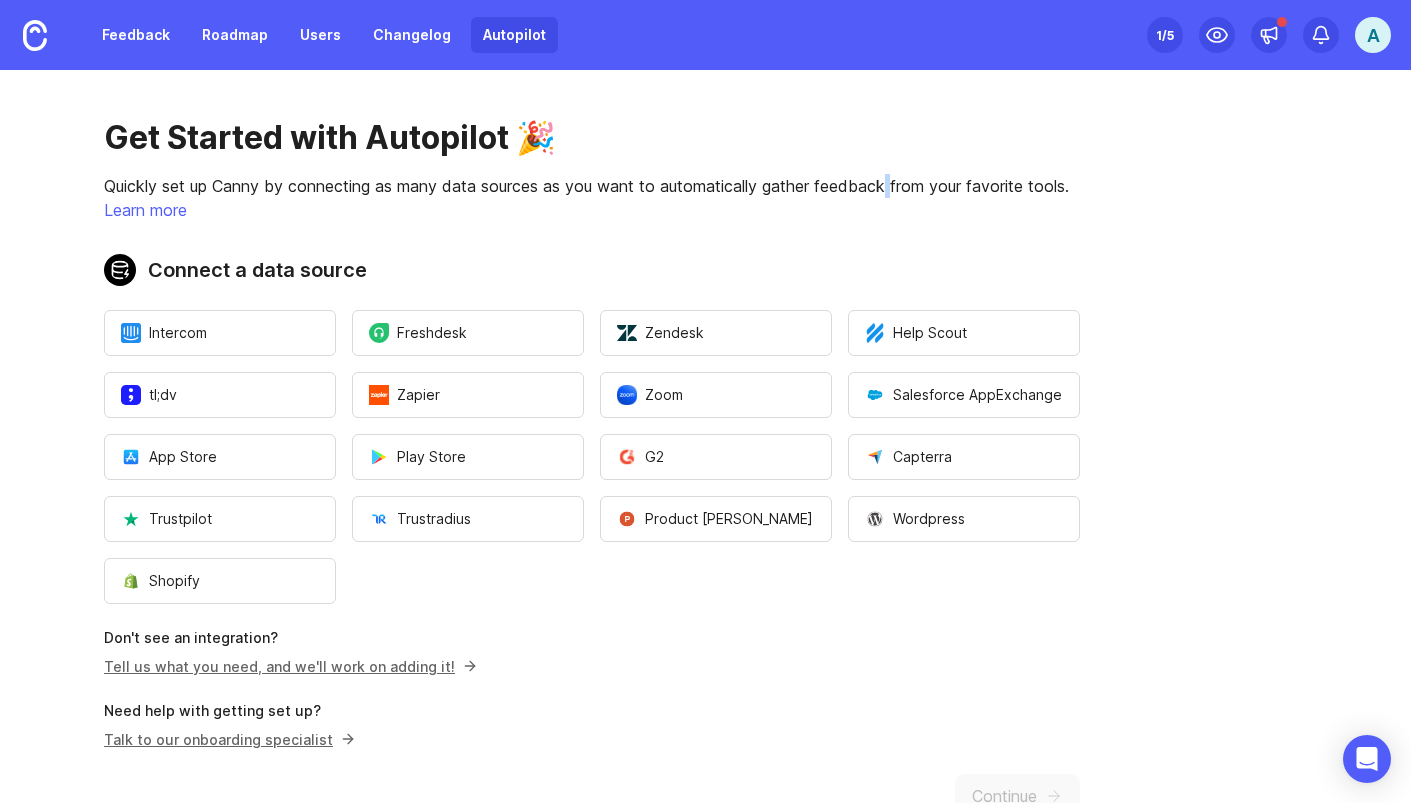 click on "Quickly set up Canny by connecting as many data sources as you want to automatically gather feedback from your favorite tools." at bounding box center (592, 186) 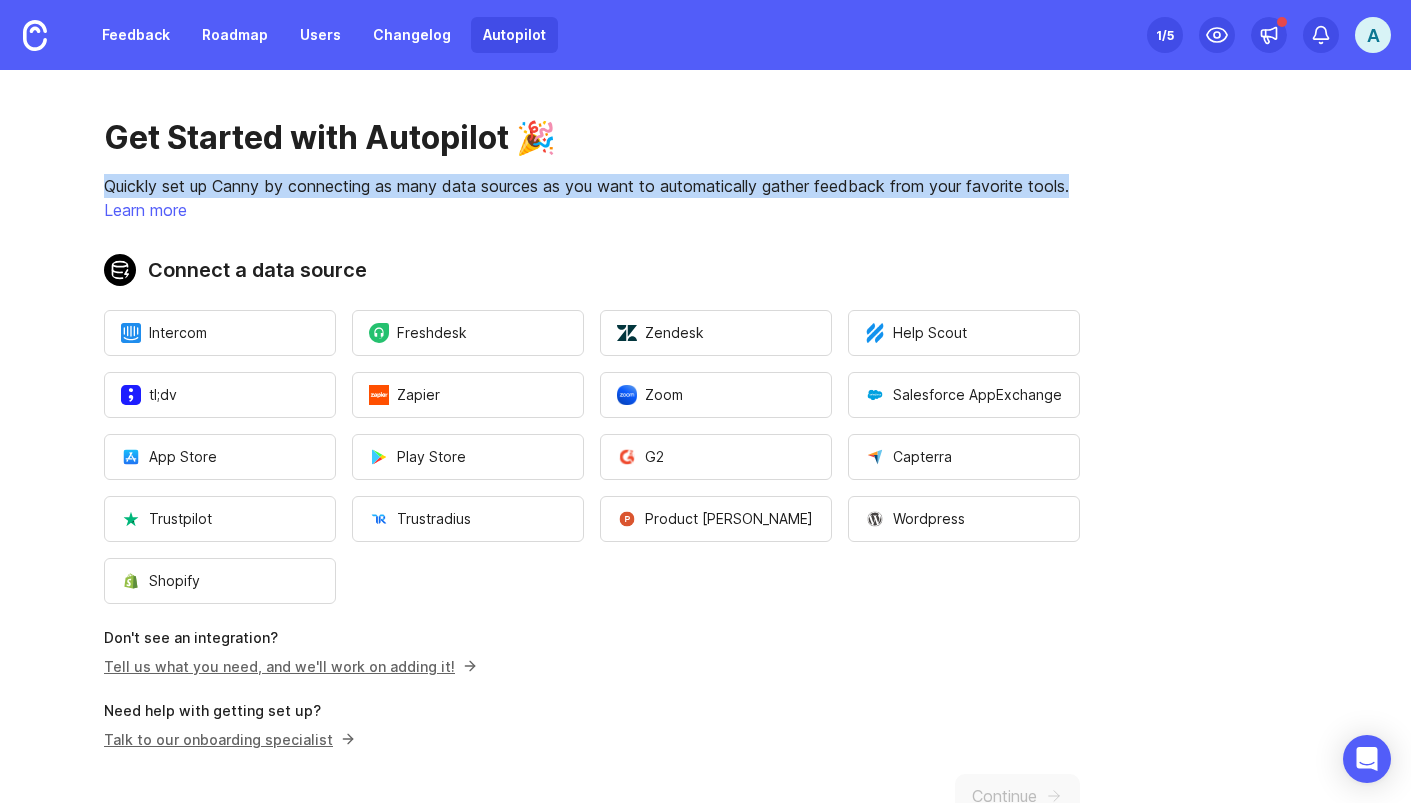 click on "Learn more" at bounding box center [592, 210] 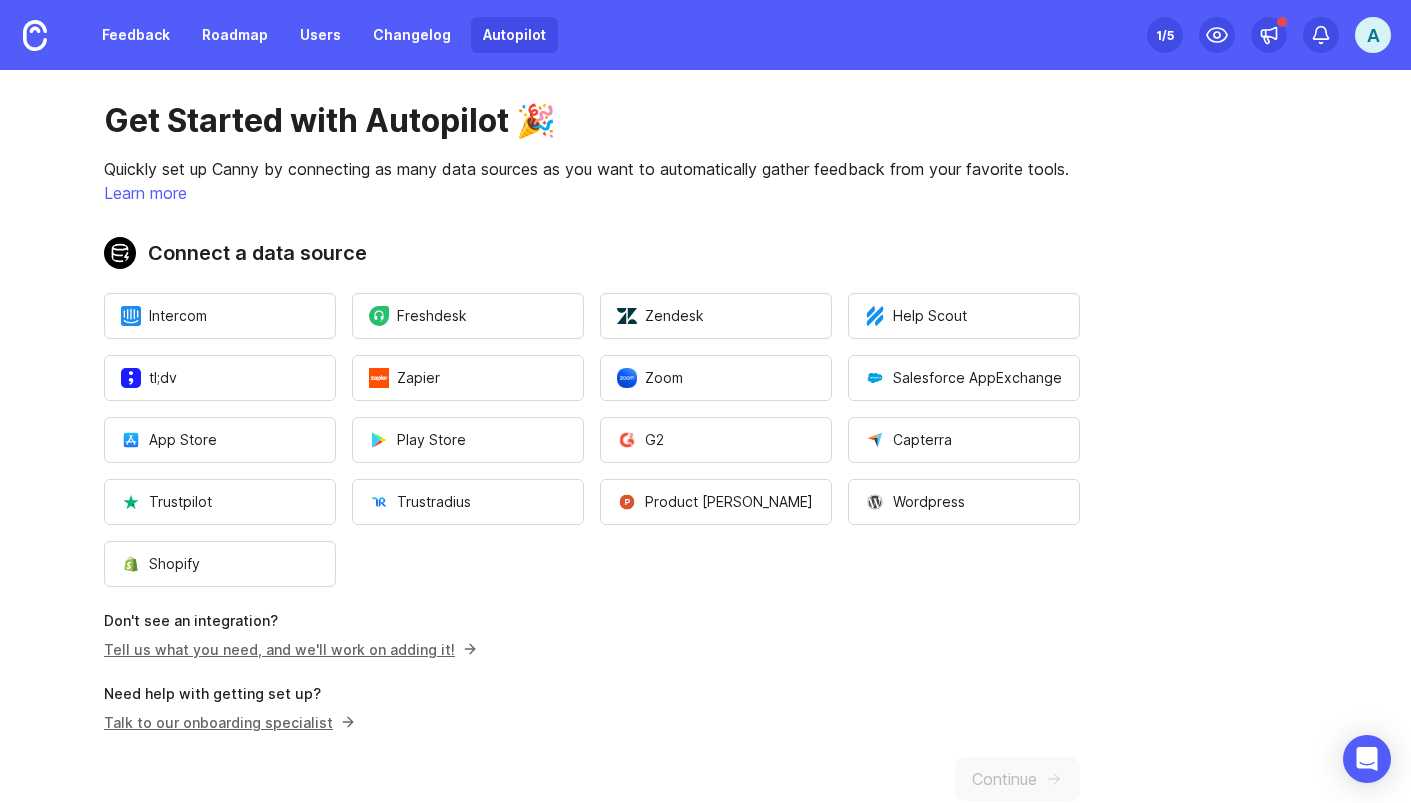scroll, scrollTop: 0, scrollLeft: 0, axis: both 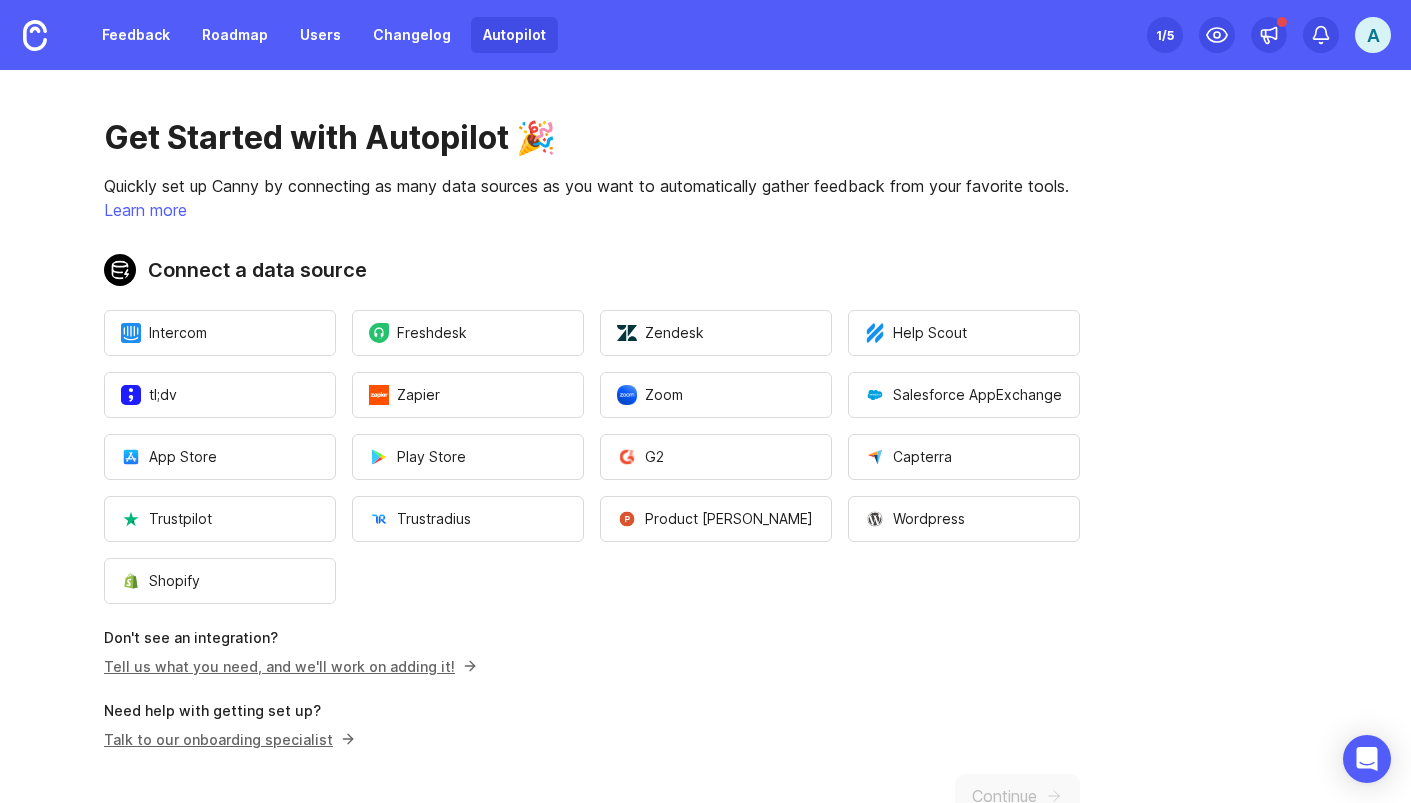 click on "Quickly set up Canny by connecting as many data sources as you want to automatically gather feedback from your favorite tools." at bounding box center (592, 186) 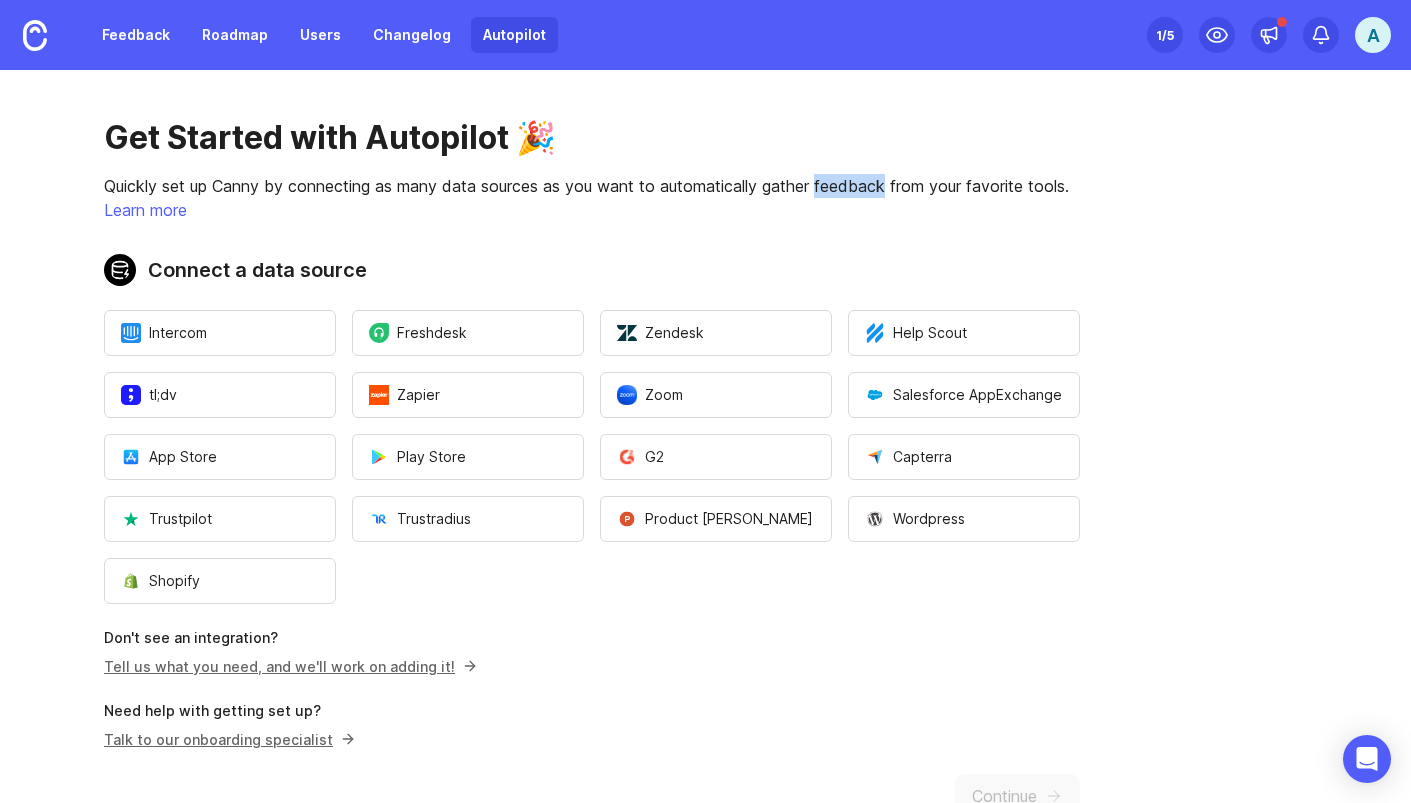 click on "Quickly set up Canny by connecting as many data sources as you want to automatically gather feedback from your favorite tools." at bounding box center (592, 186) 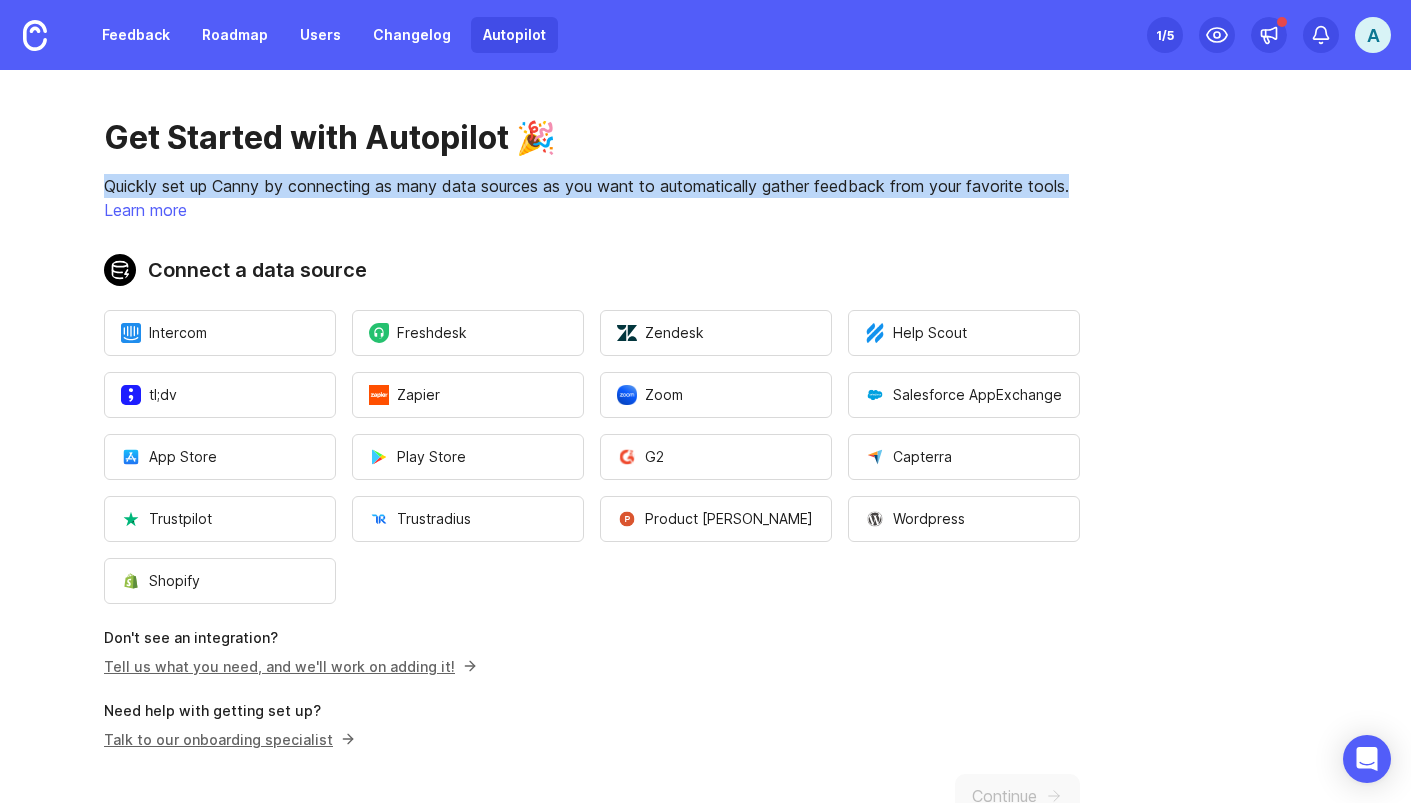 click on "Quickly set up Canny by connecting as many data sources as you want to automatically gather feedback from your favorite tools." at bounding box center (592, 186) 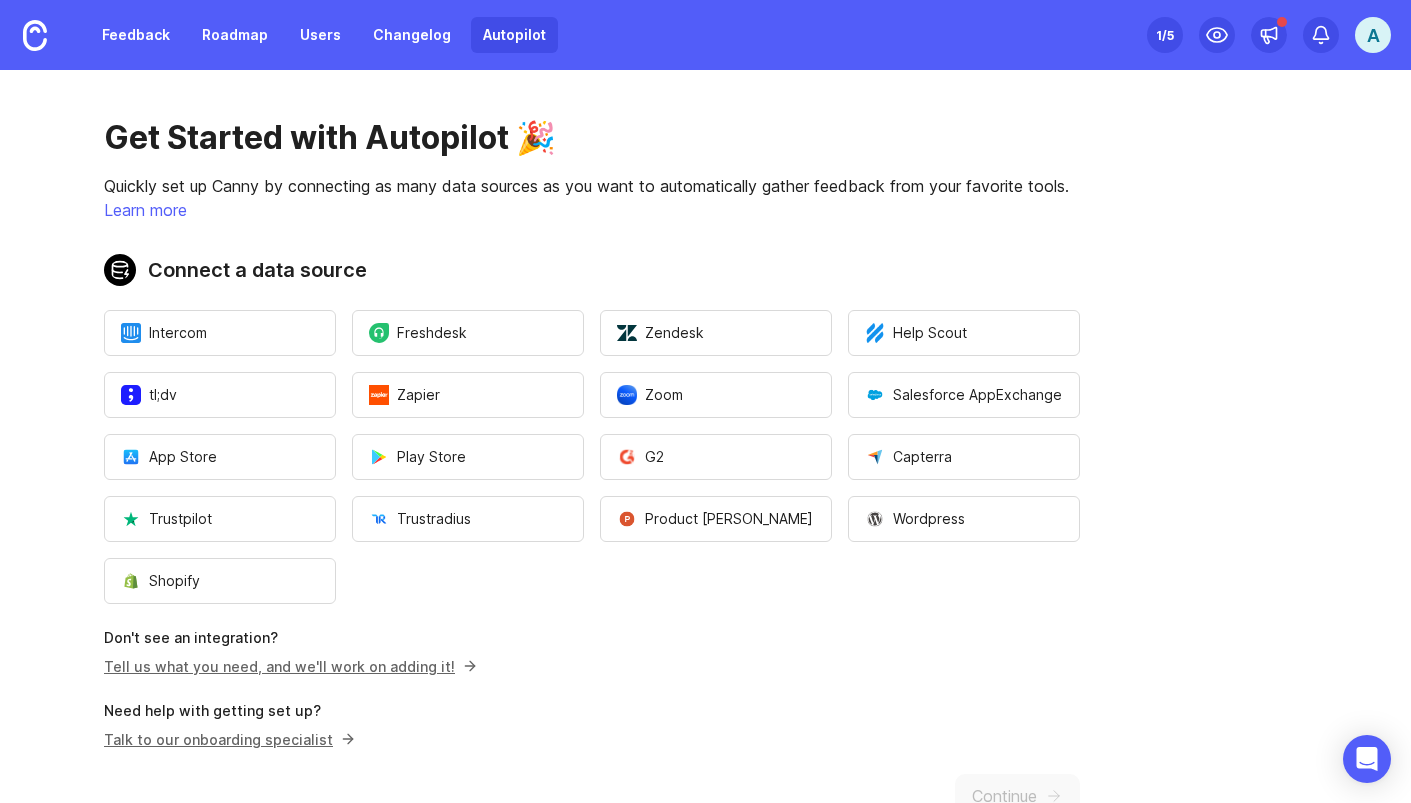 click on "Quickly set up Canny by connecting as many data sources as you want to automatically gather feedback from your favorite tools." at bounding box center (592, 186) 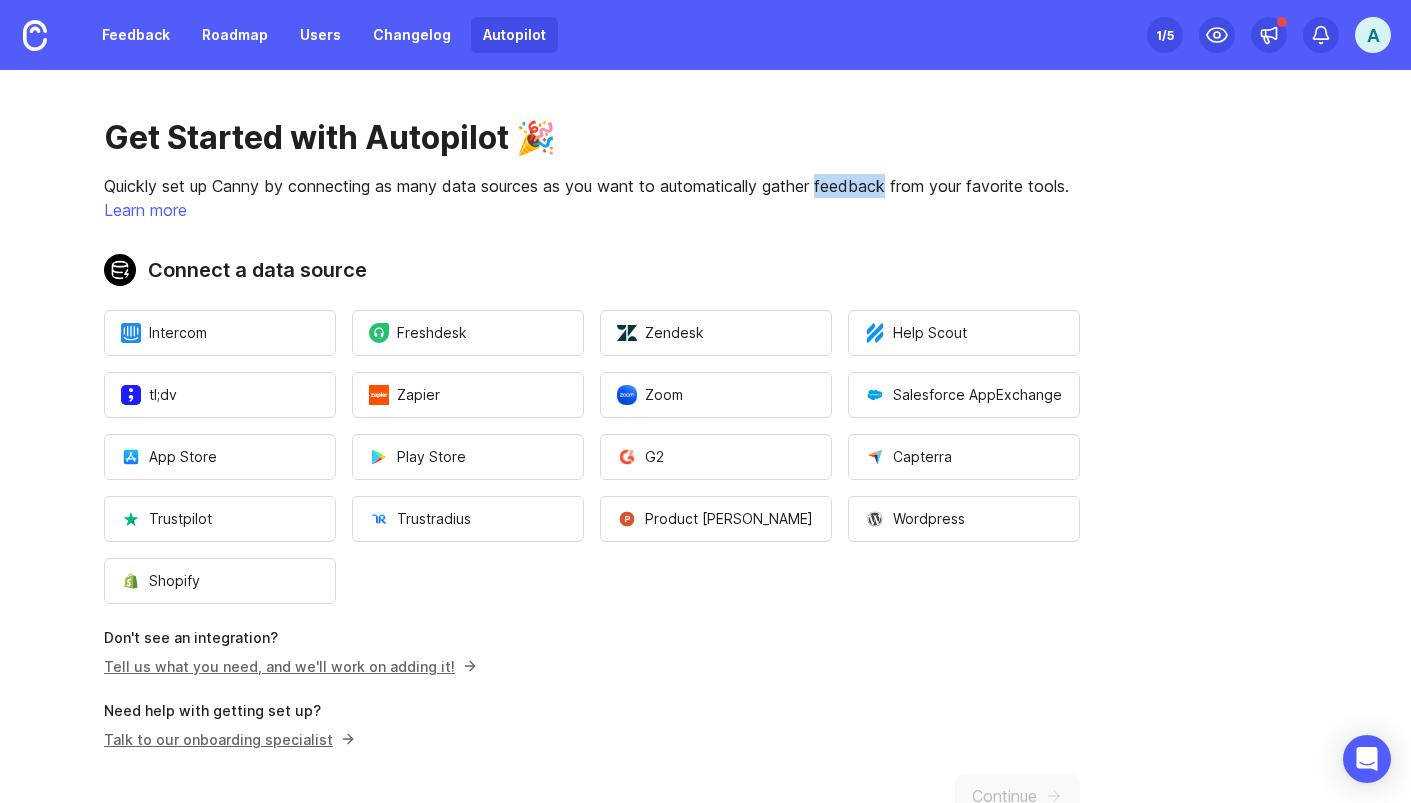 click on "Quickly set up Canny by connecting as many data sources as you want to automatically gather feedback from your favorite tools." at bounding box center (592, 186) 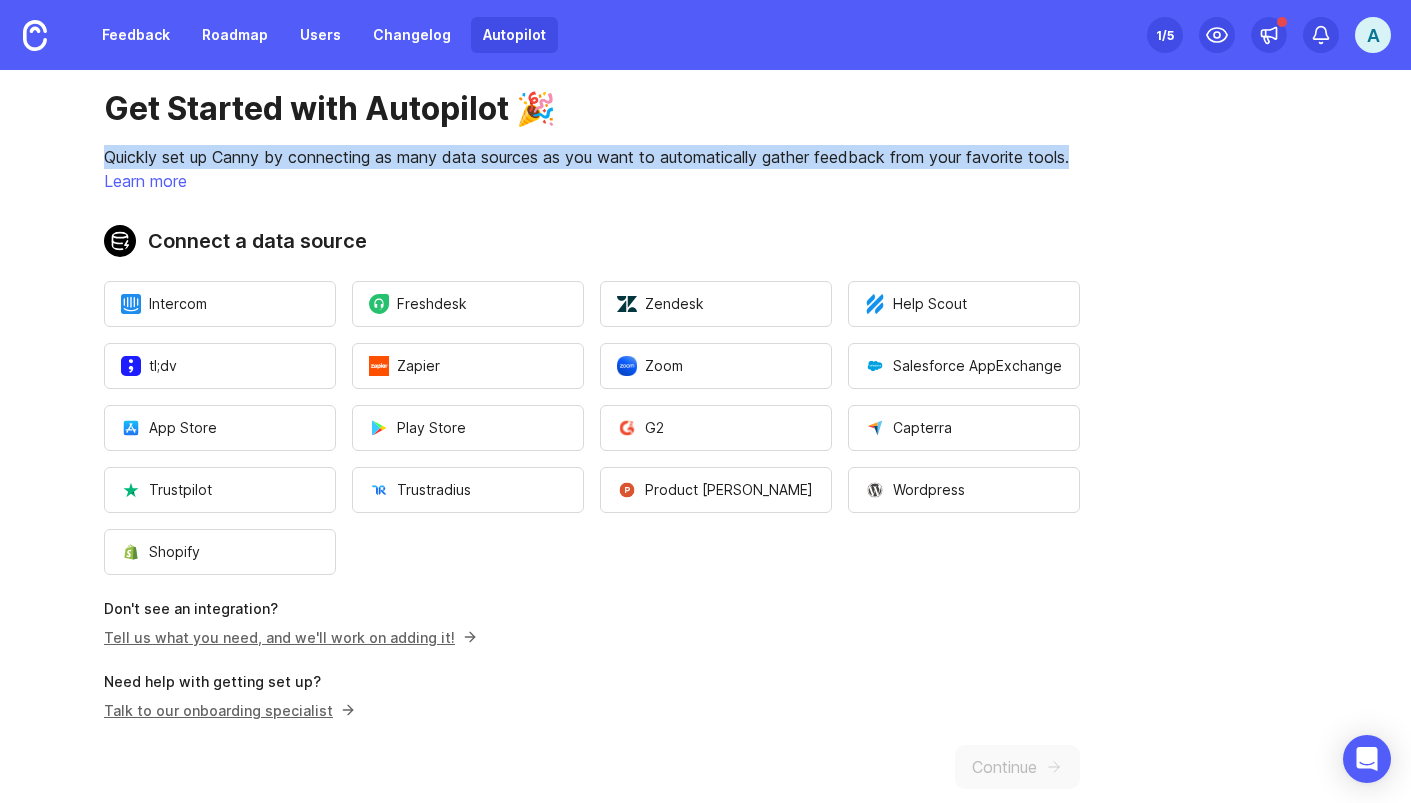 scroll, scrollTop: 51, scrollLeft: 0, axis: vertical 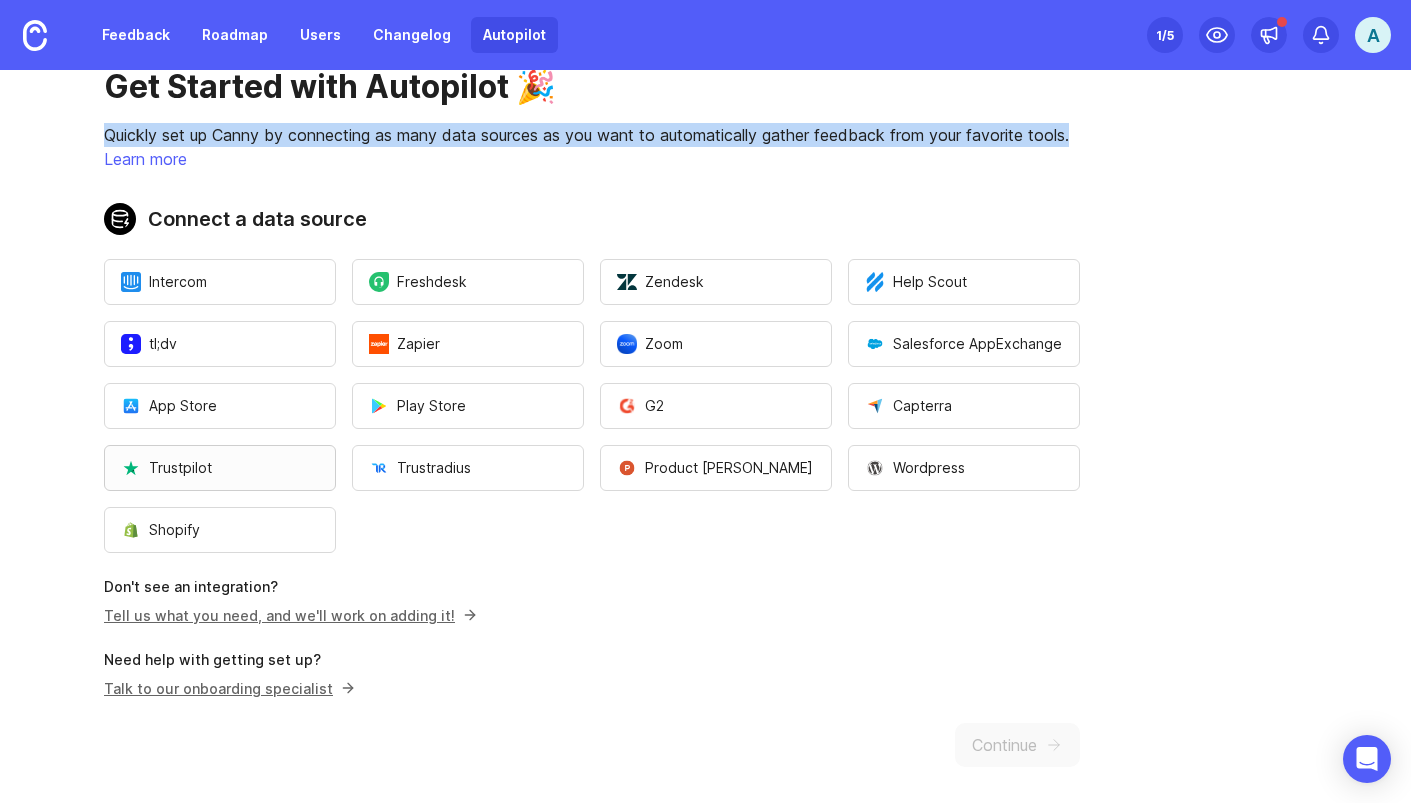 click on "Trustpilot" at bounding box center (220, 468) 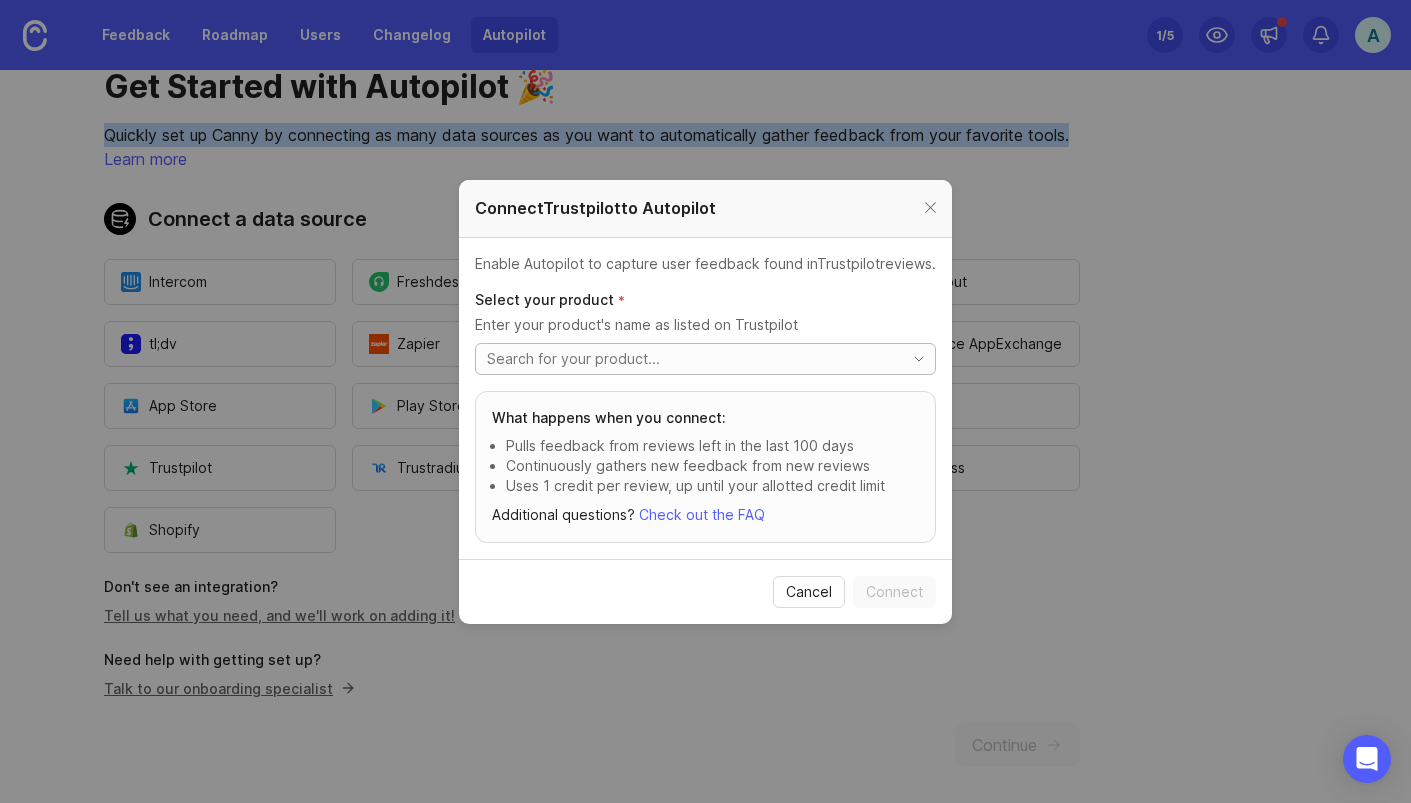 click 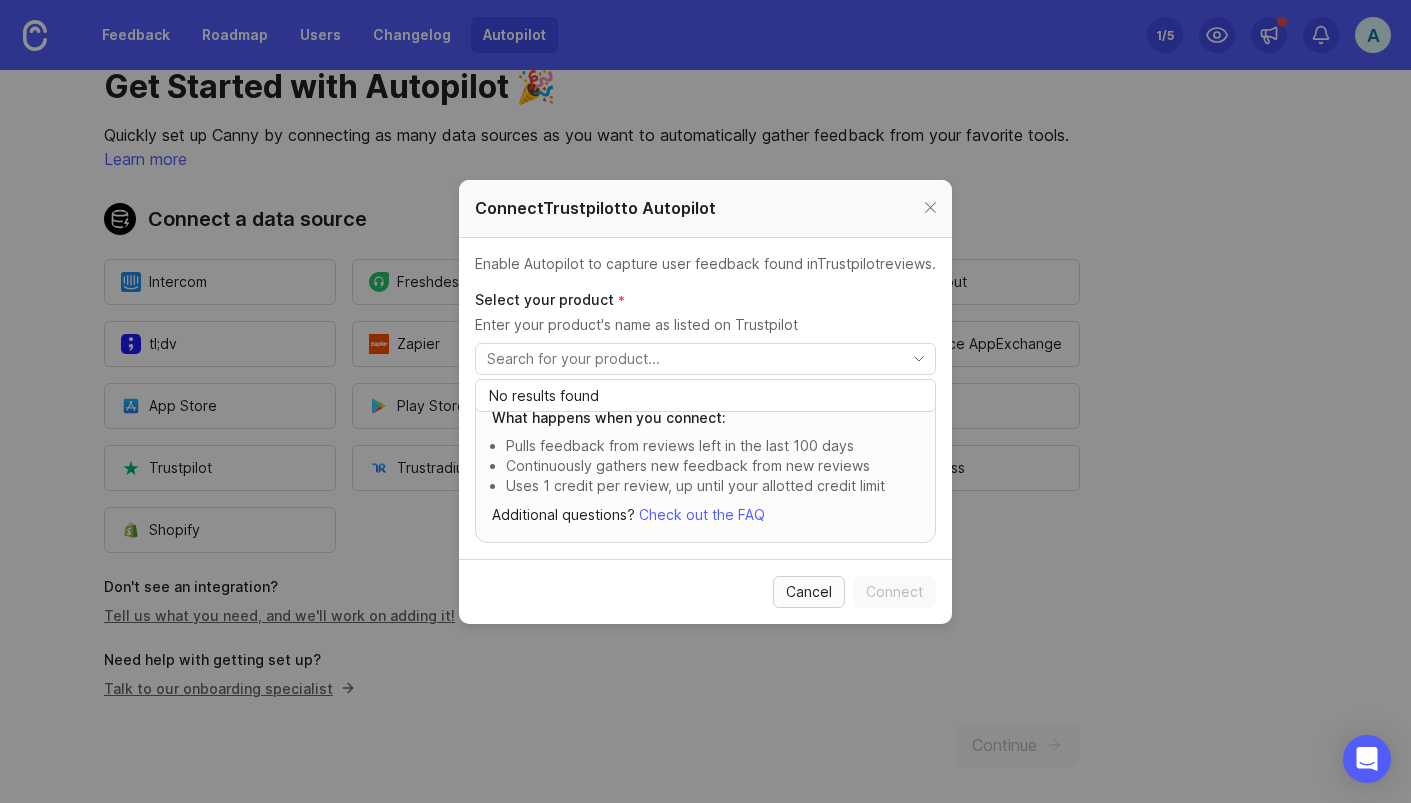 click on "Cancel" at bounding box center [809, 592] 